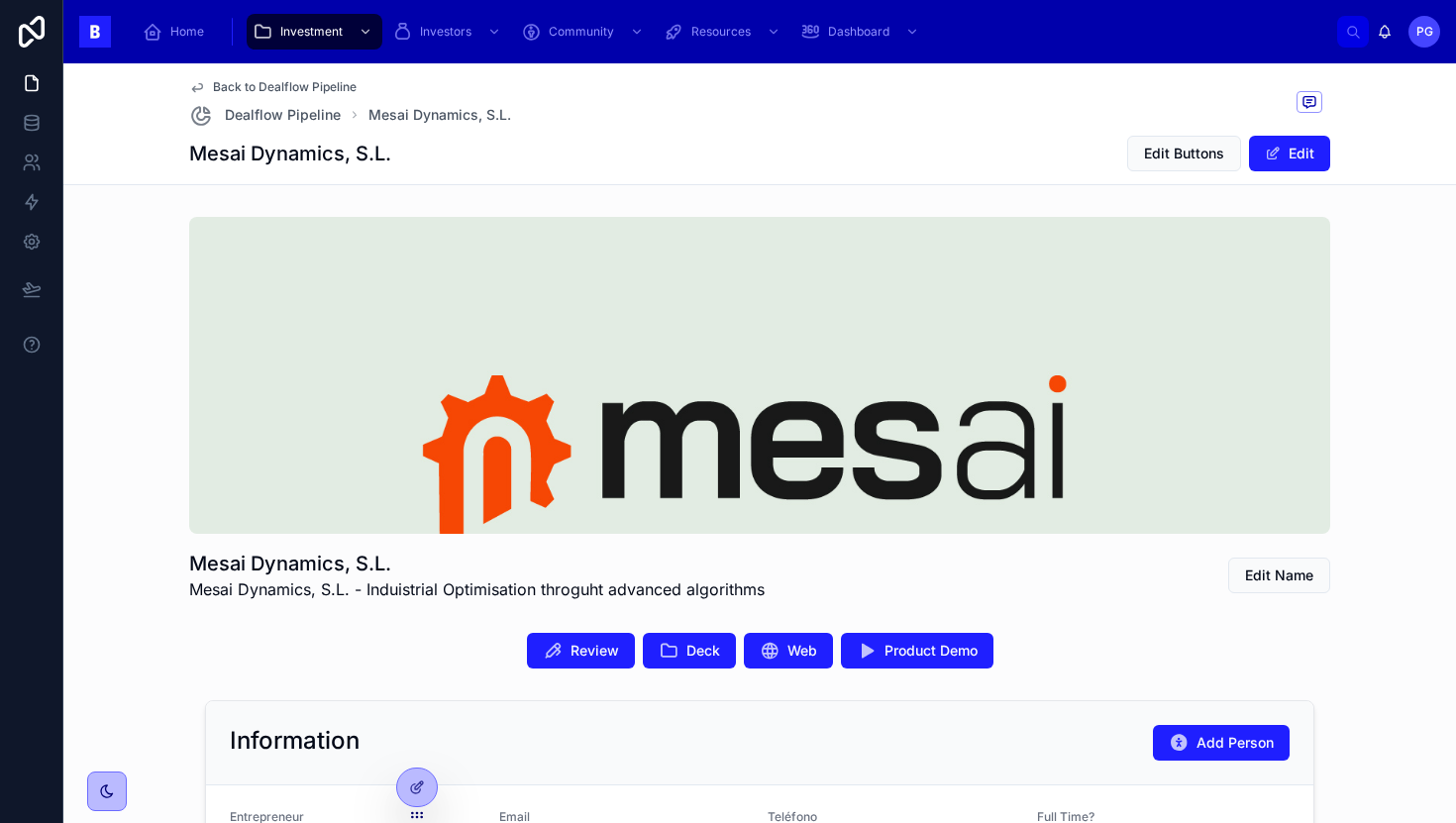 scroll, scrollTop: 0, scrollLeft: 0, axis: both 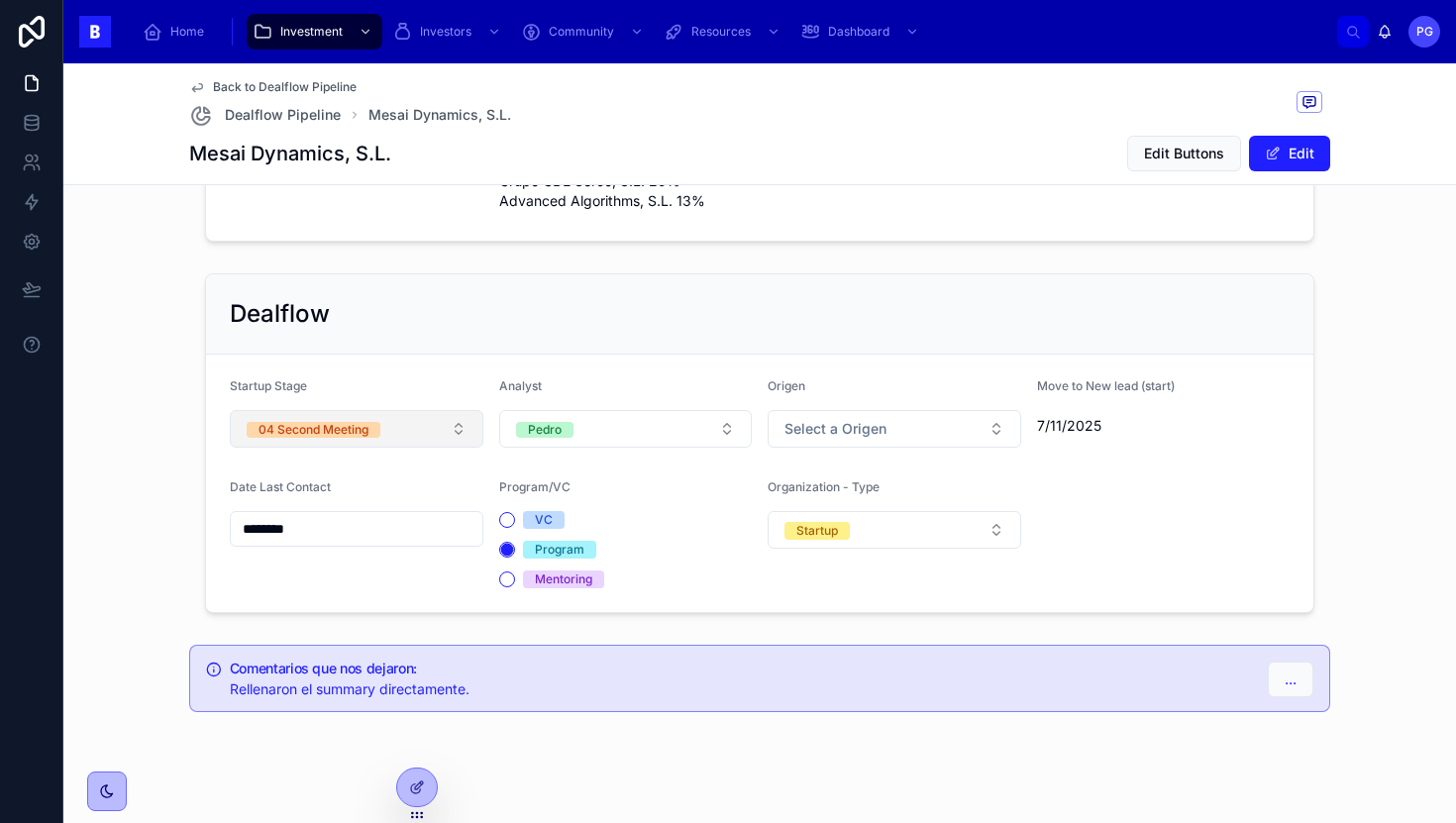 click on "04 Second Meeting" at bounding box center (357, 429) 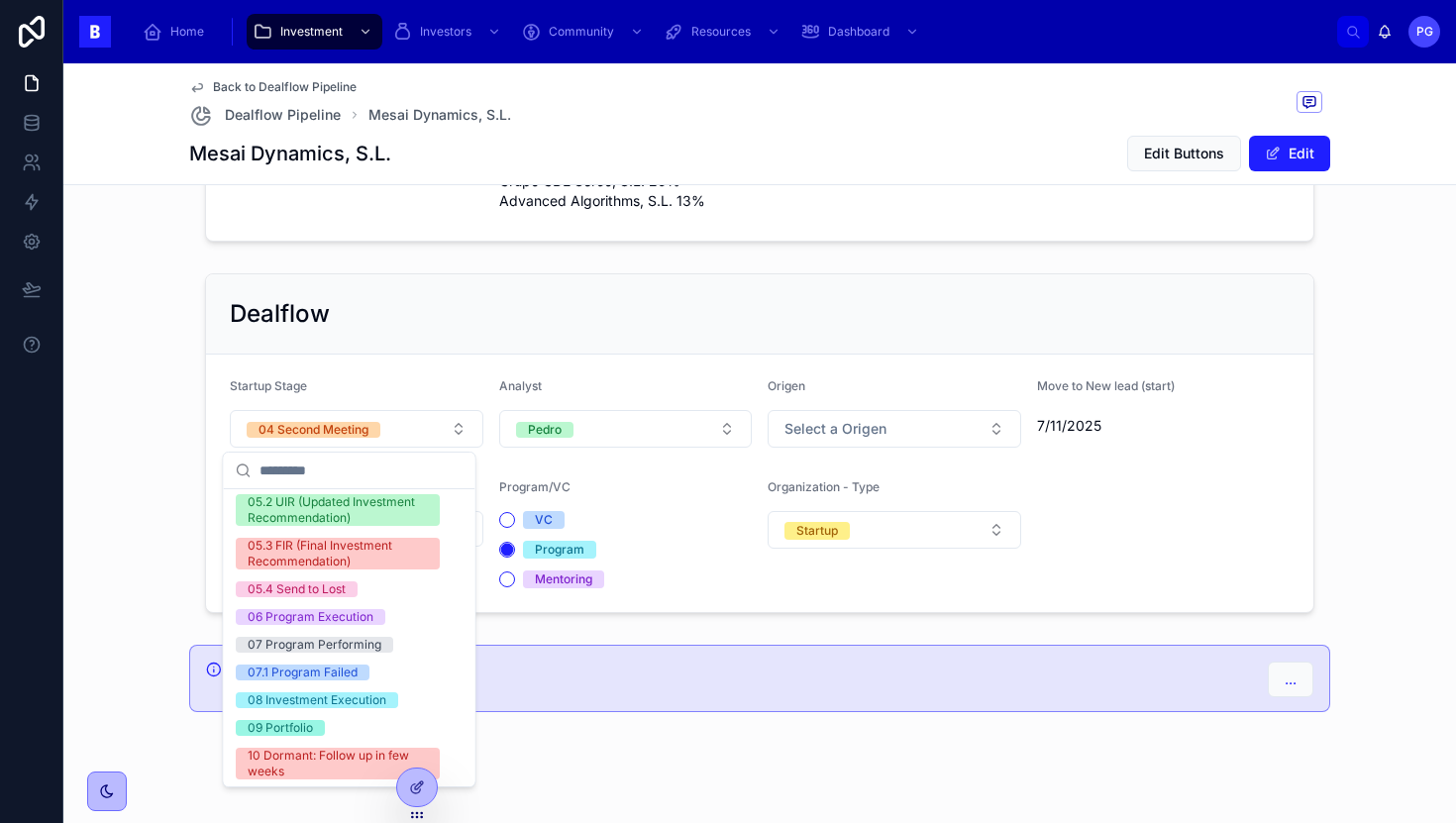 scroll, scrollTop: 413, scrollLeft: 0, axis: vertical 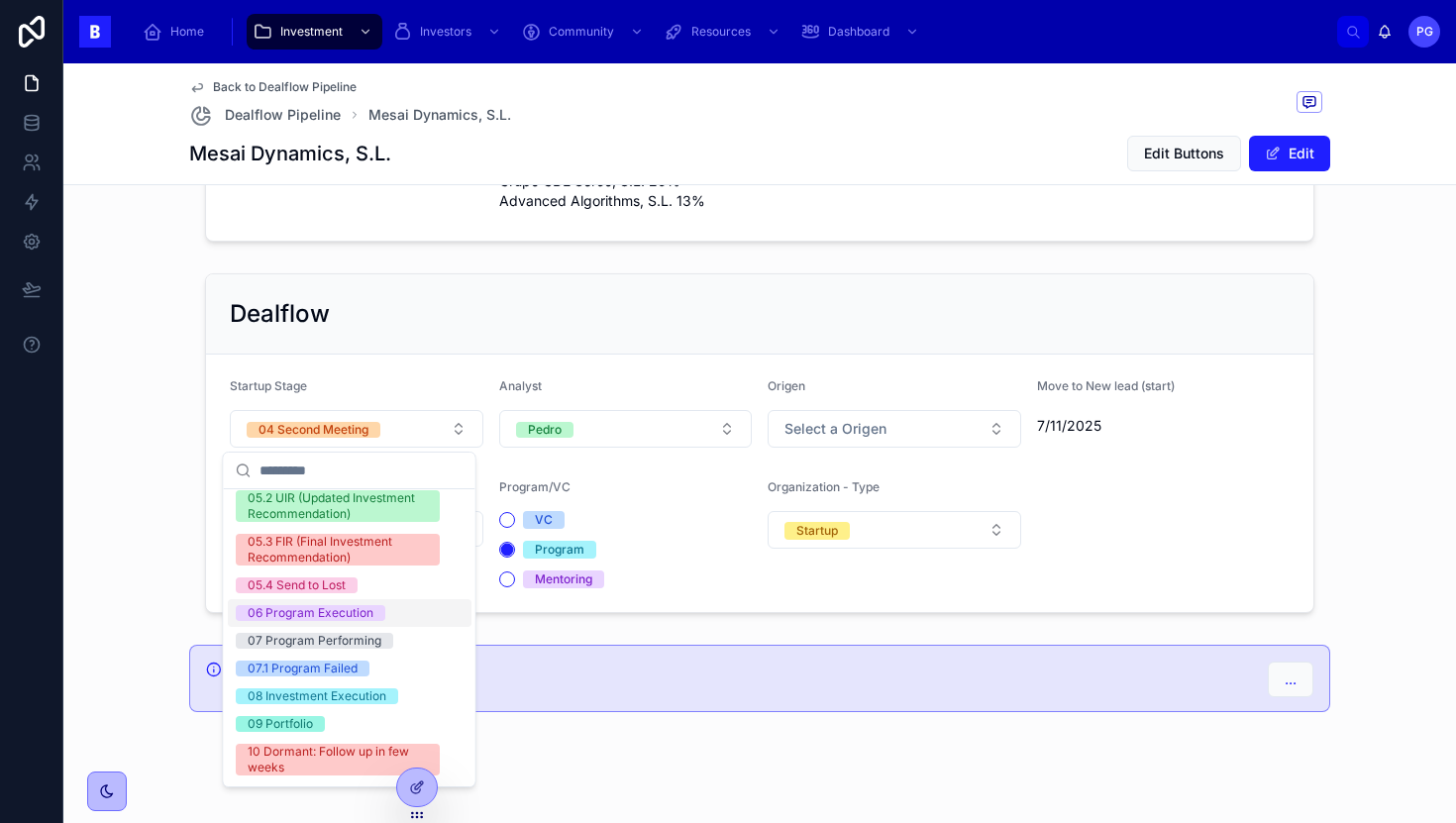 click on "06 Program Execution" at bounding box center [310, 613] 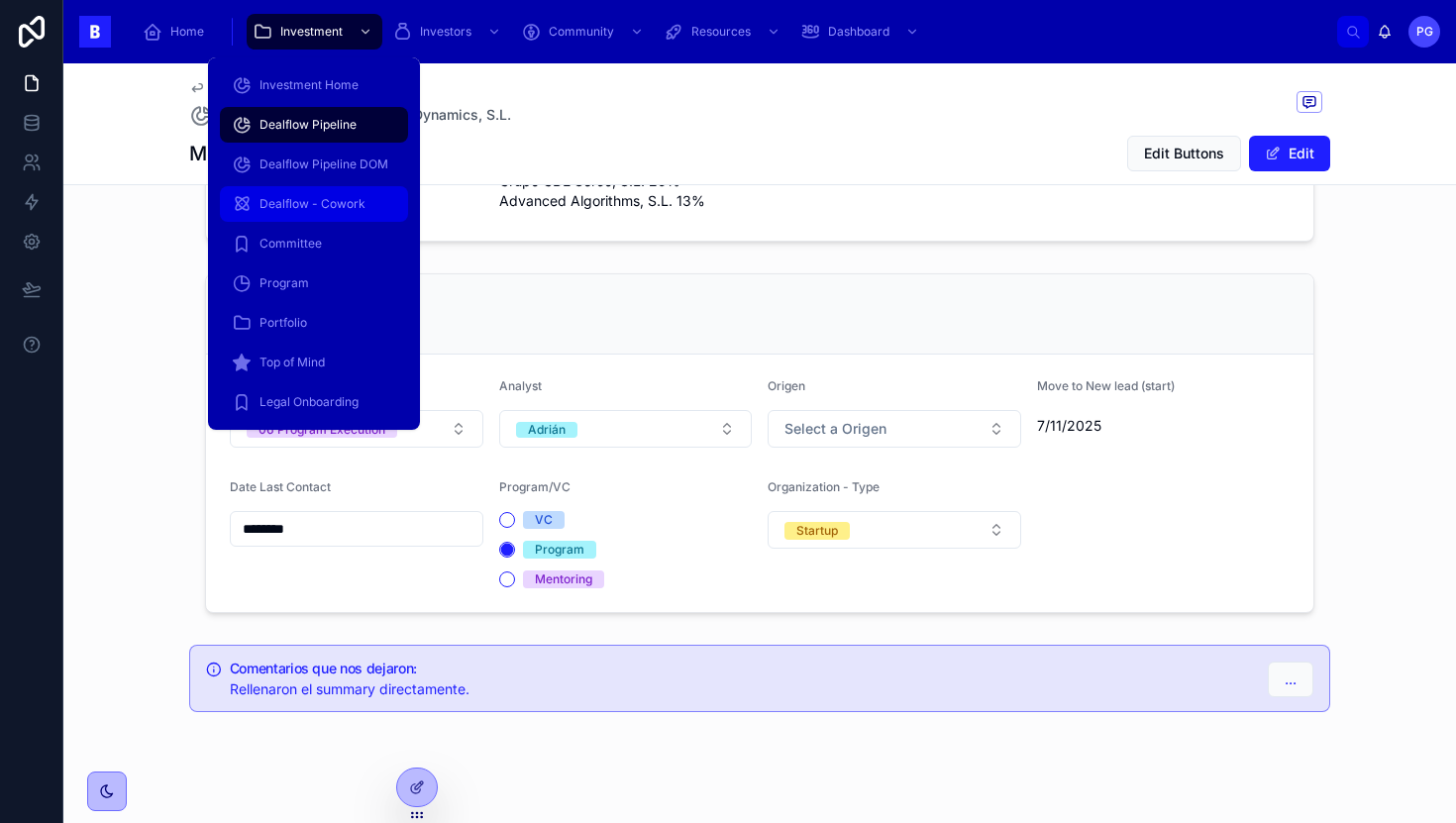 click on "Dealflow - Cowork" at bounding box center (312, 204) 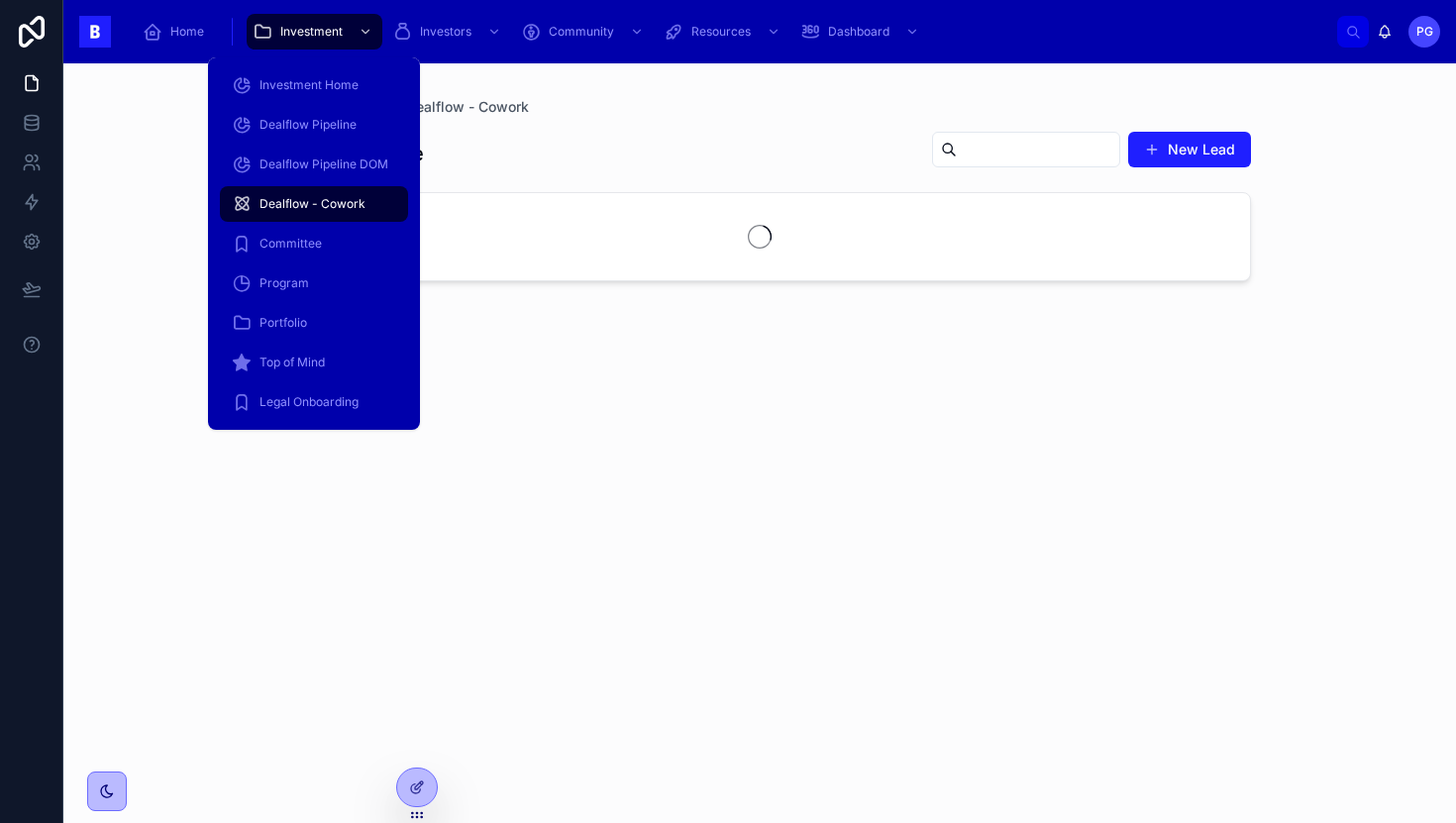 scroll, scrollTop: 0, scrollLeft: 0, axis: both 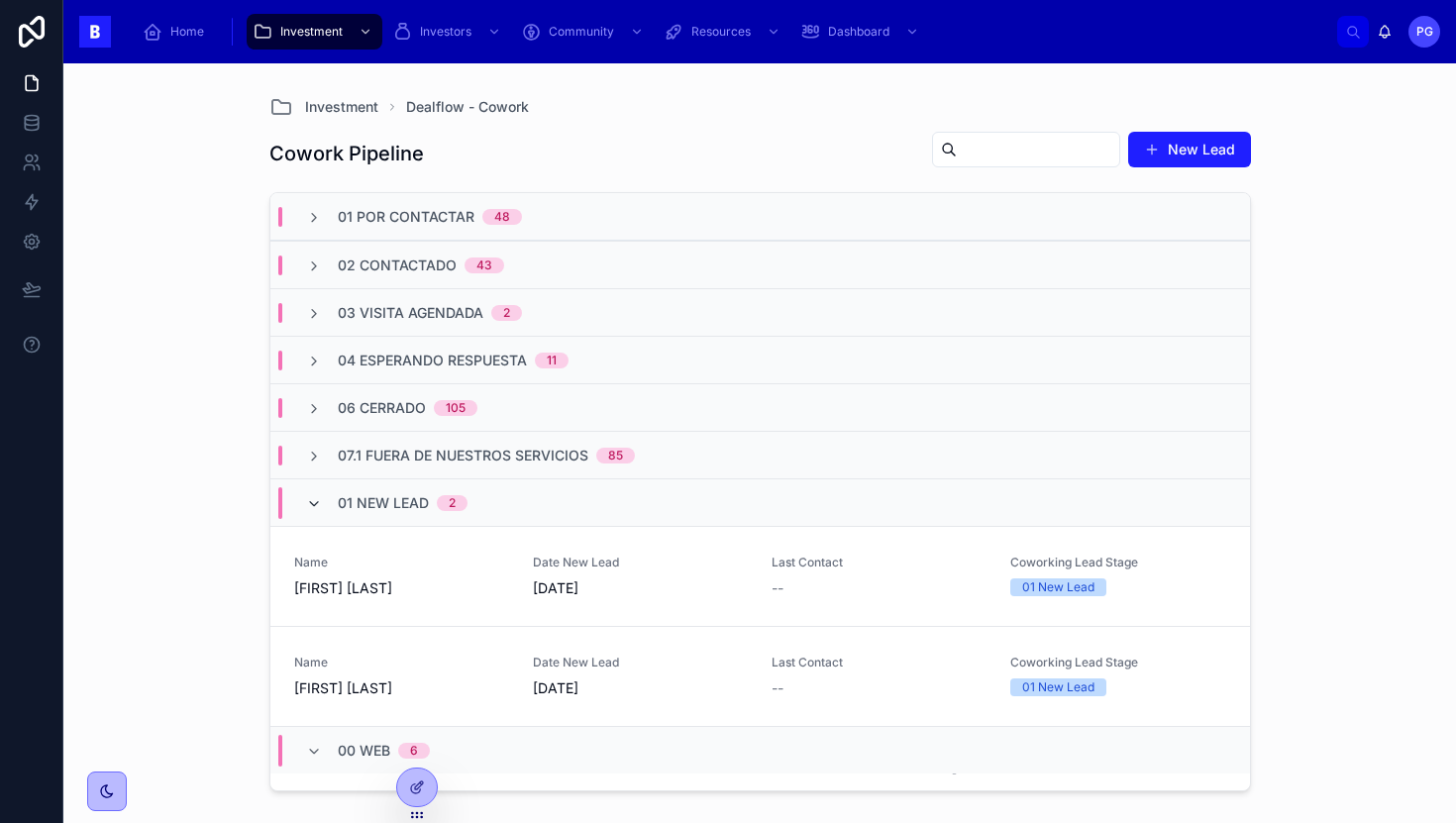 click at bounding box center [314, 504] 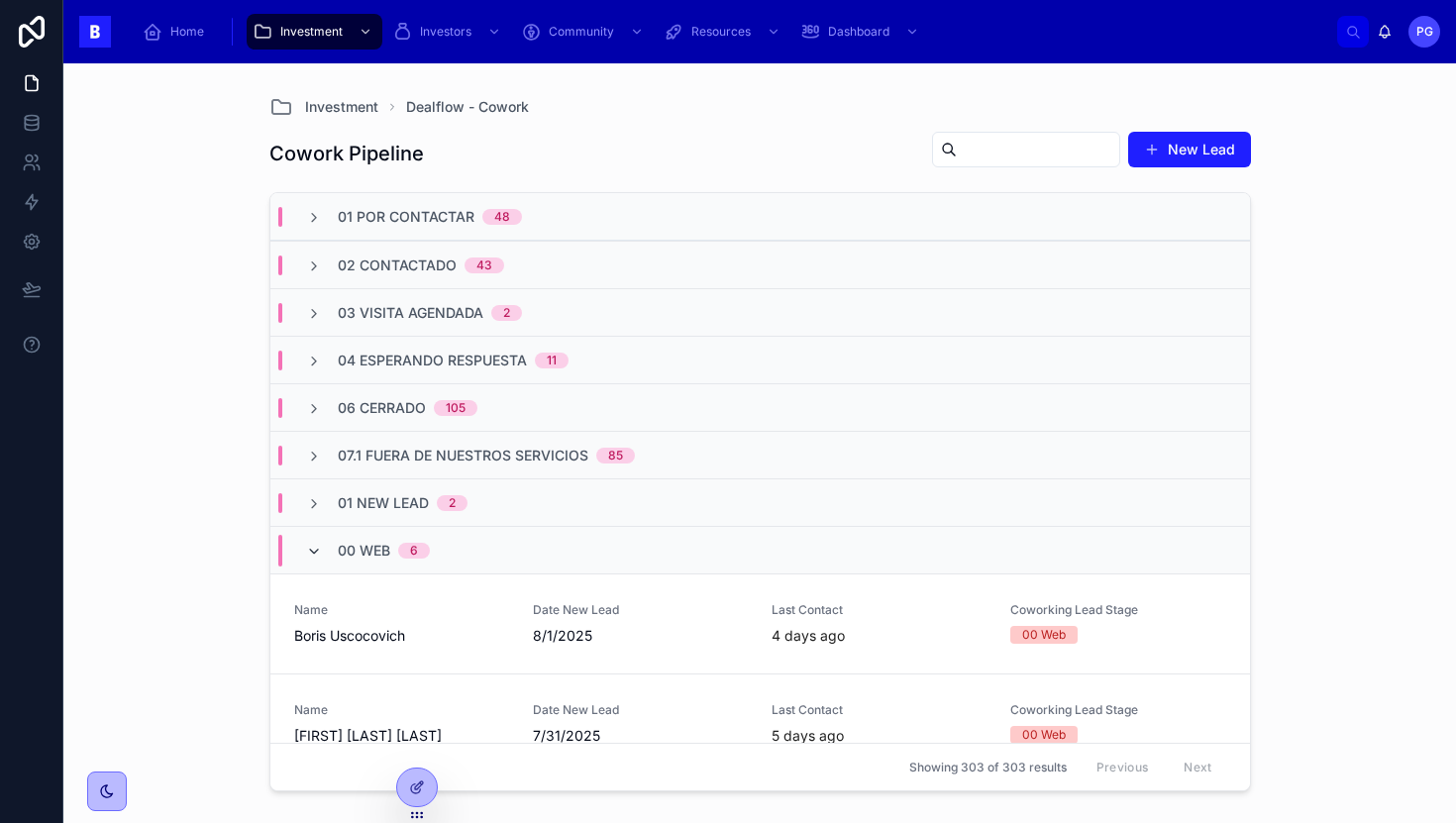click at bounding box center (314, 552) 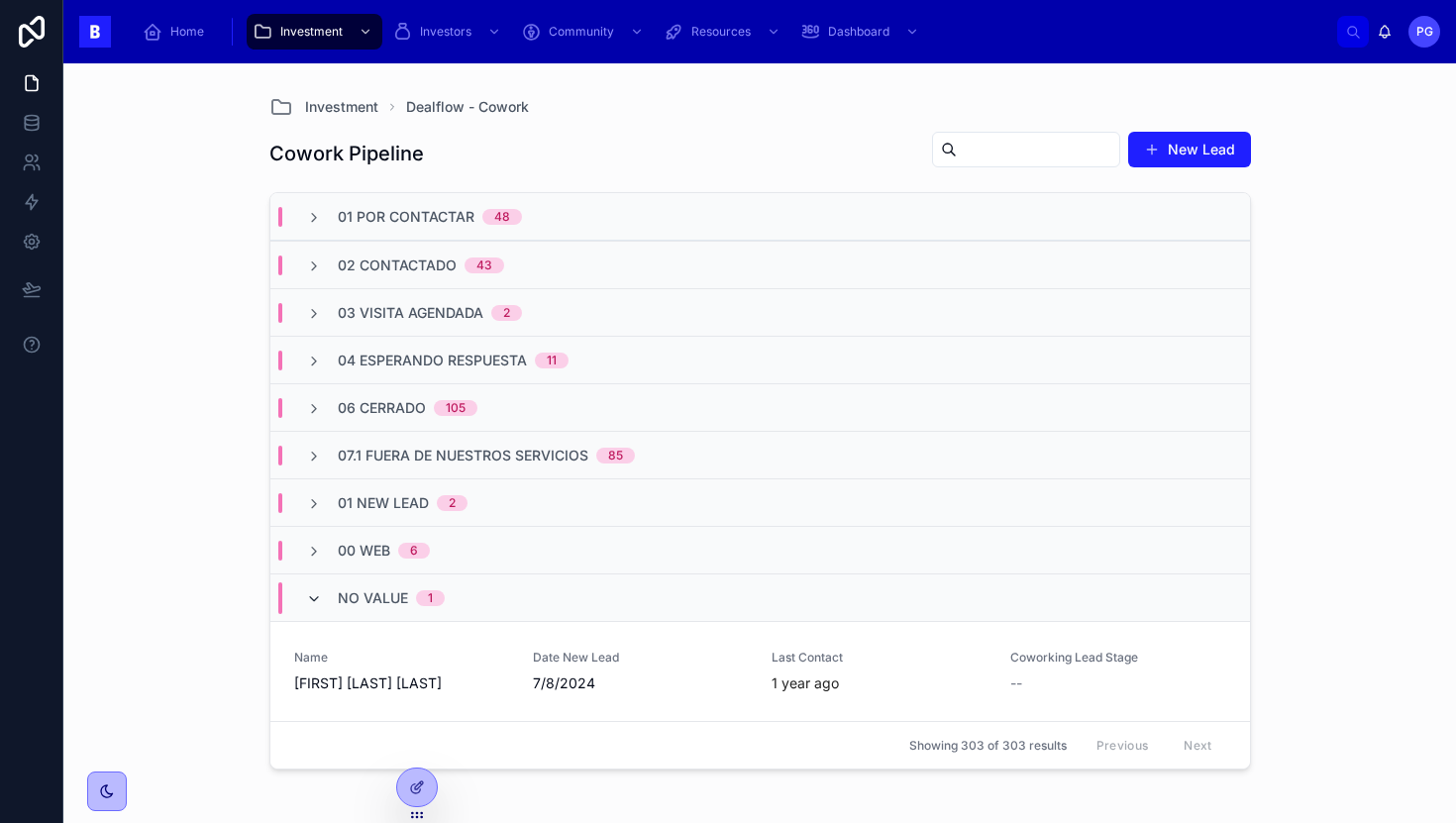 click at bounding box center (314, 599) 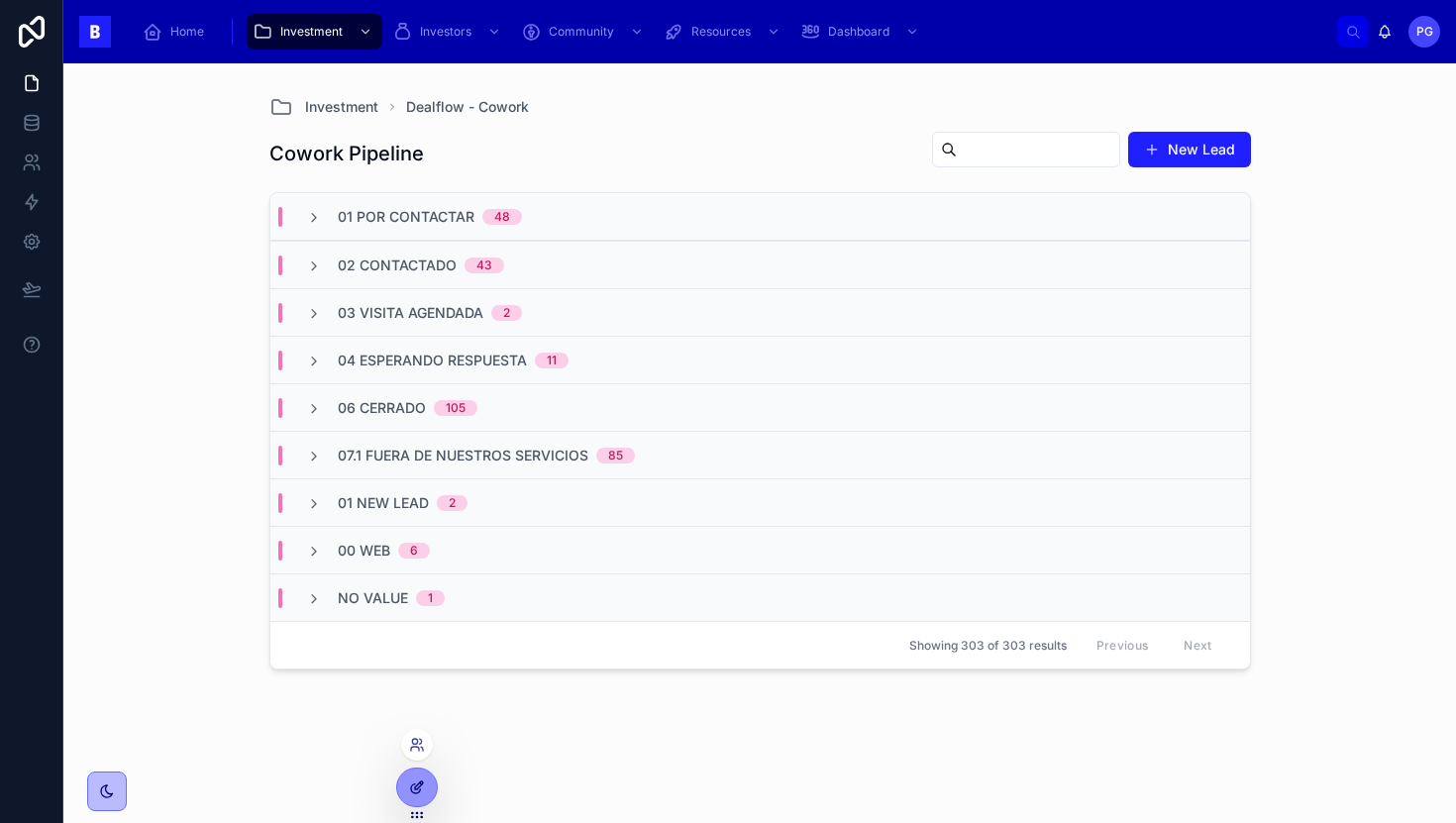 click 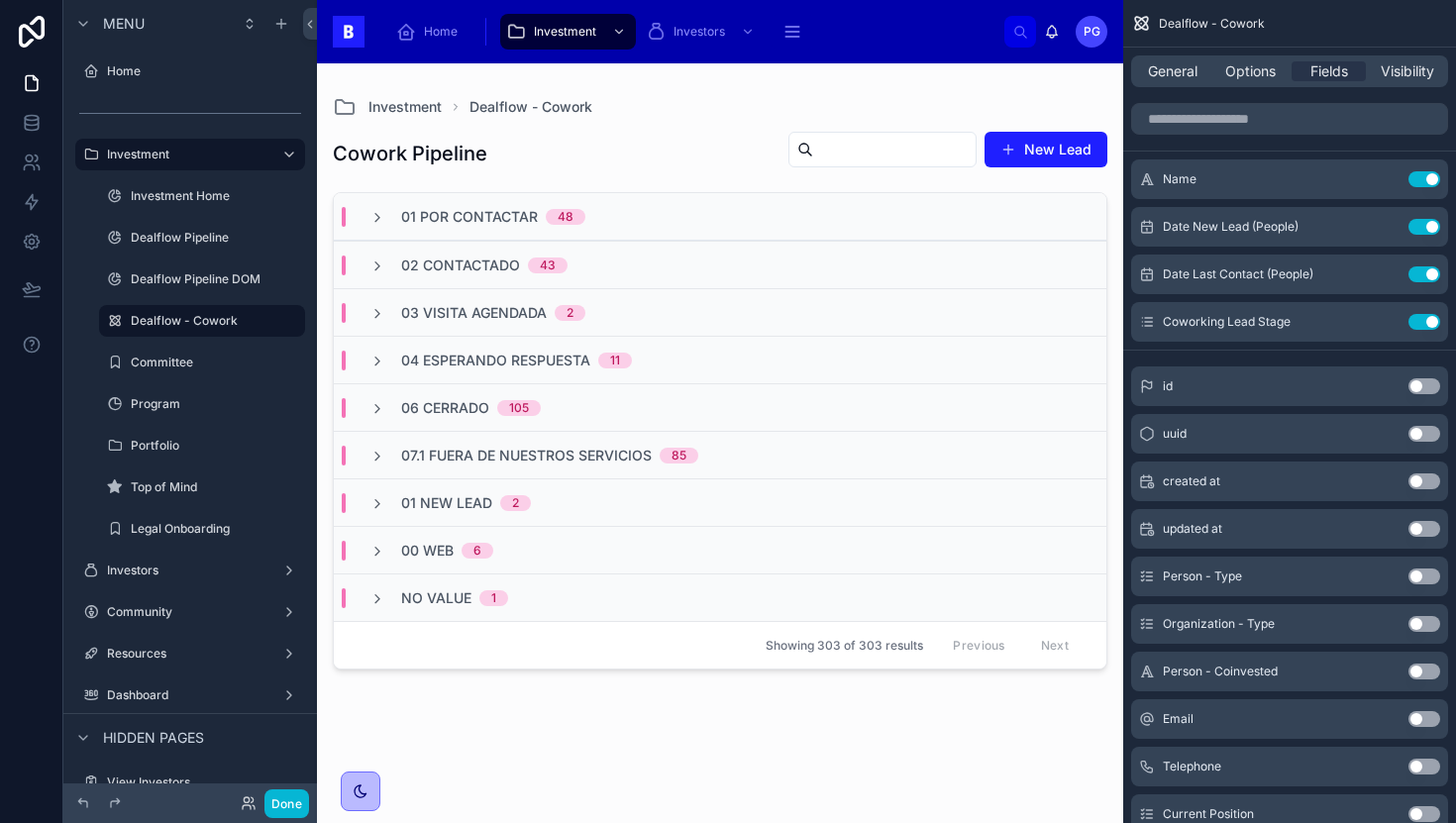 click on "02 Contactado 43" at bounding box center (720, 264) 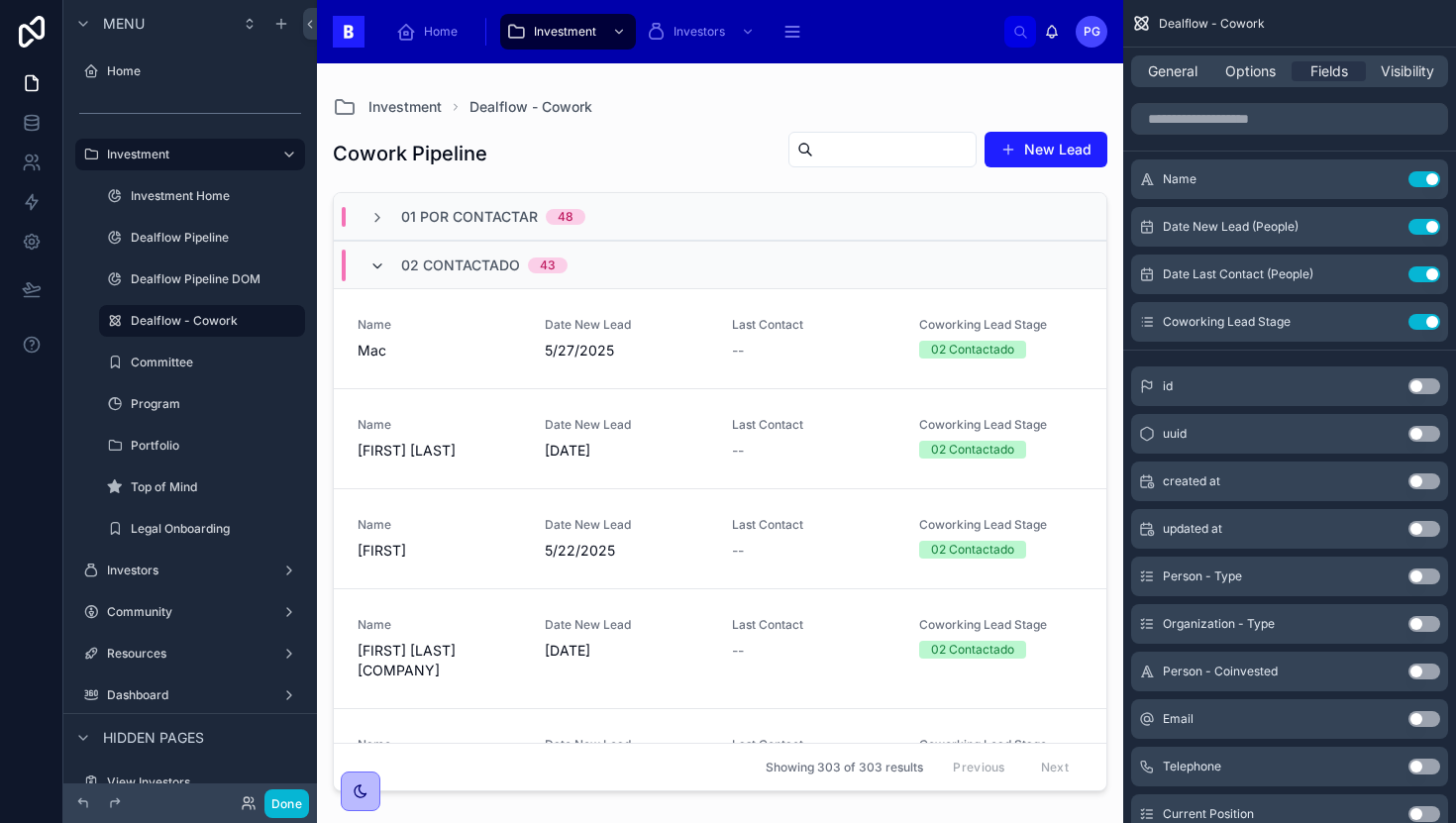 click at bounding box center [377, 266] 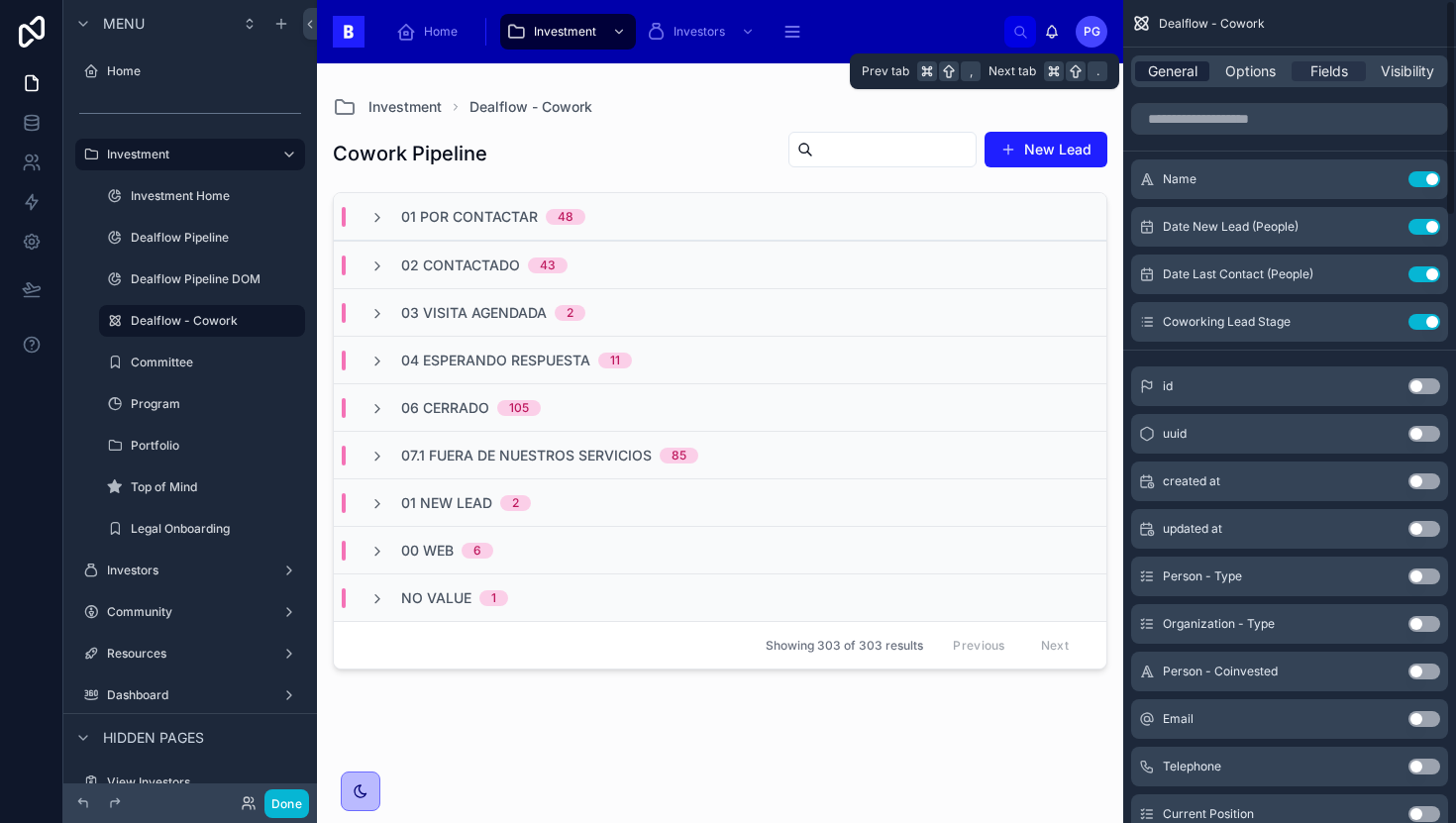 click on "General" at bounding box center (1173, 71) 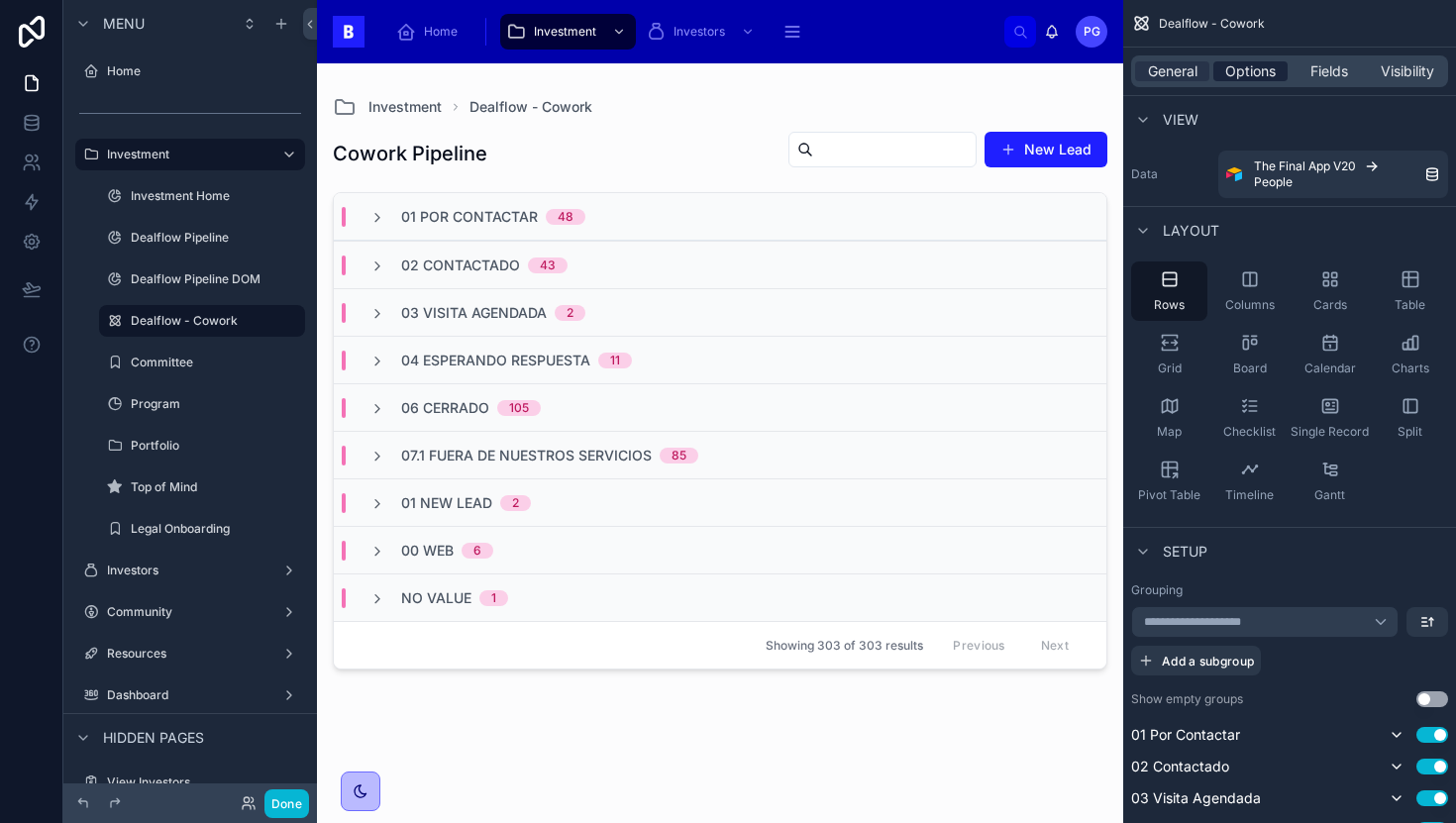 click on "Options" at bounding box center (1250, 71) 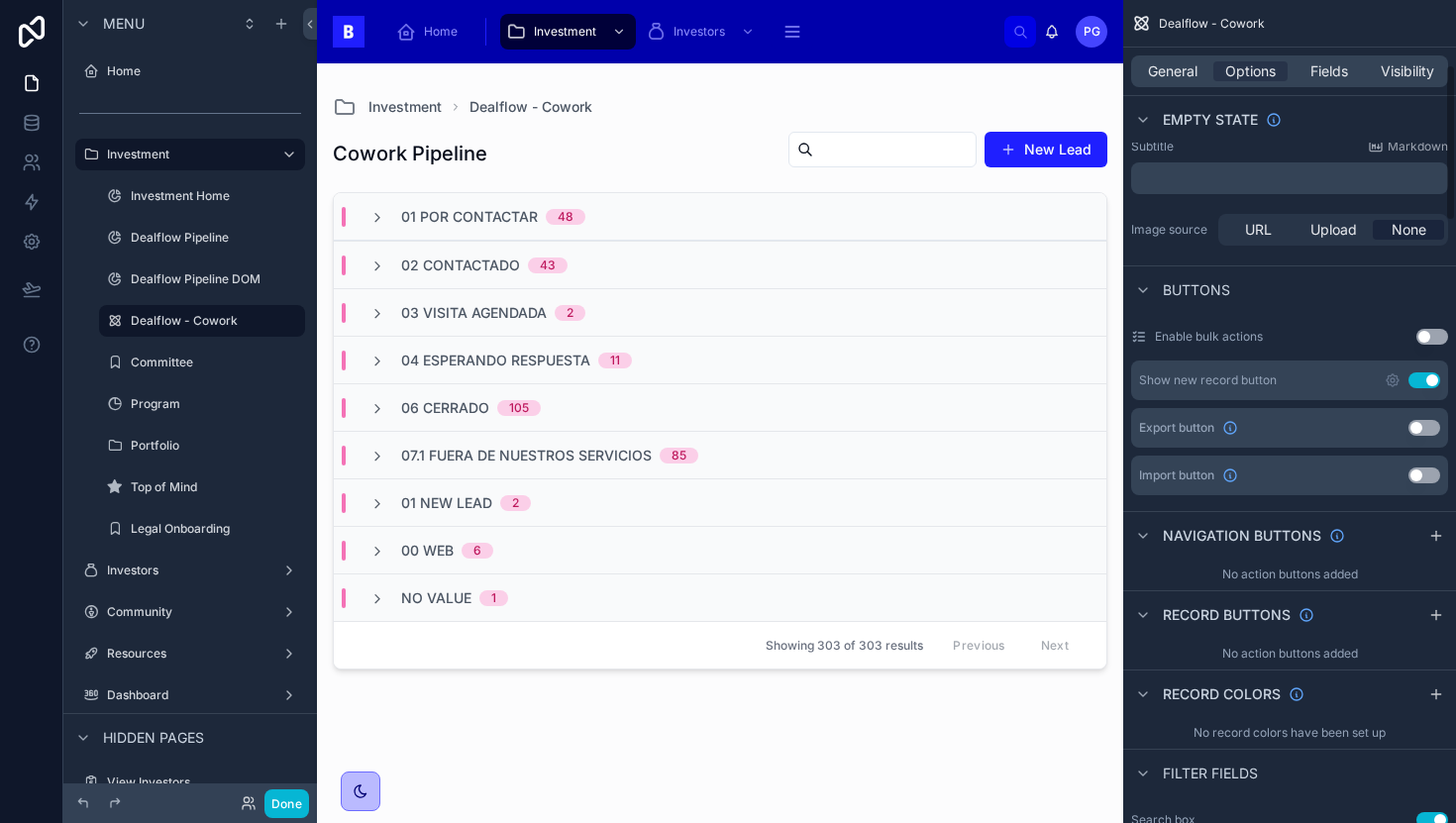 scroll, scrollTop: 0, scrollLeft: 0, axis: both 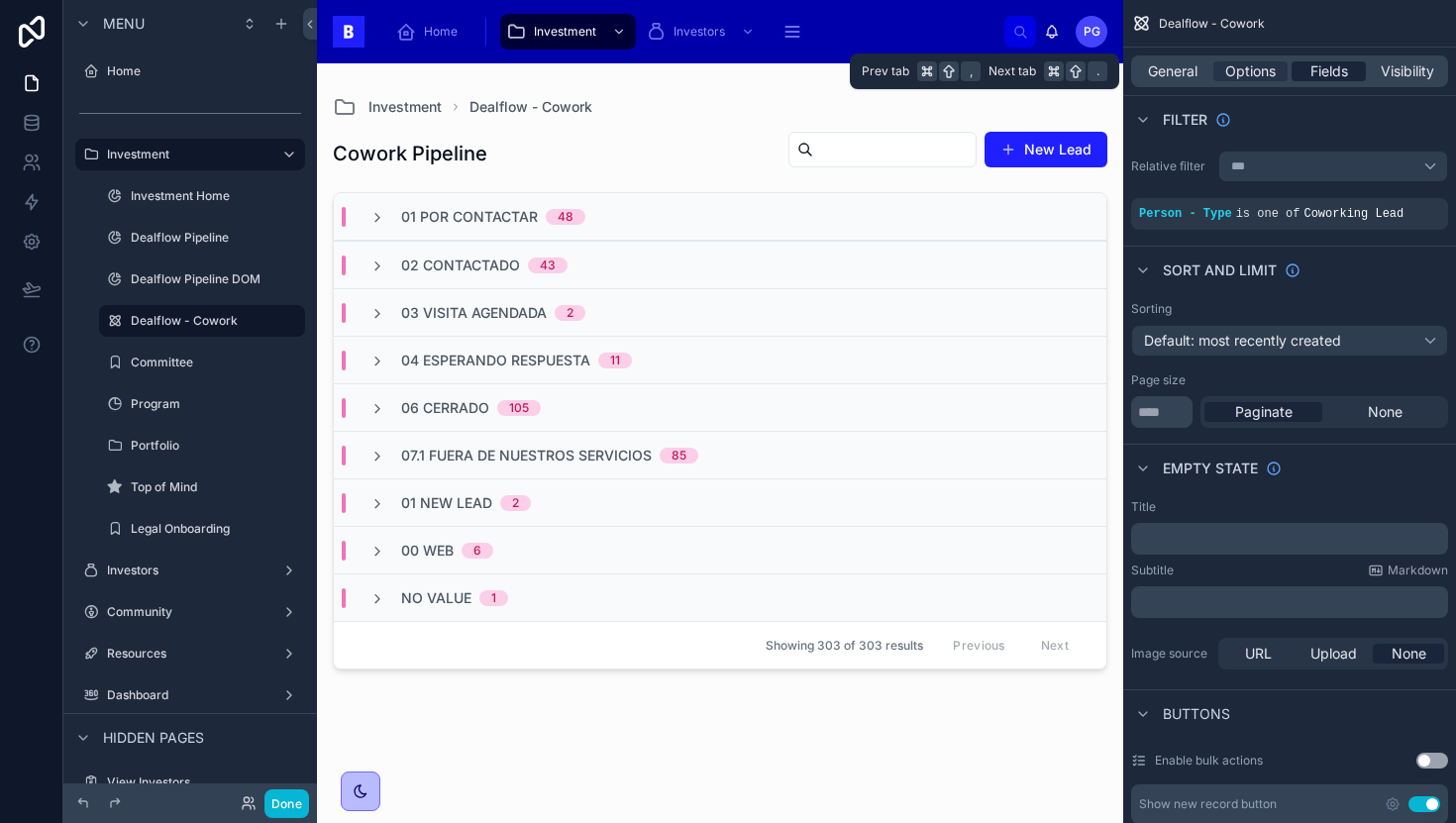 click on "Fields" at bounding box center [1329, 71] 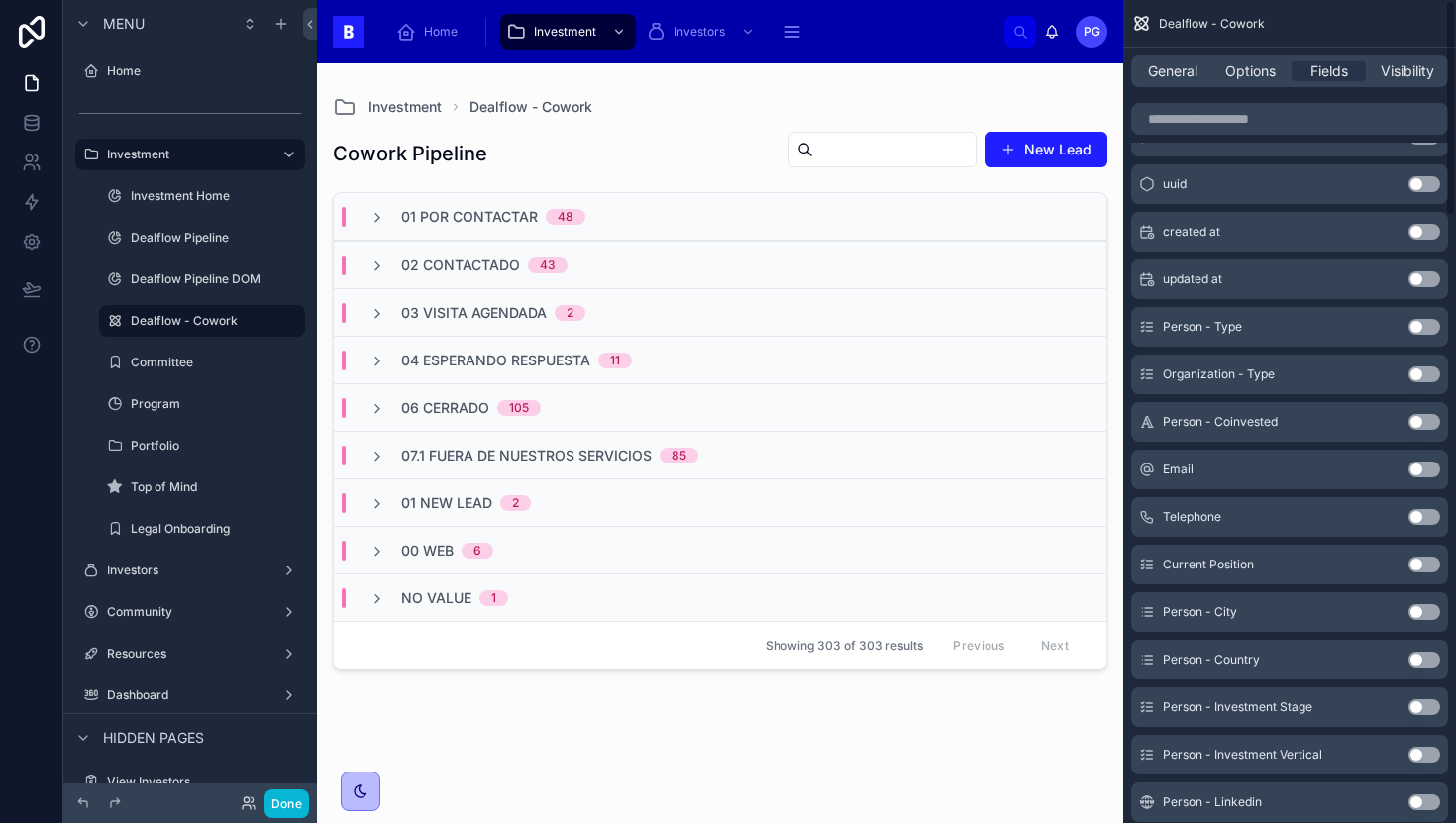 scroll, scrollTop: 0, scrollLeft: 0, axis: both 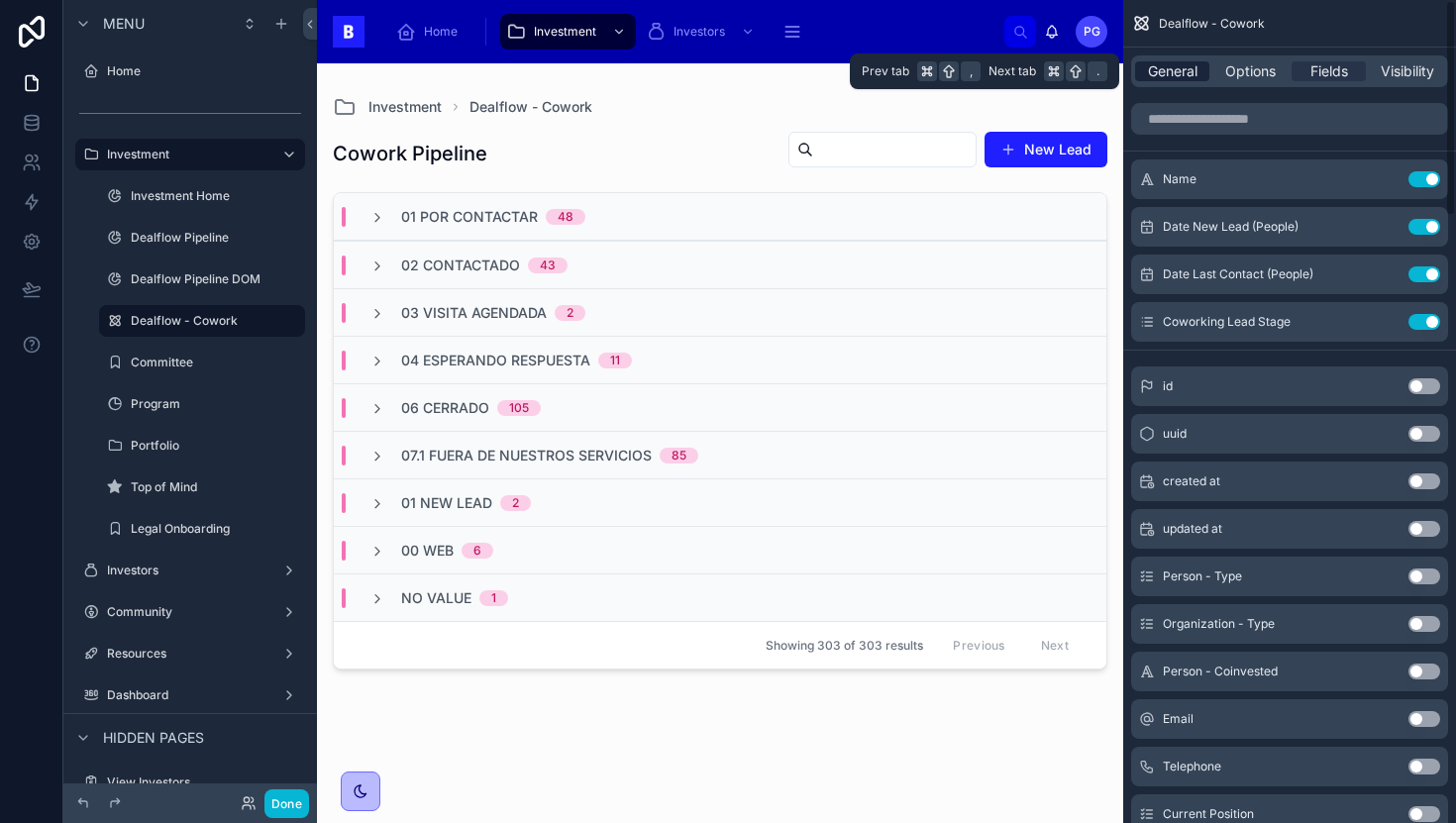 click on "General" at bounding box center [1173, 71] 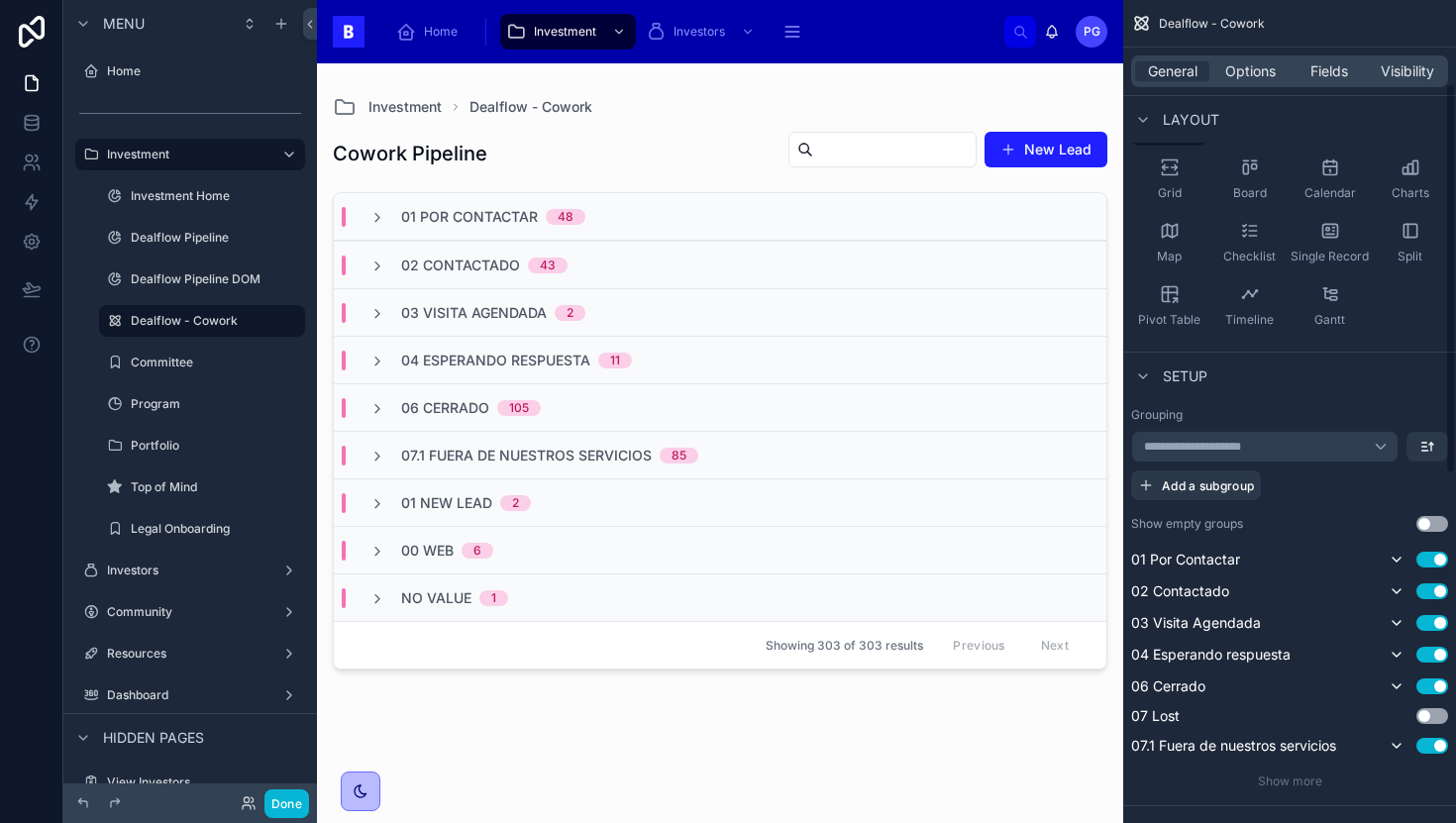 scroll, scrollTop: 172, scrollLeft: 0, axis: vertical 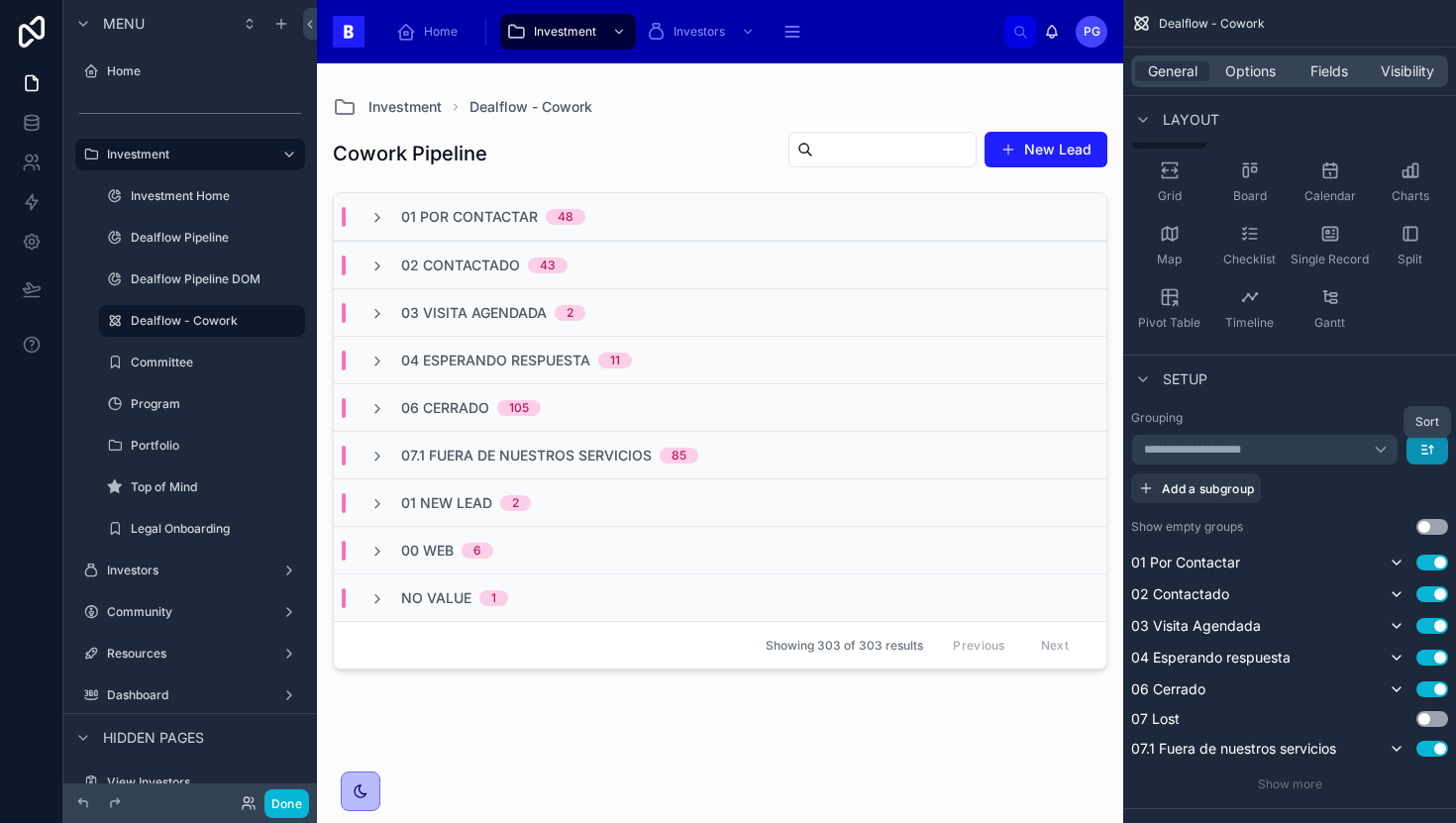 click 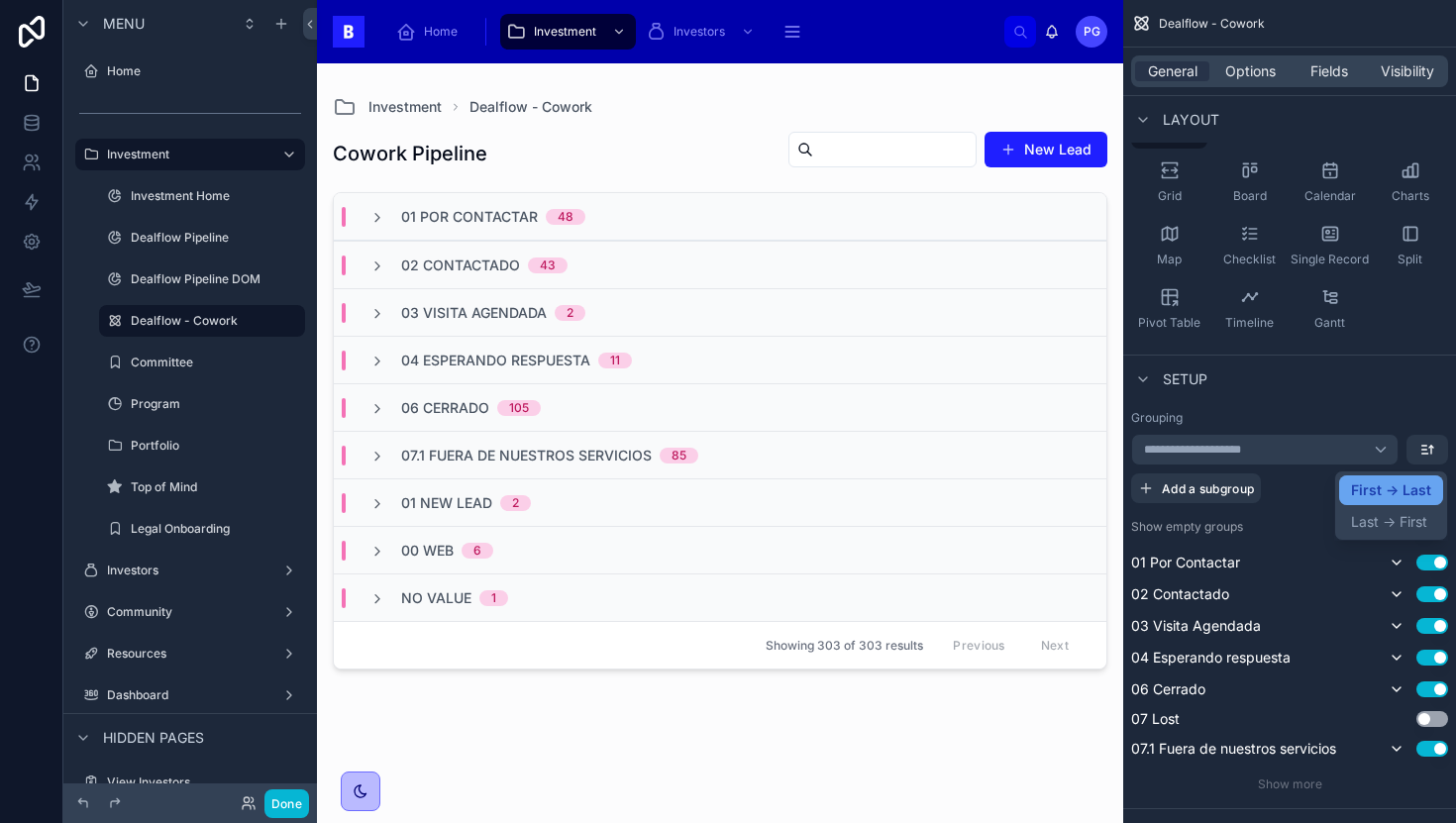 click on "First -> Last" at bounding box center (1391, 490) 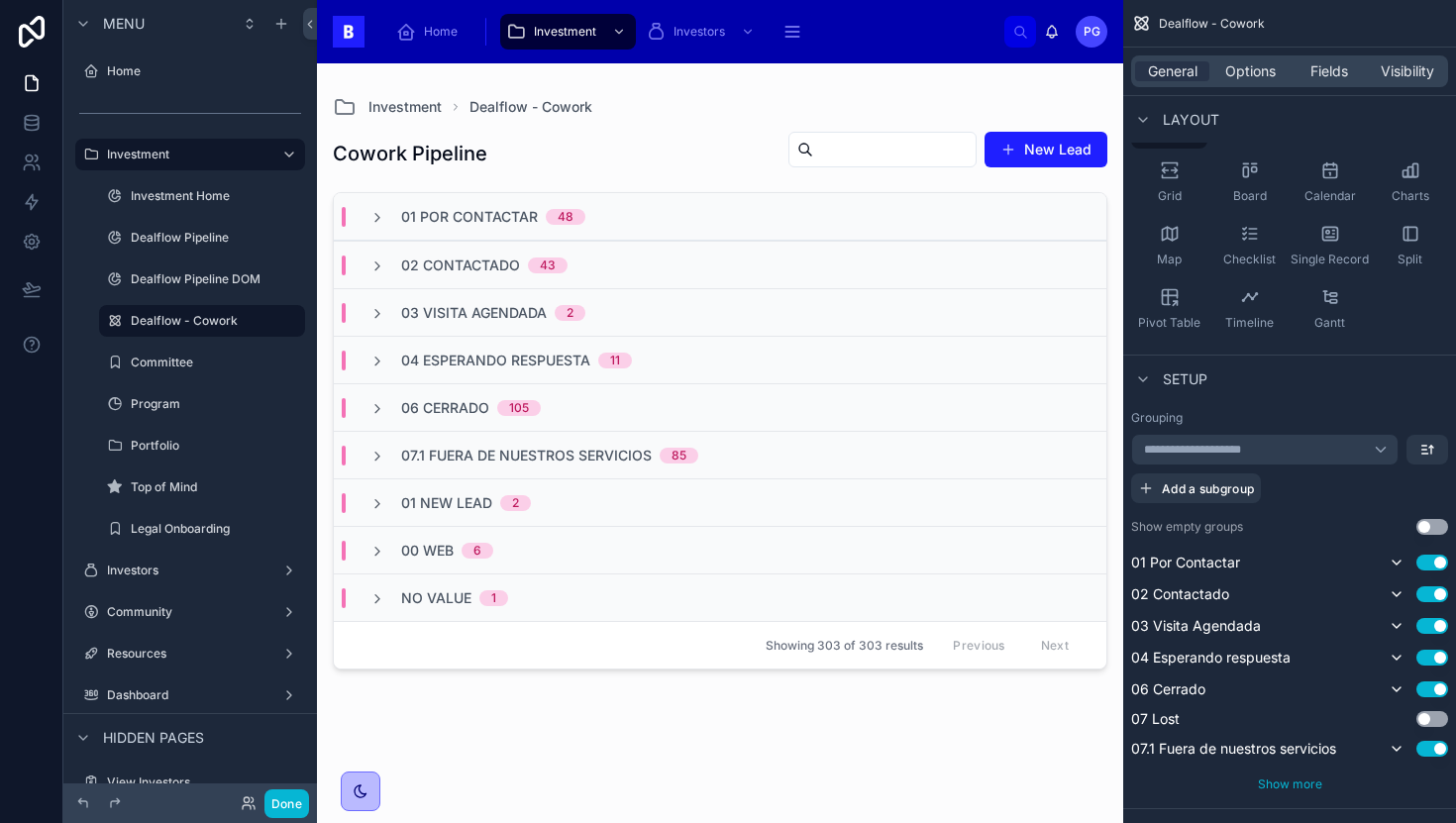 click on "Show more" at bounding box center (1290, 783) 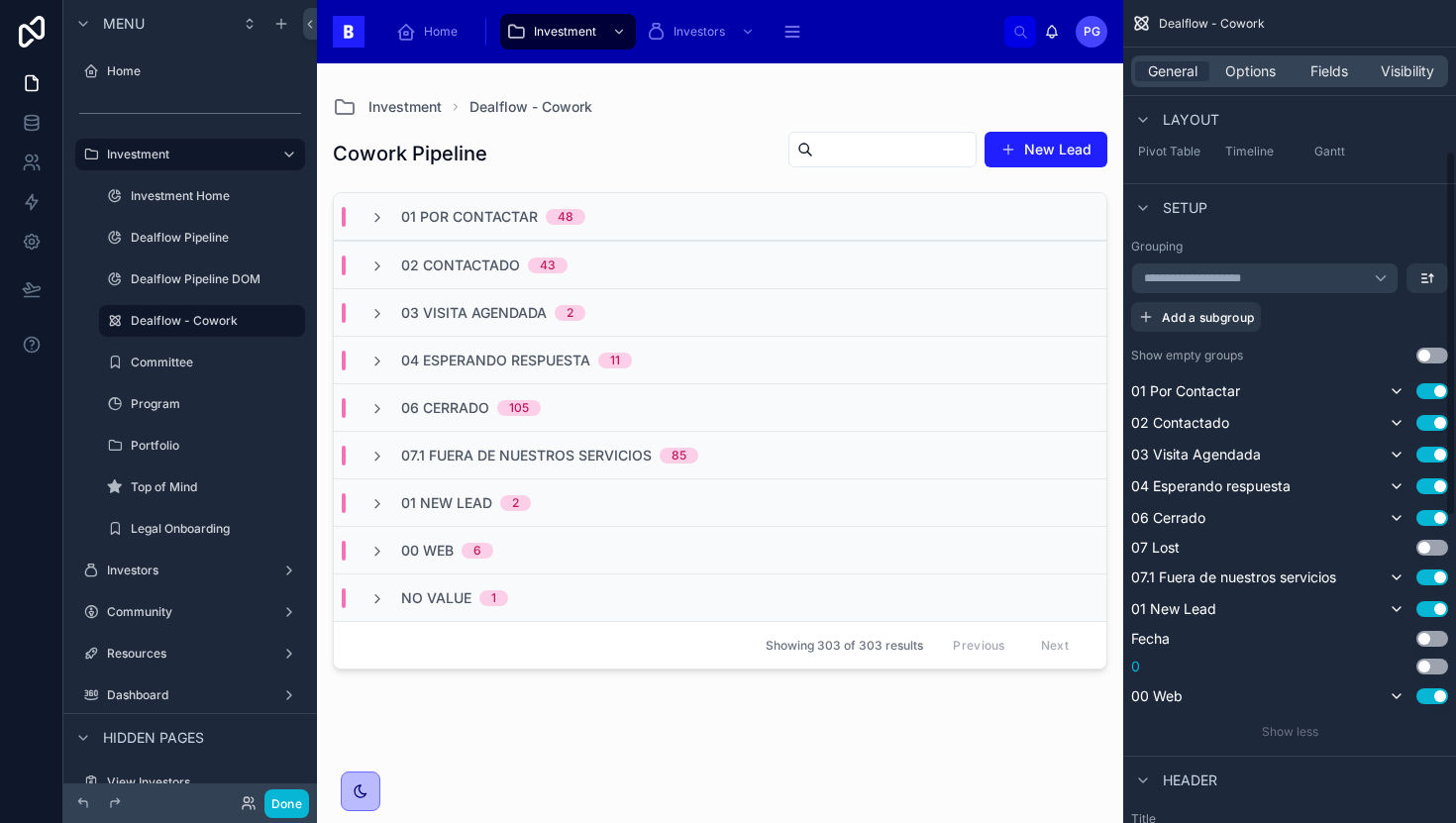 scroll, scrollTop: 339, scrollLeft: 0, axis: vertical 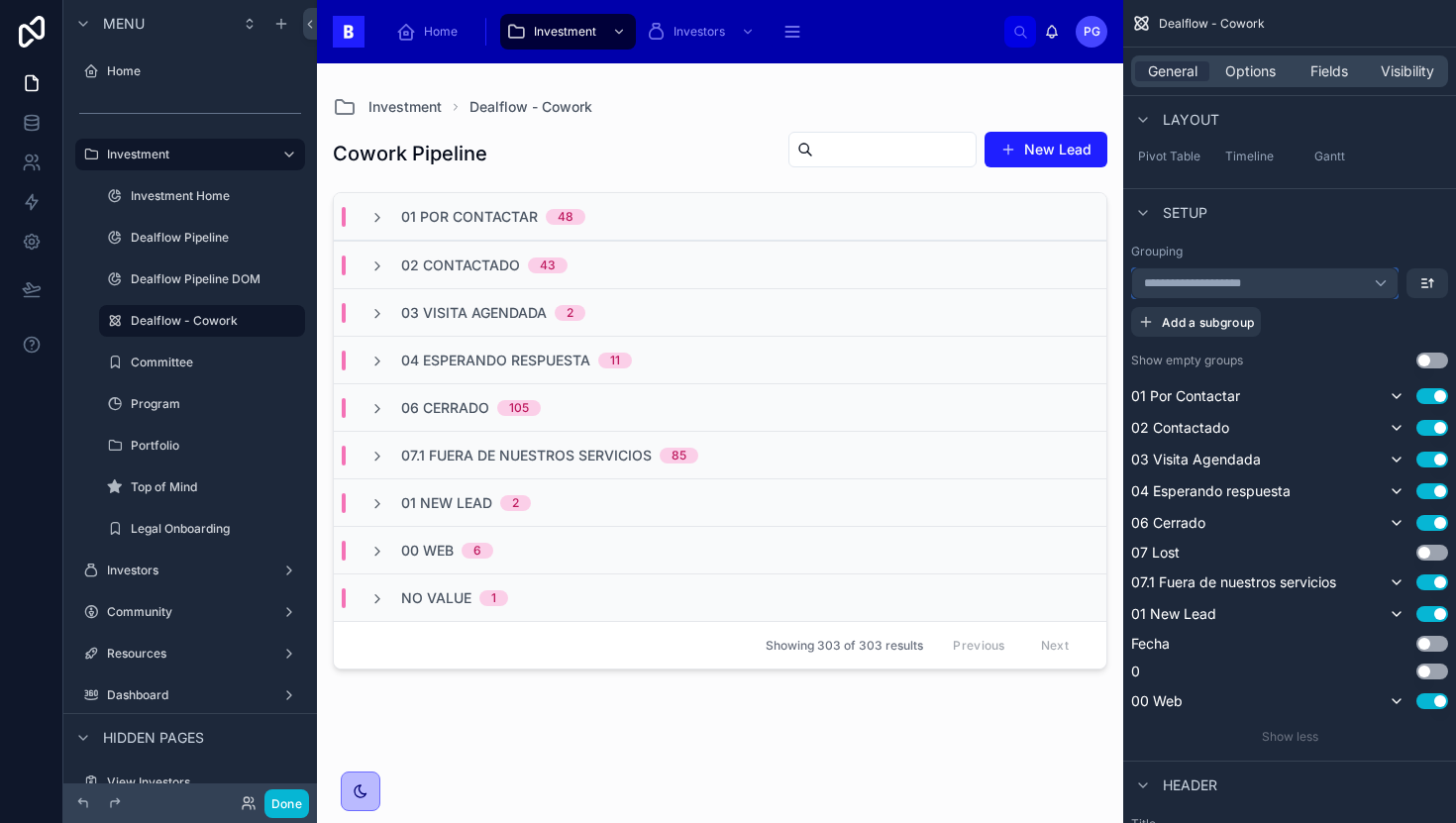 click on "**********" at bounding box center [1265, 283] 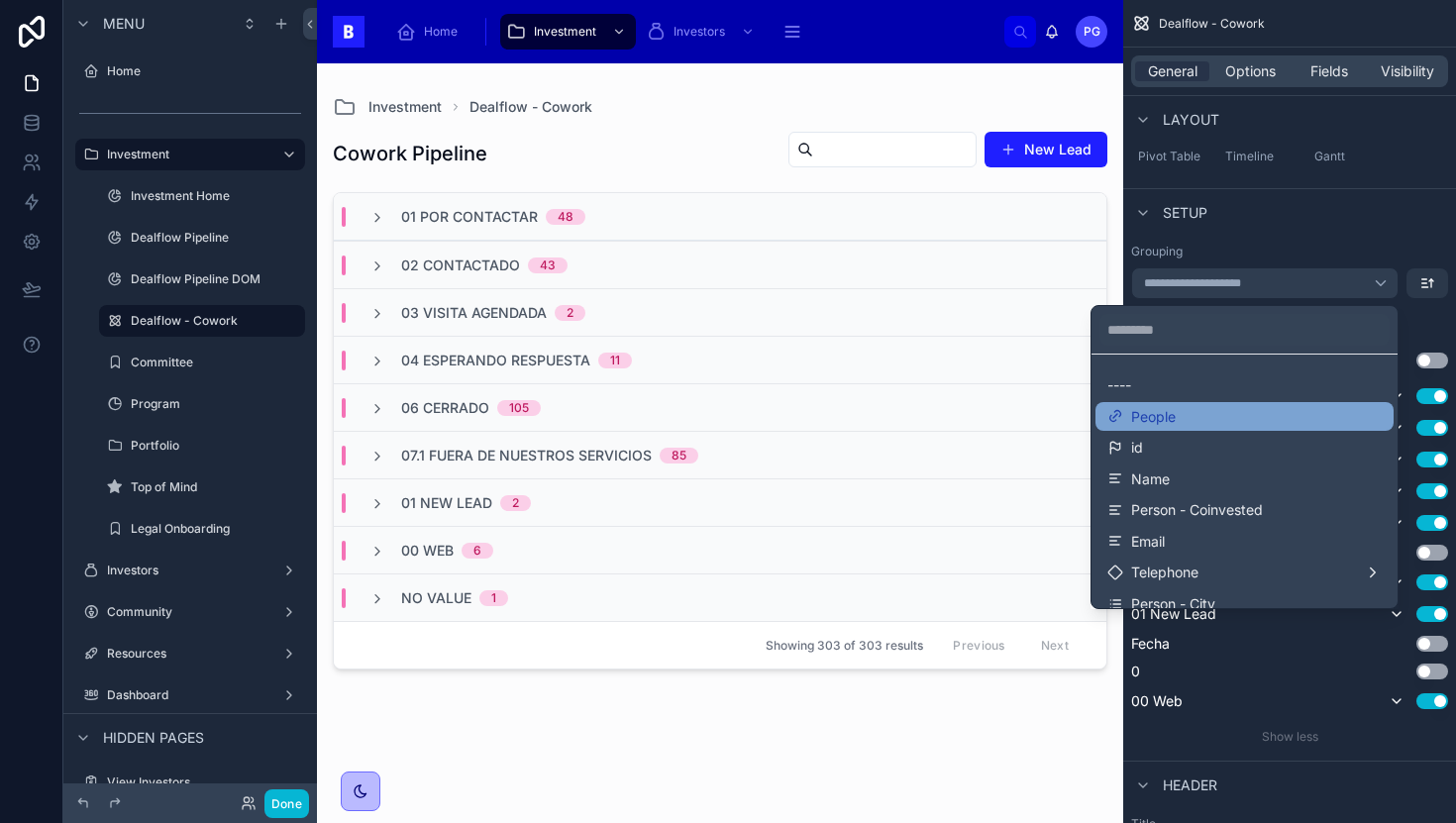 click on "People" at bounding box center [1244, 417] 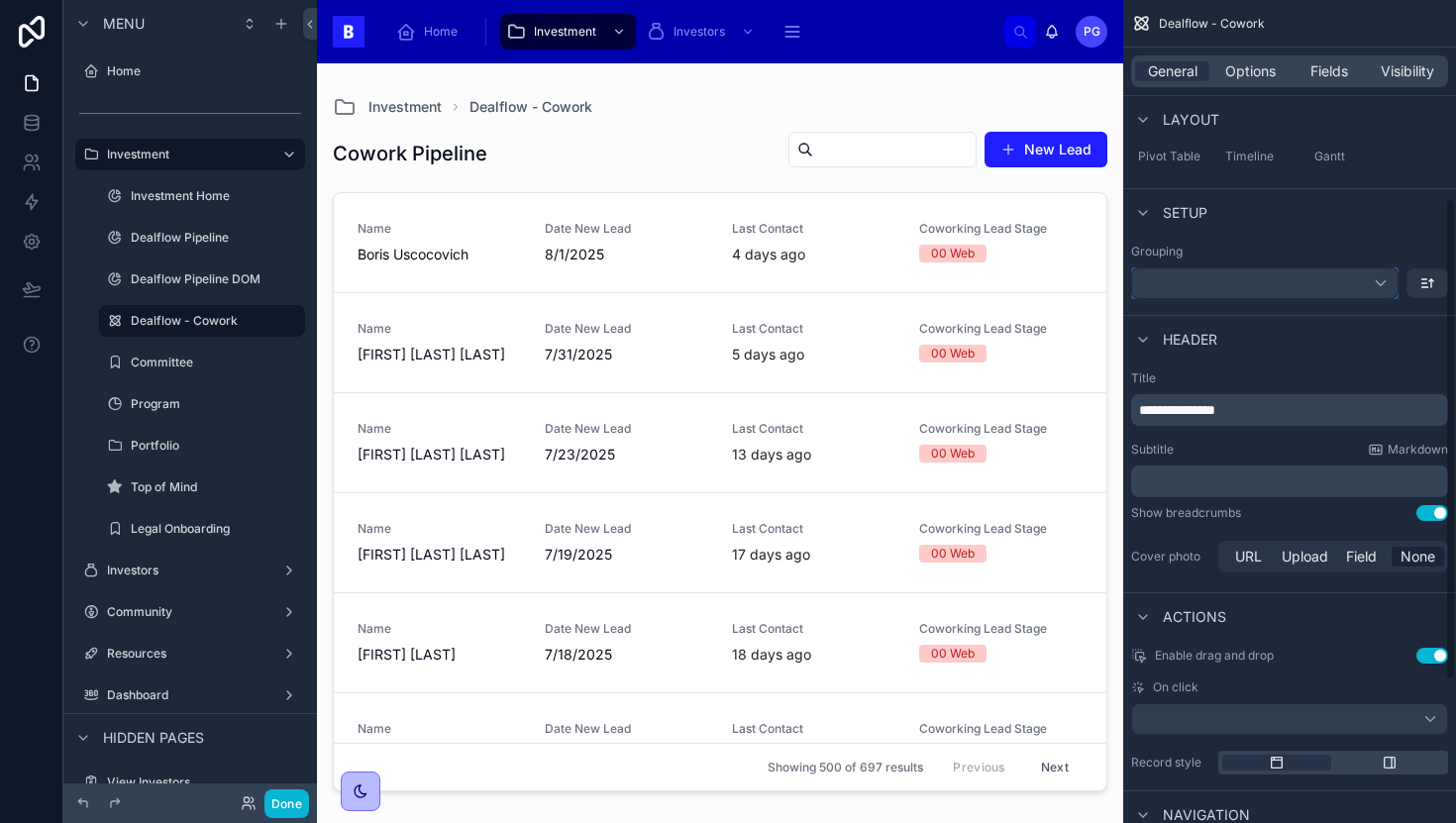 click at bounding box center (1265, 283) 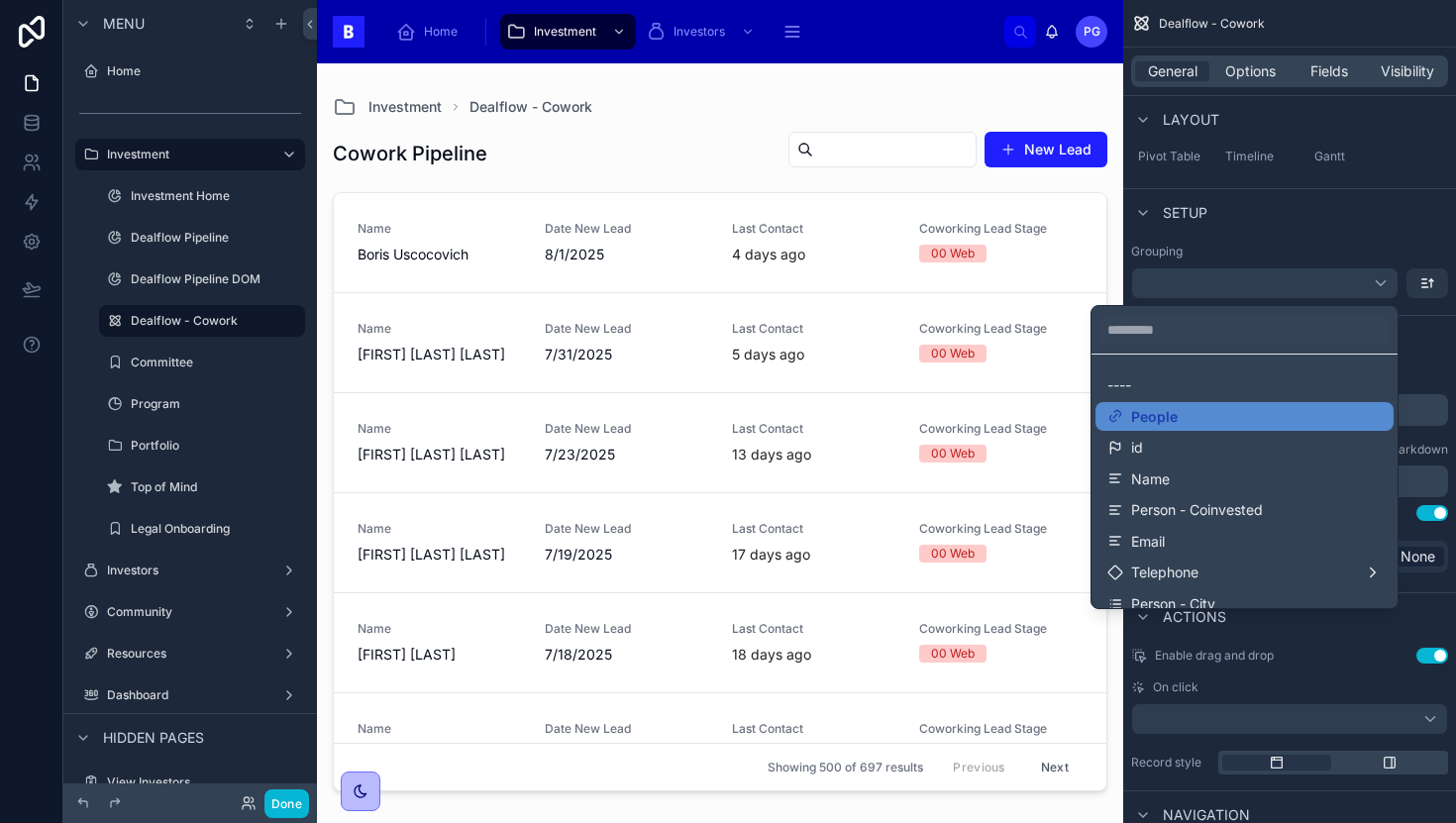 click at bounding box center (728, 411) 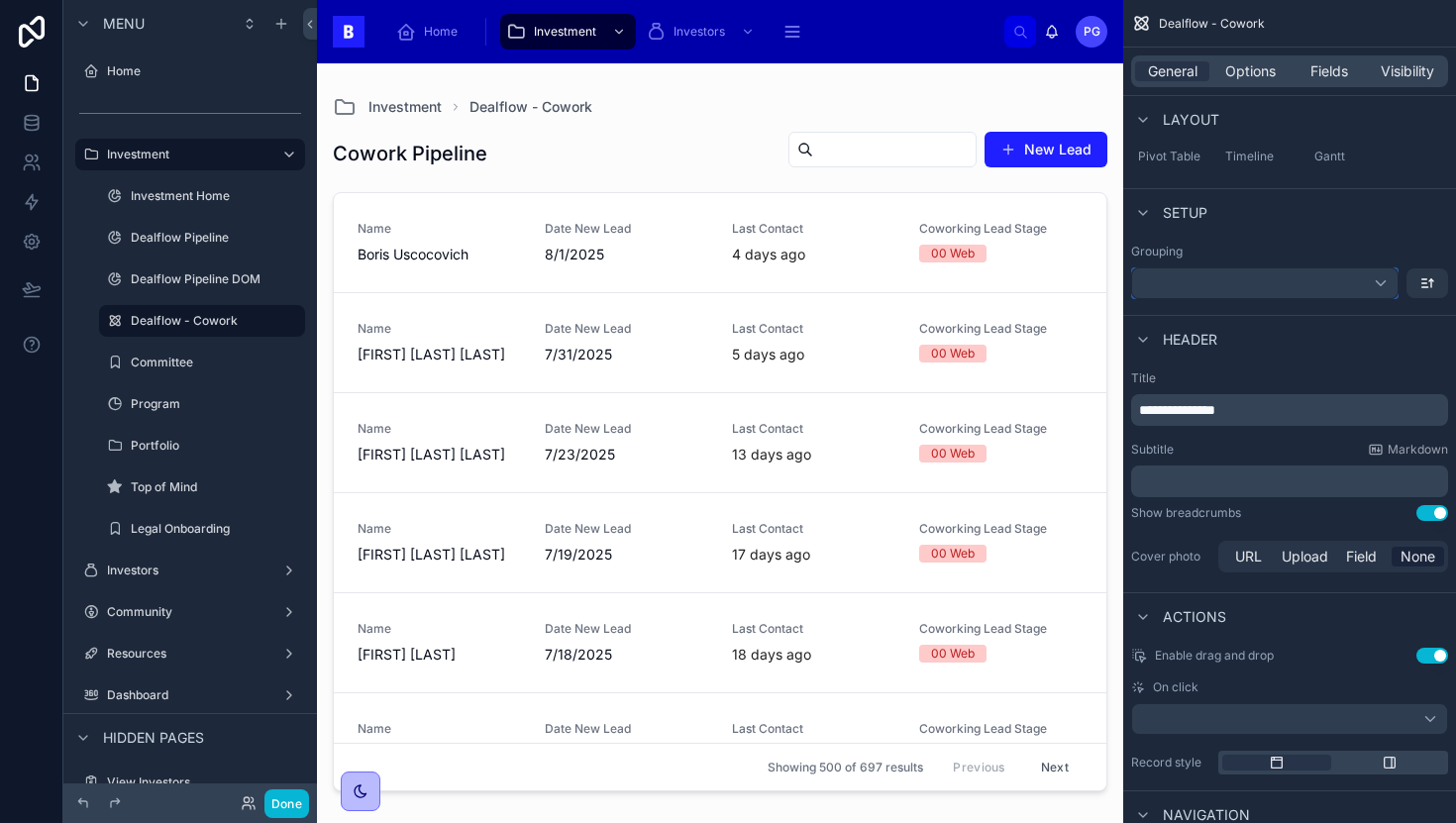 click at bounding box center [1265, 283] 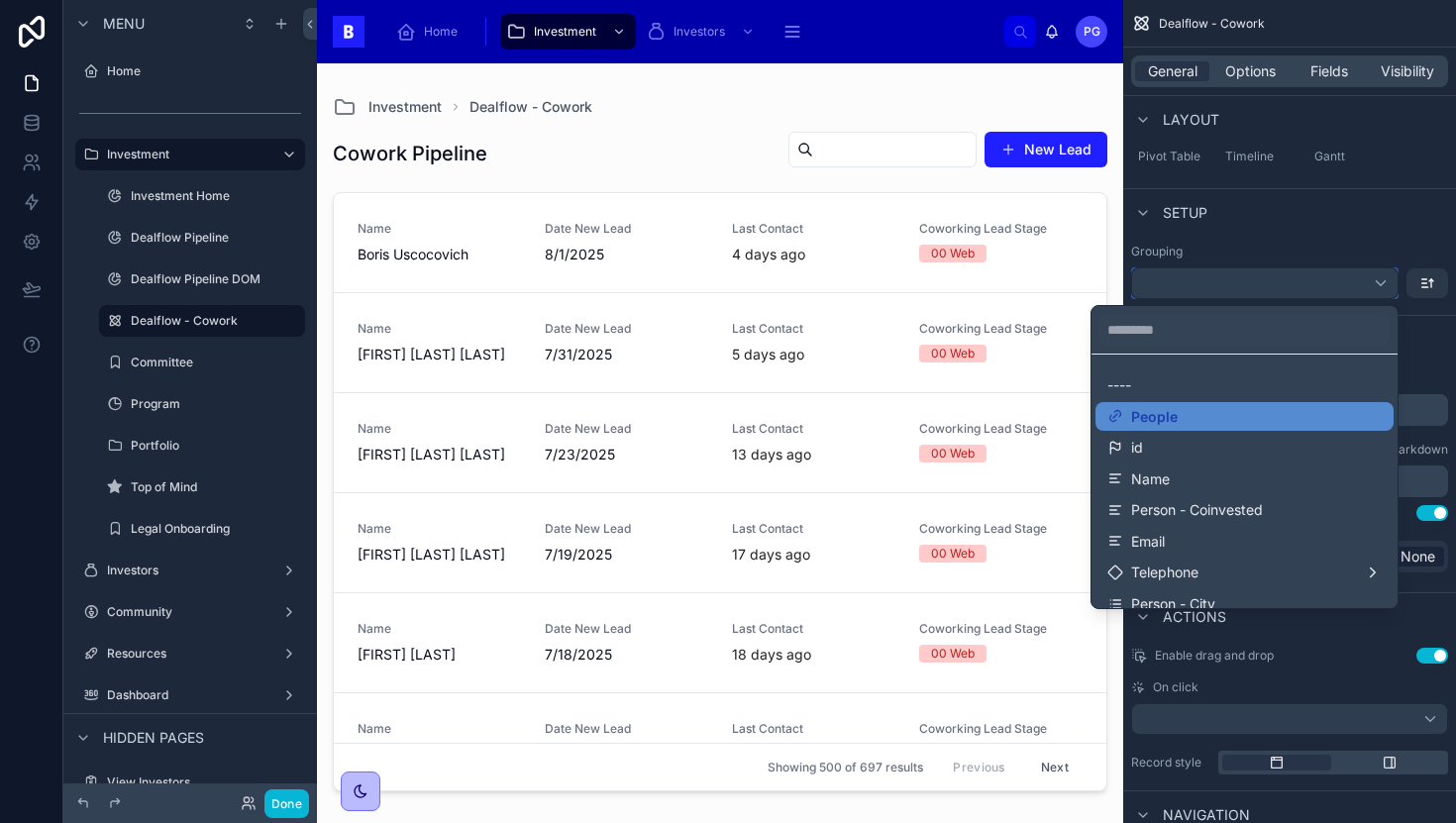 type 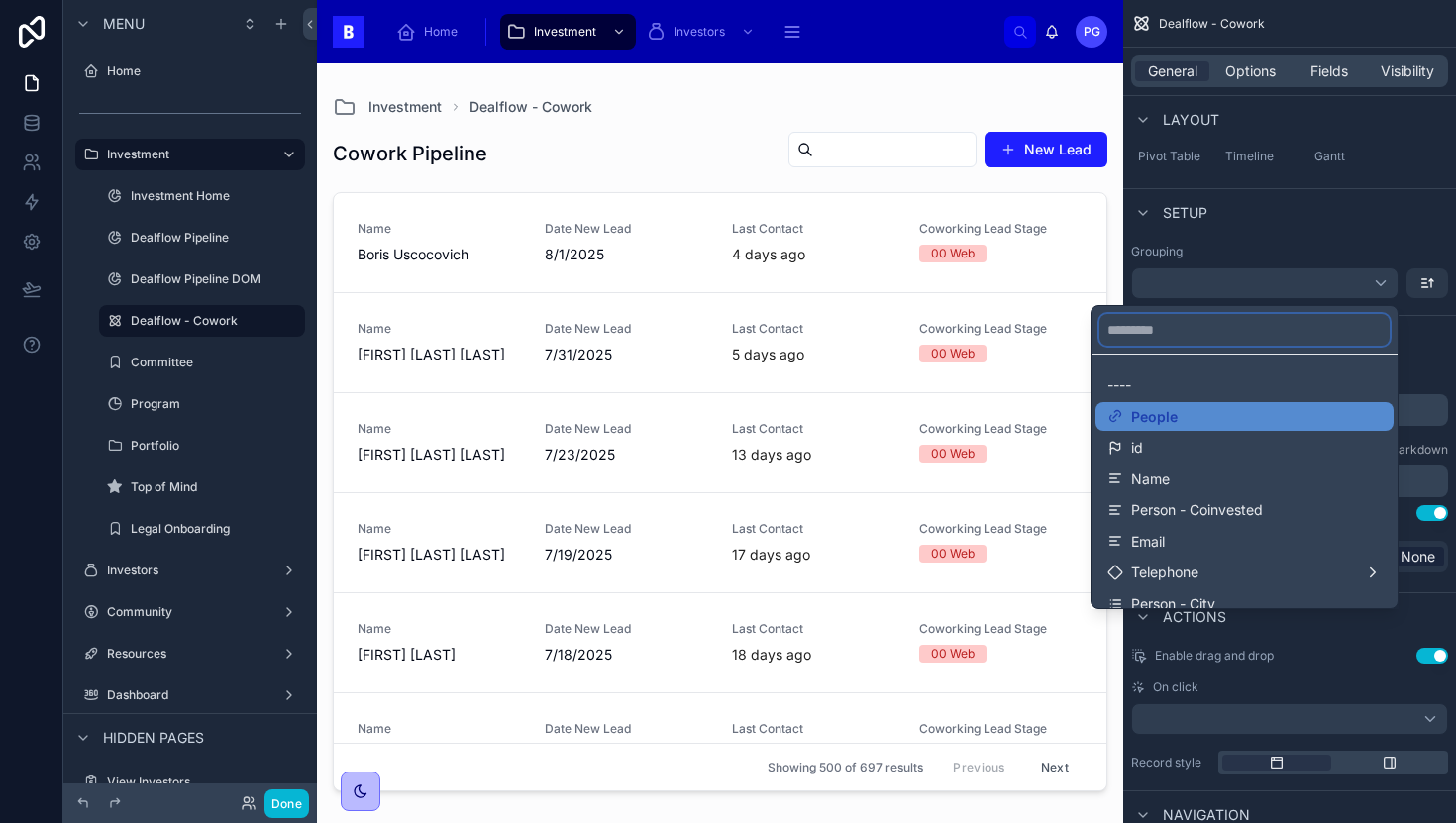 click at bounding box center [1244, 330] 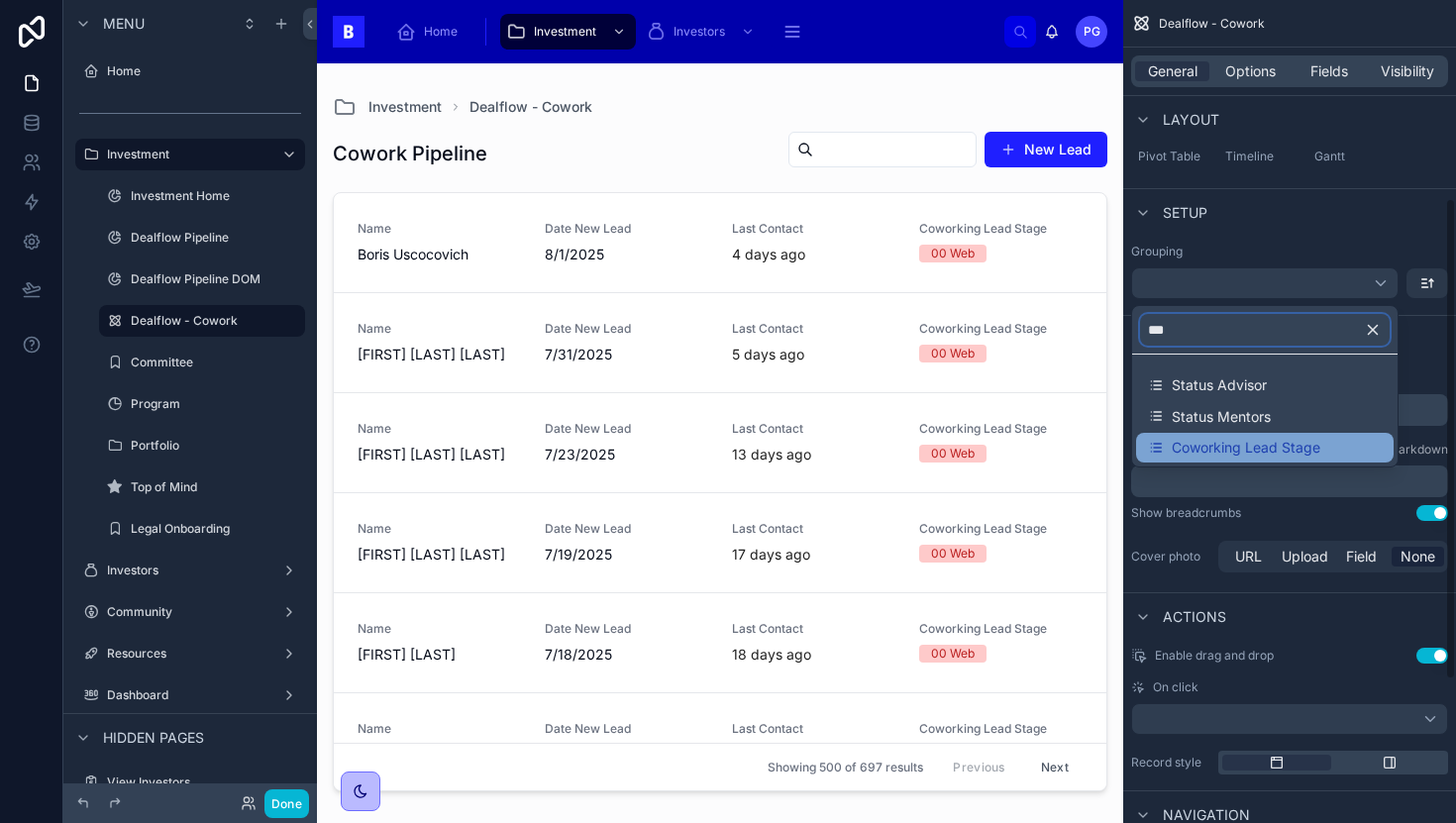 type on "***" 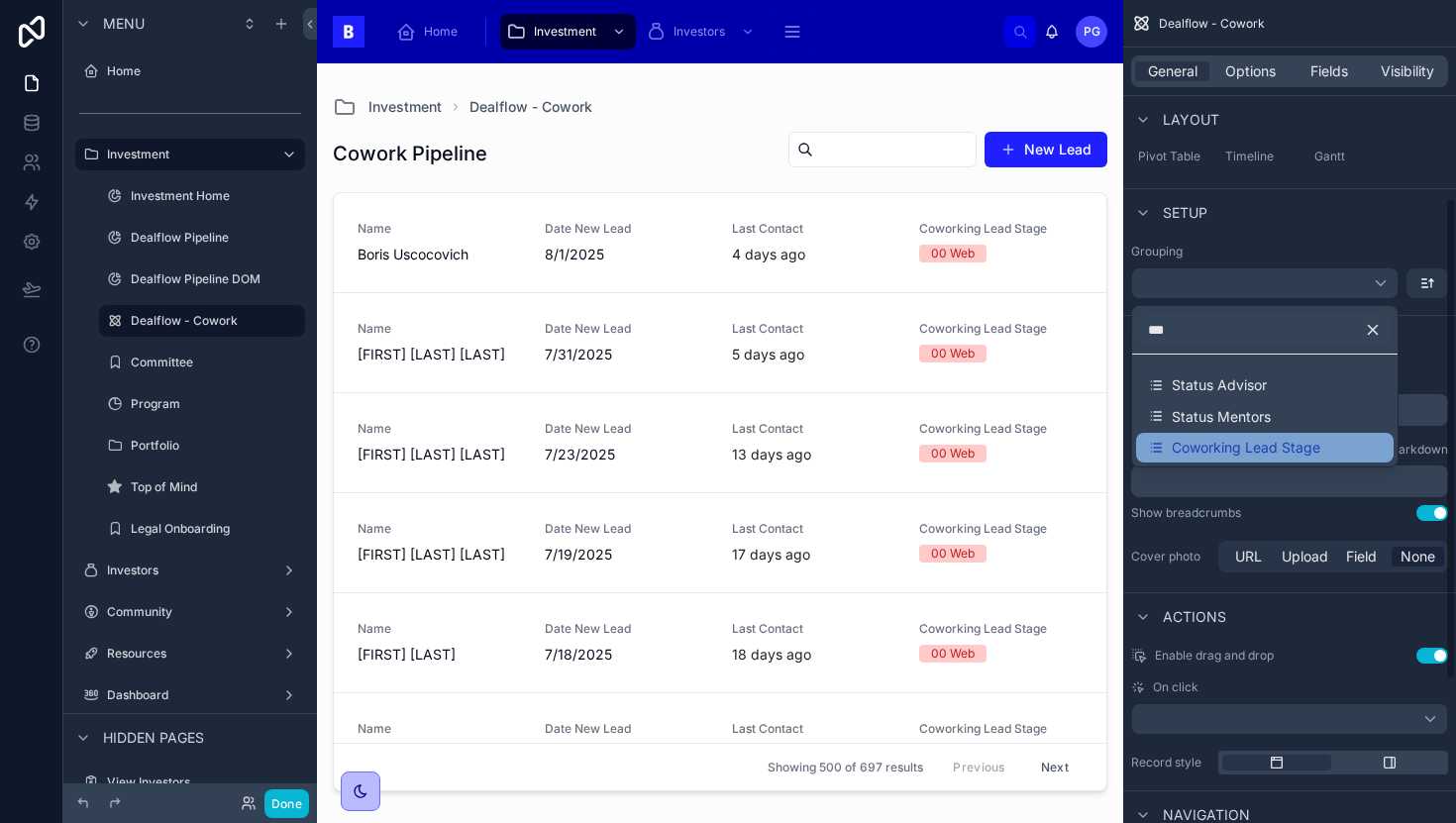 click on "Coworking Lead Stage" at bounding box center (1246, 448) 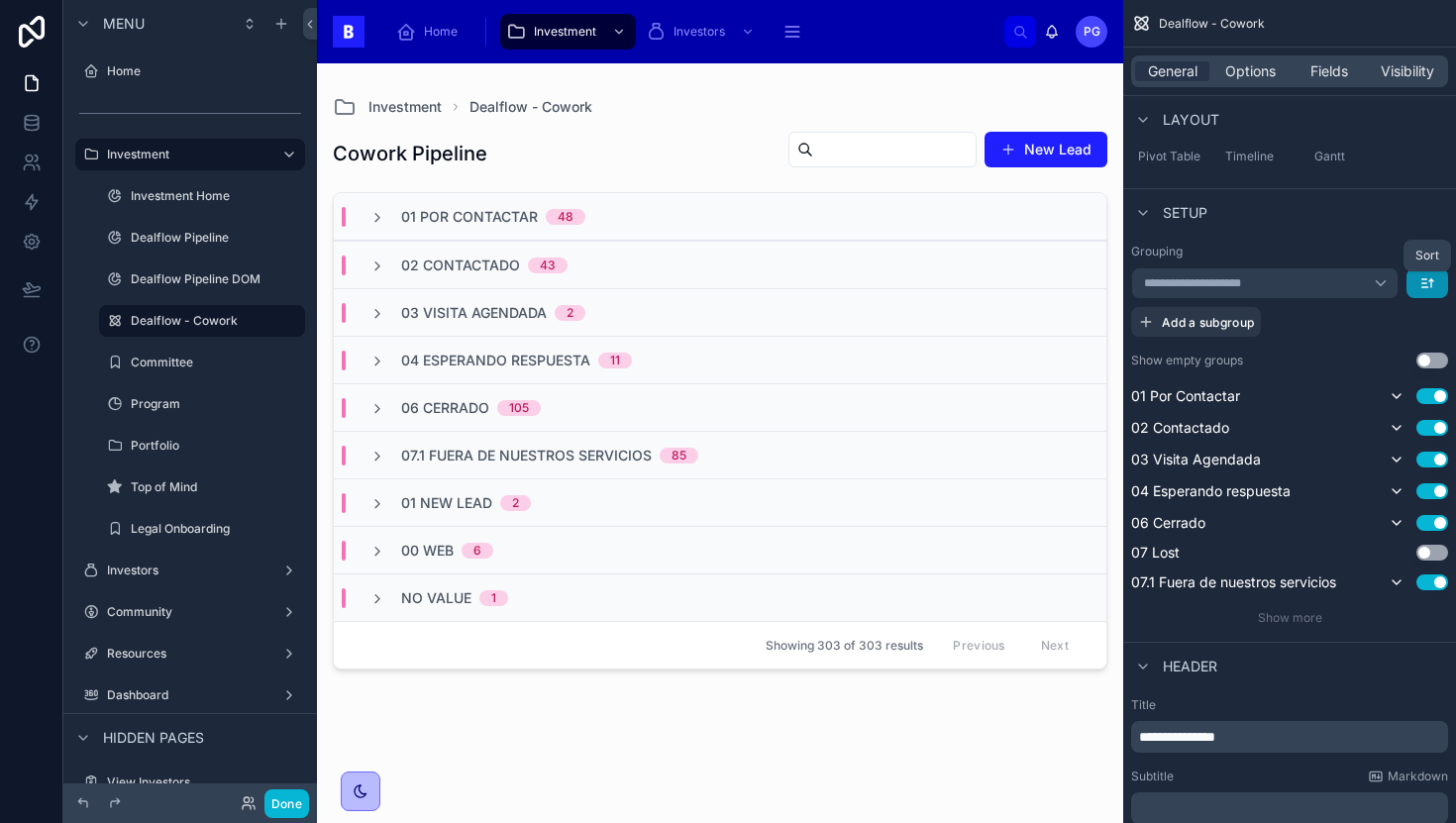 click 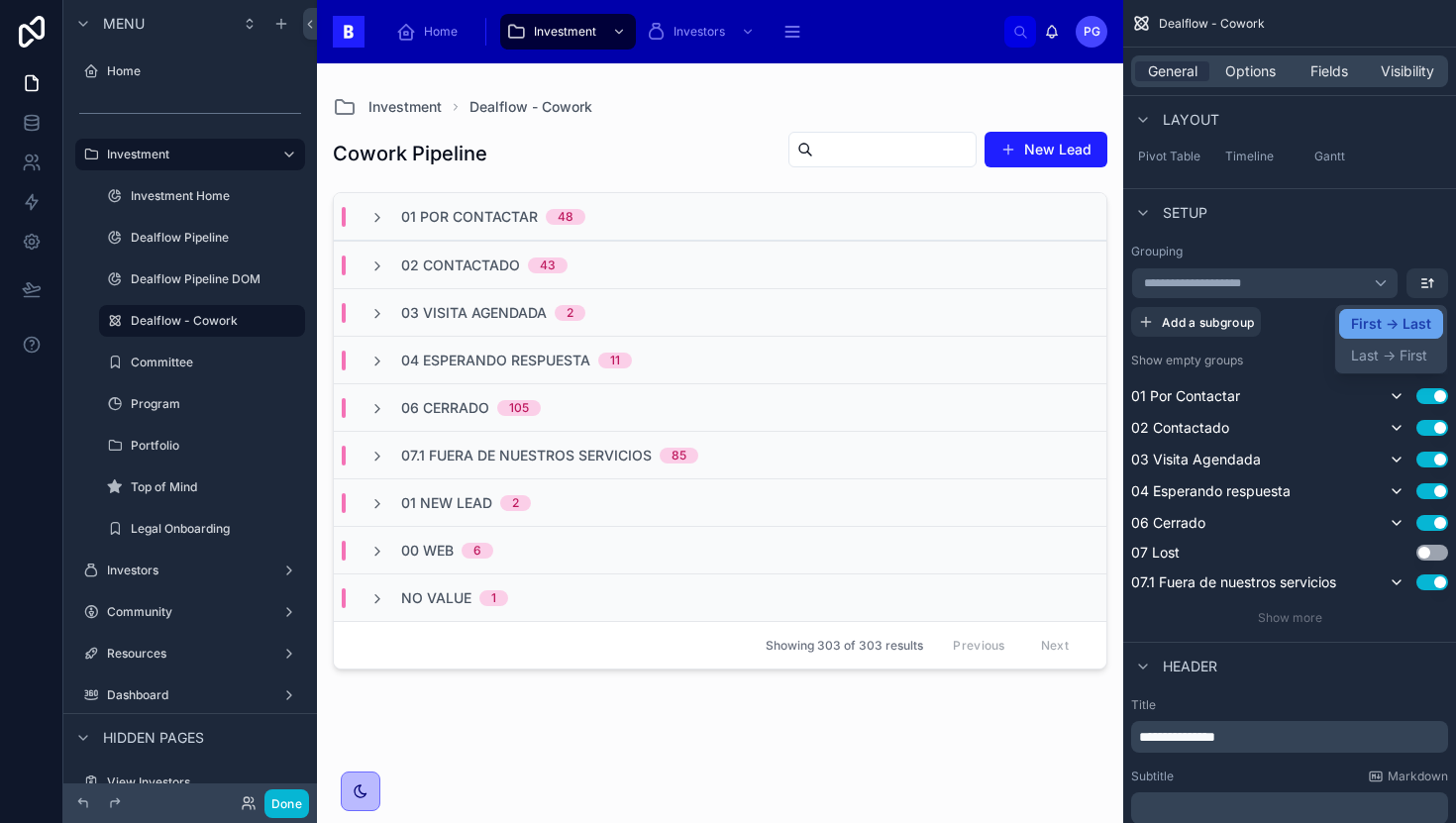 click on "First -> Last" at bounding box center [1391, 324] 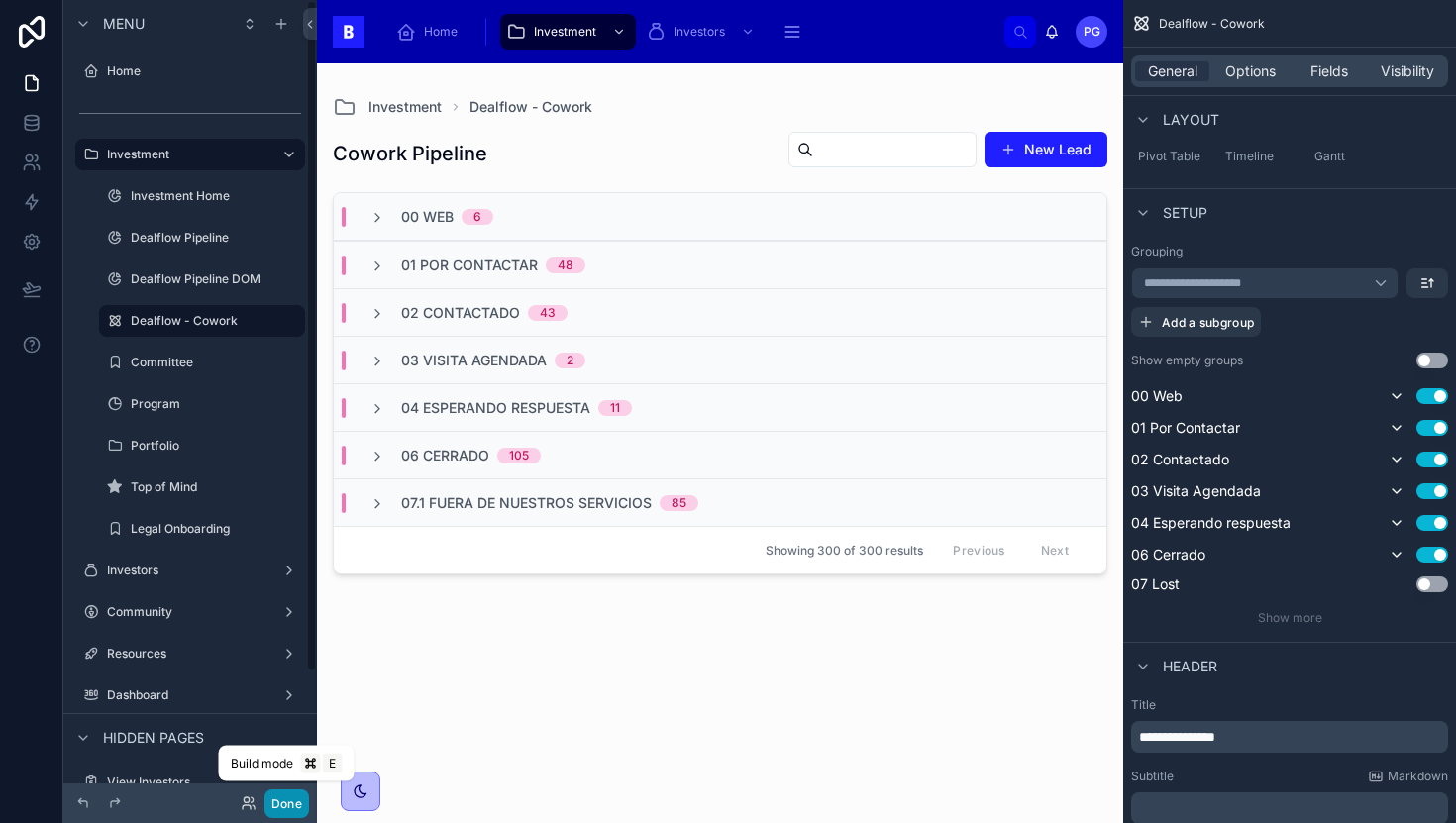 click on "Done" at bounding box center (286, 803) 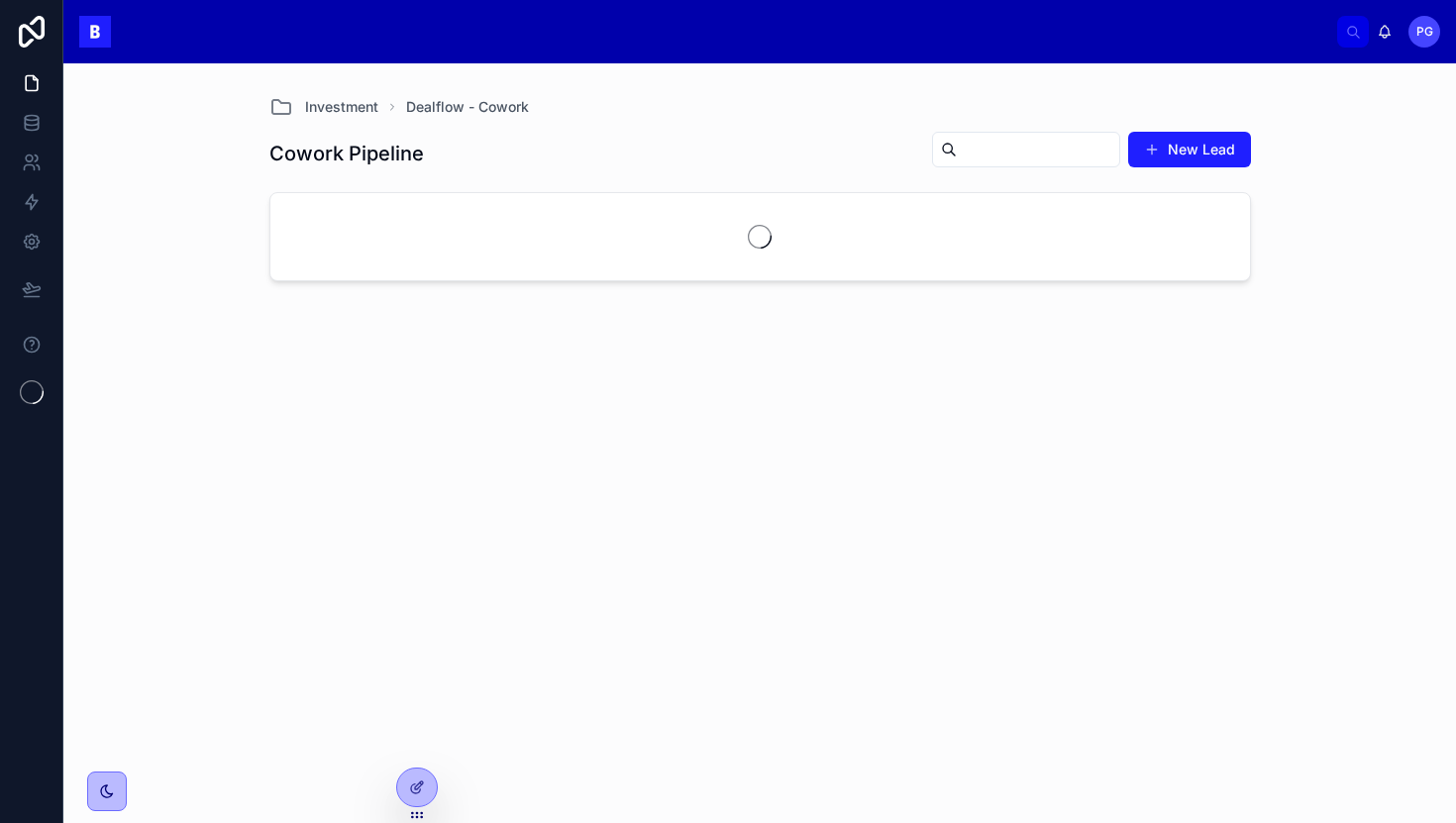scroll, scrollTop: 0, scrollLeft: 0, axis: both 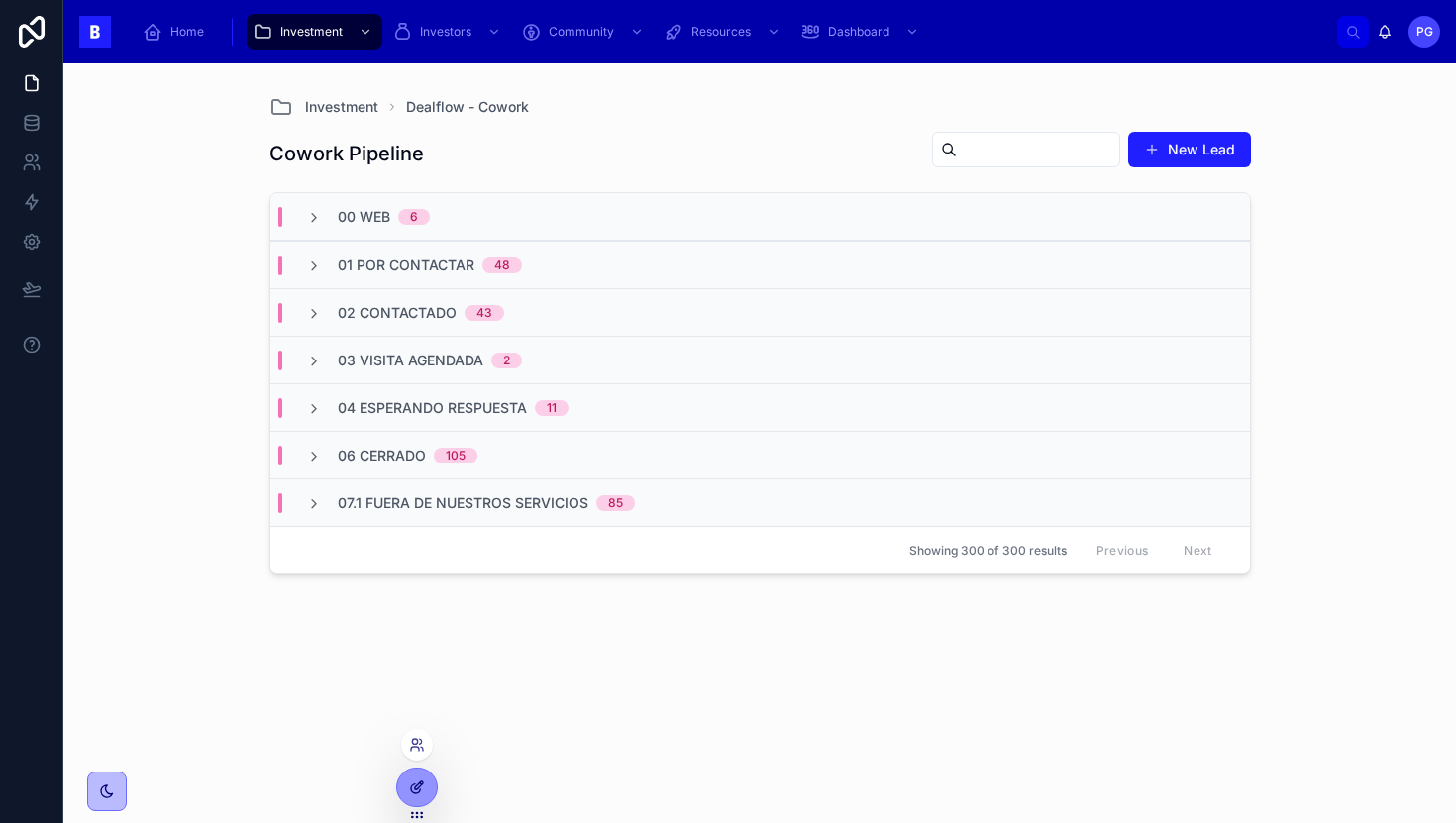 click 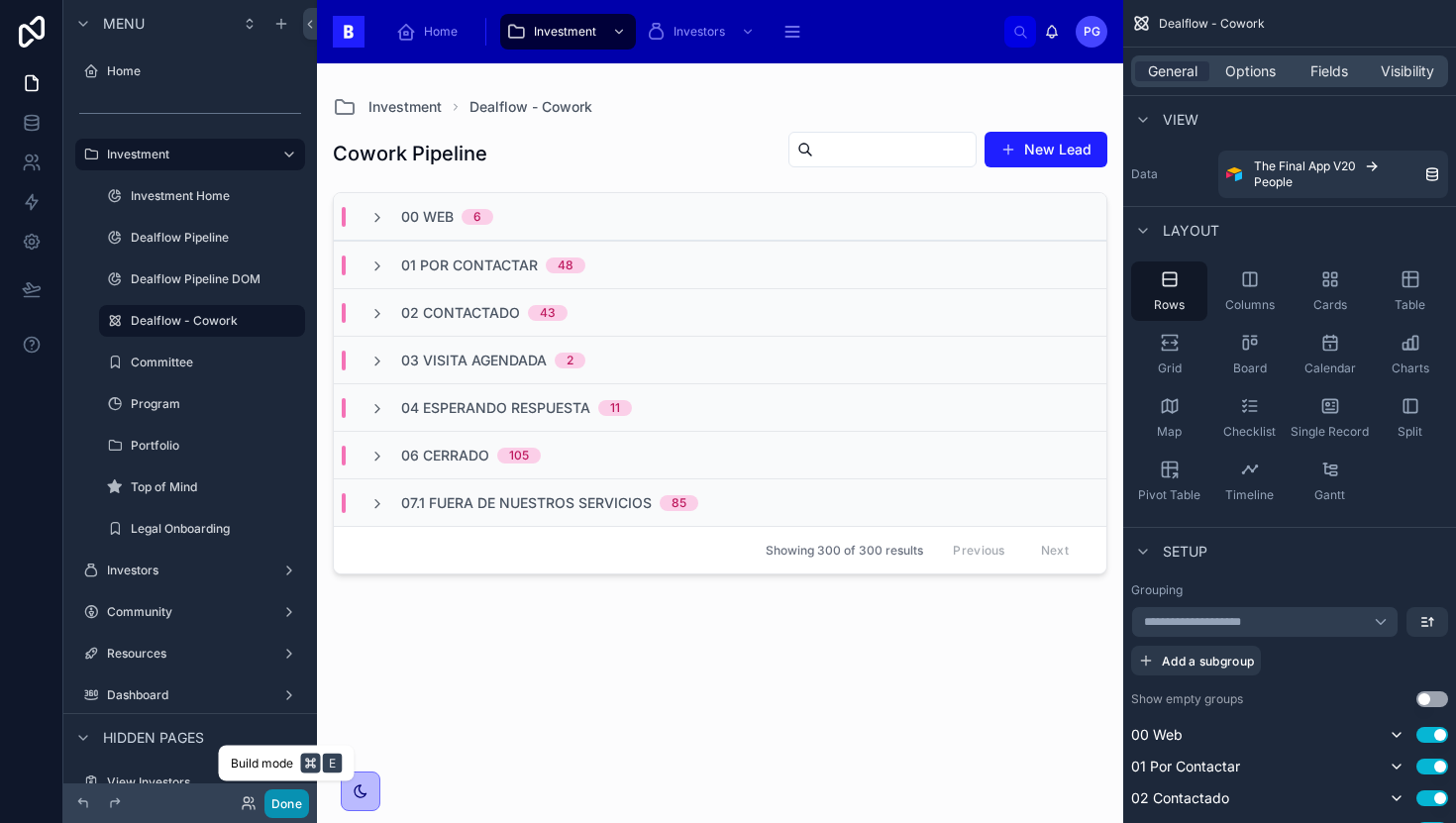 click on "Done" at bounding box center [286, 803] 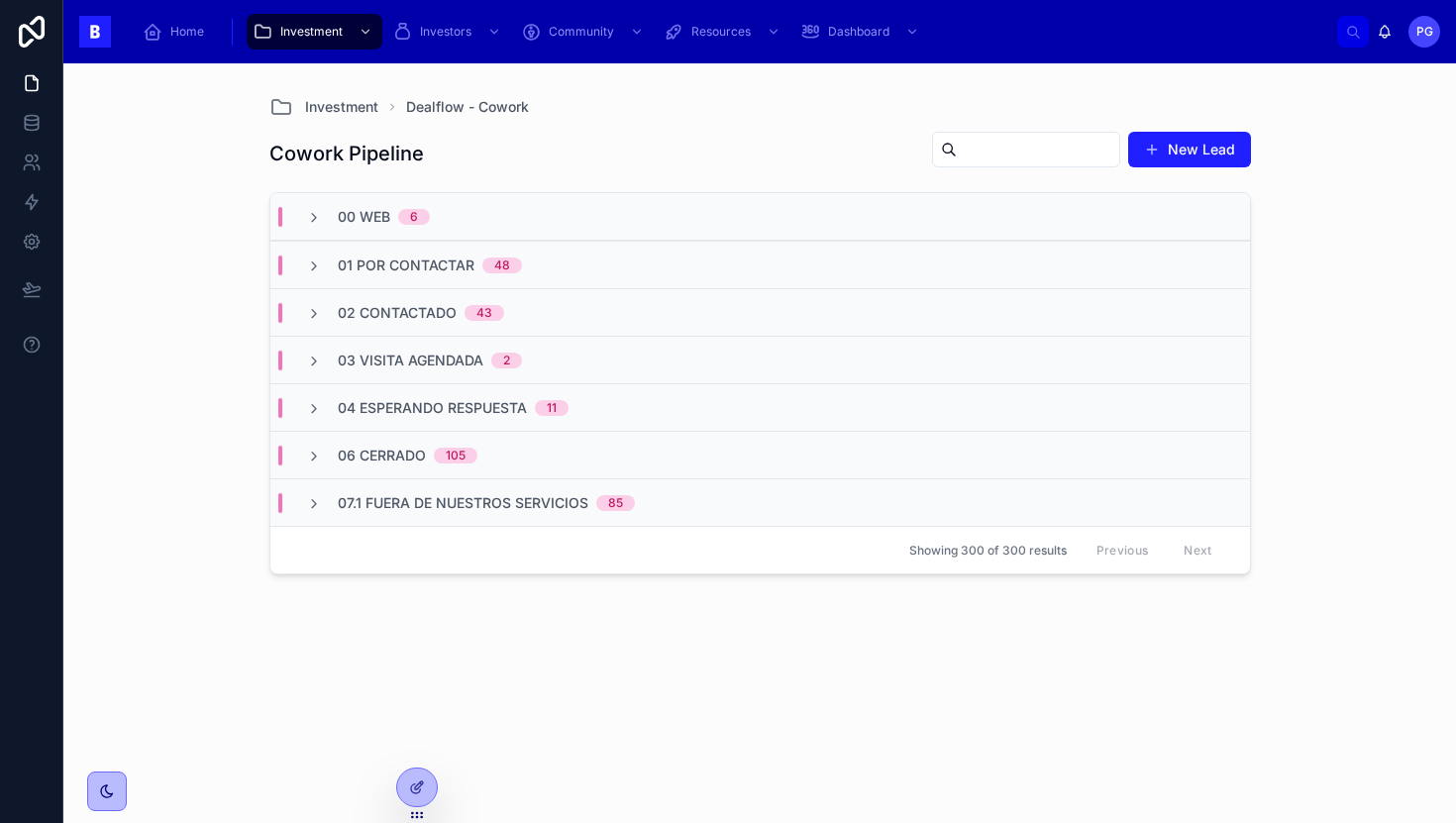 click on "00 Web" at bounding box center [364, 217] 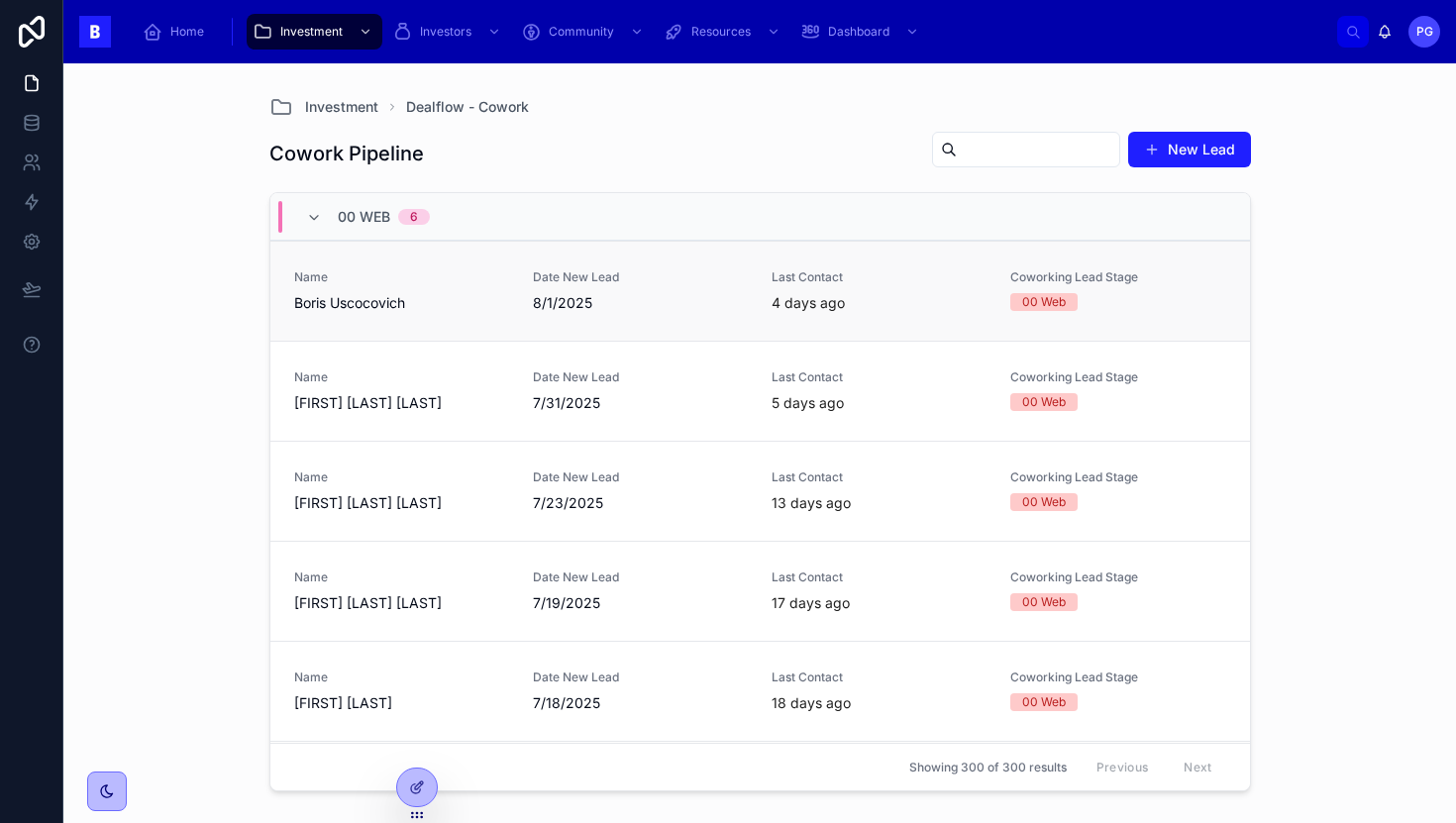 click on "Boris Uscocovich" at bounding box center (401, 303) 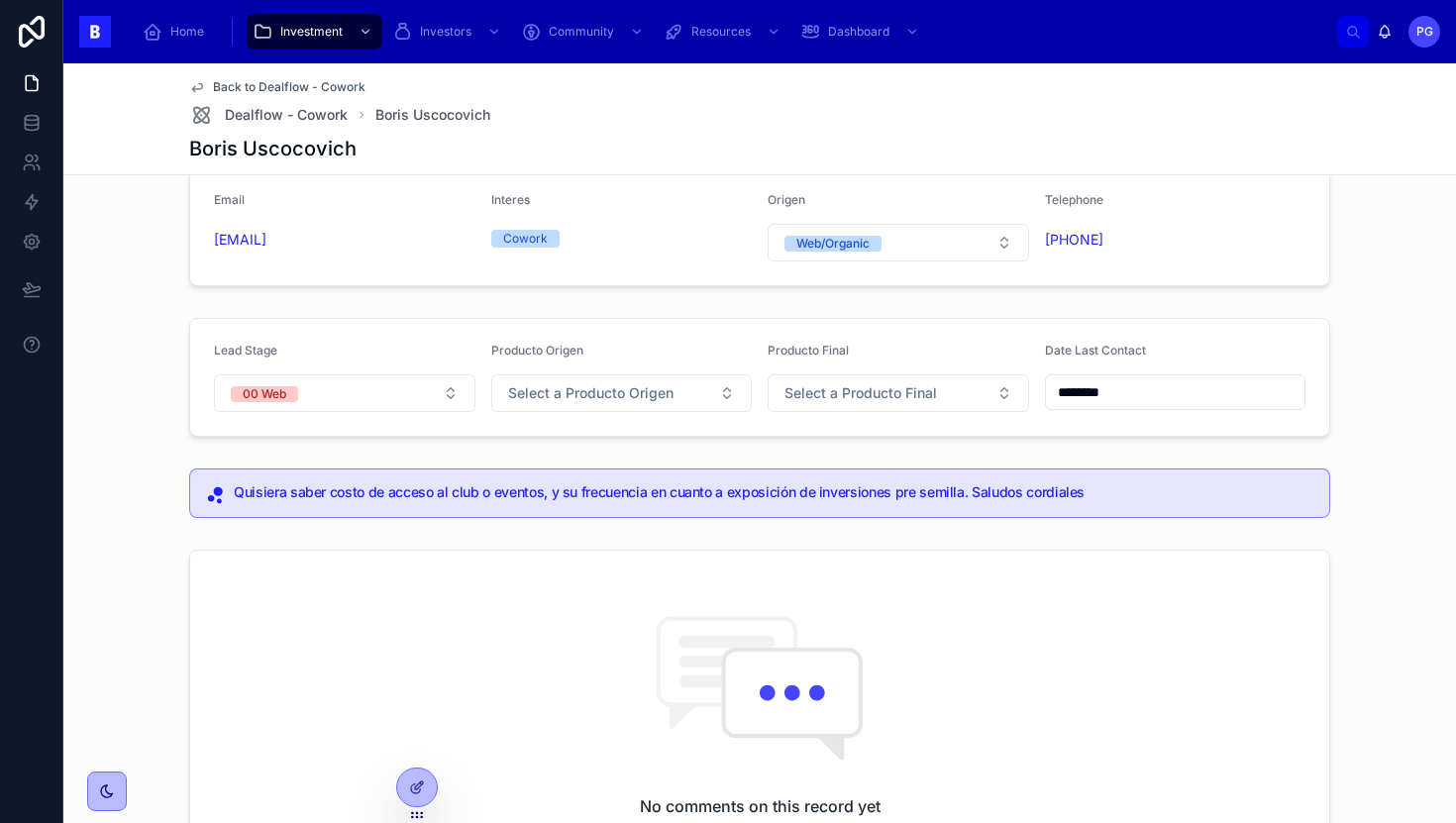 scroll, scrollTop: 0, scrollLeft: 0, axis: both 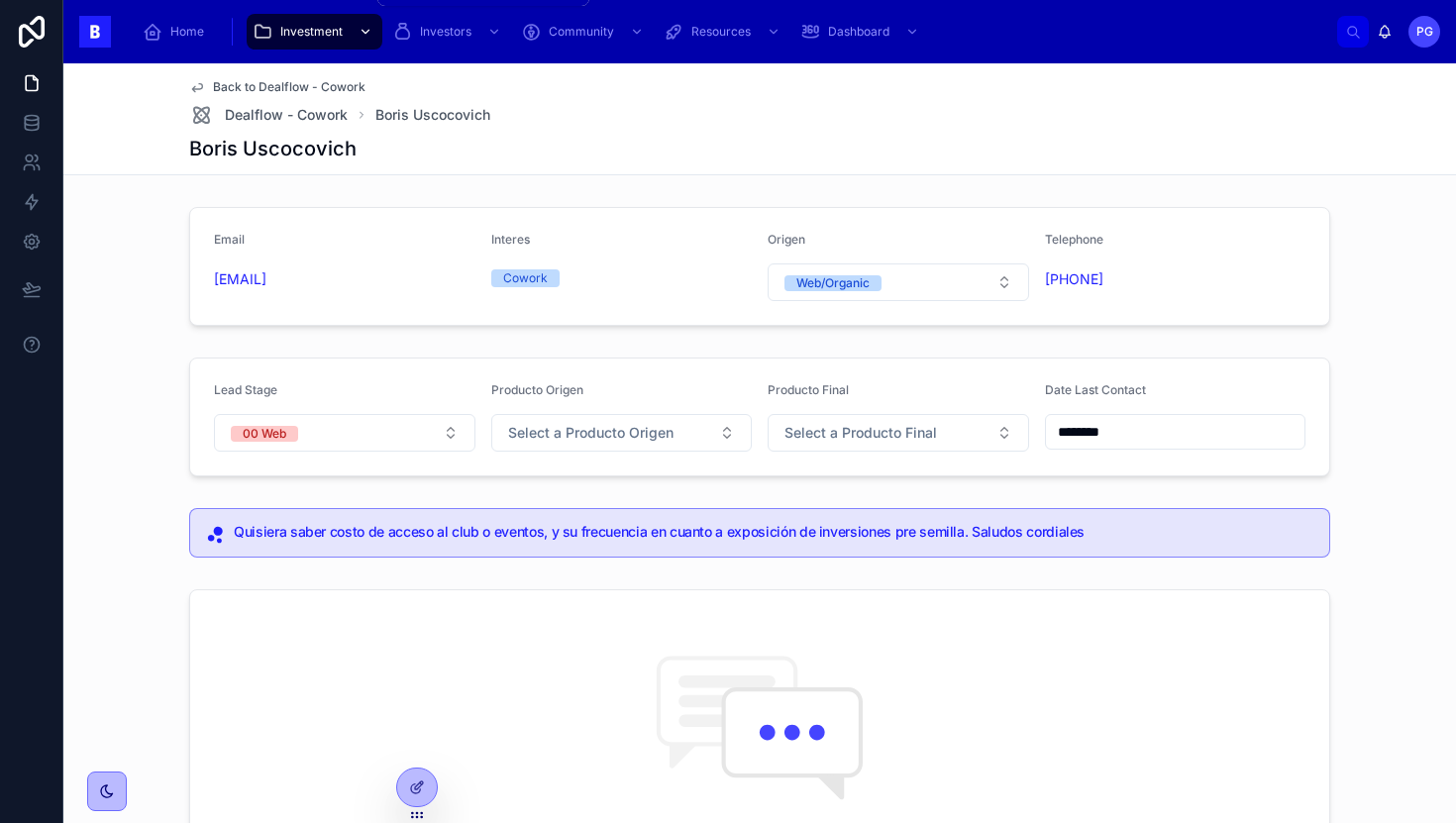 click on "Investment" at bounding box center (311, 32) 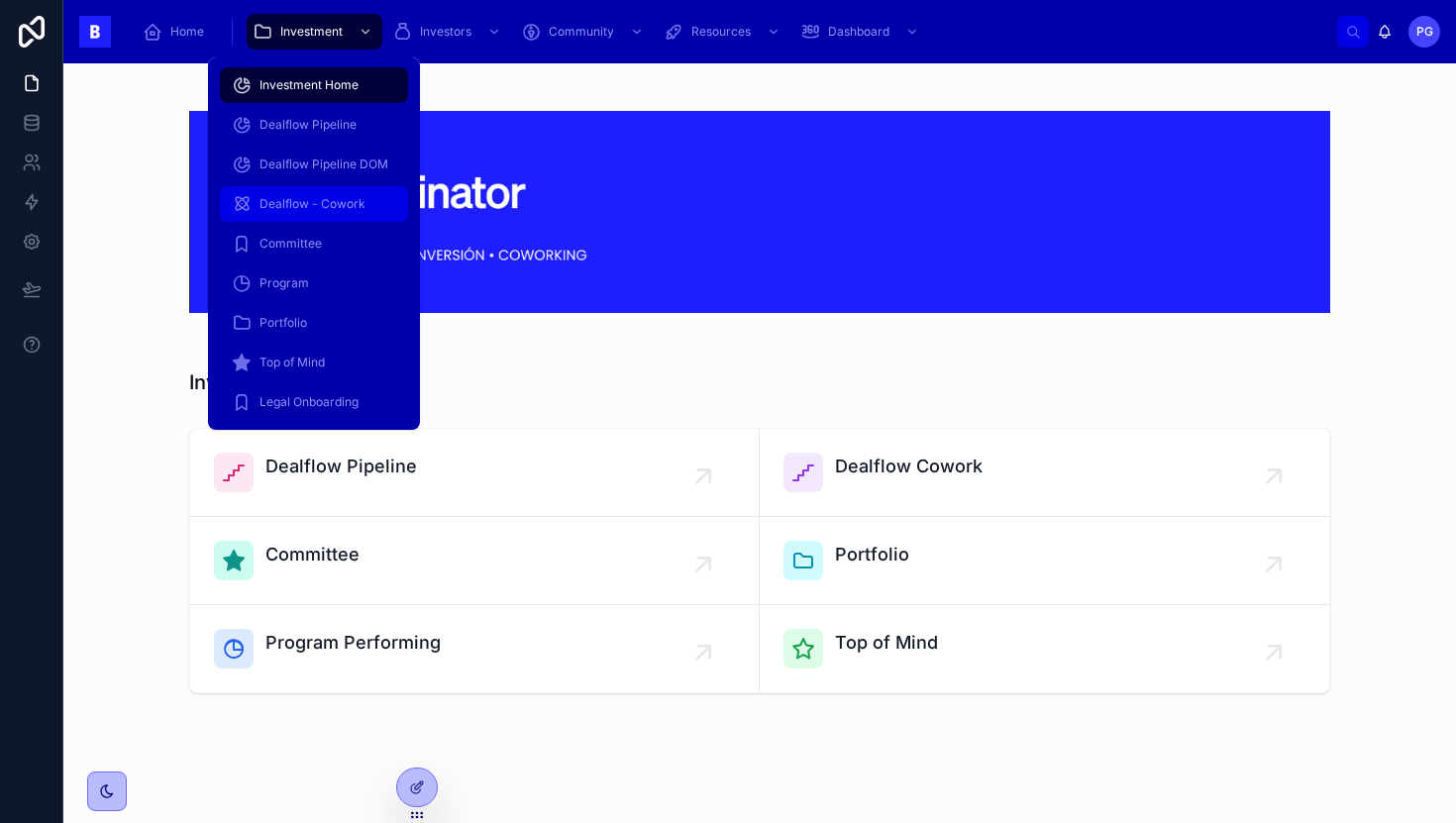 click on "Dealflow - Cowork" at bounding box center (312, 204) 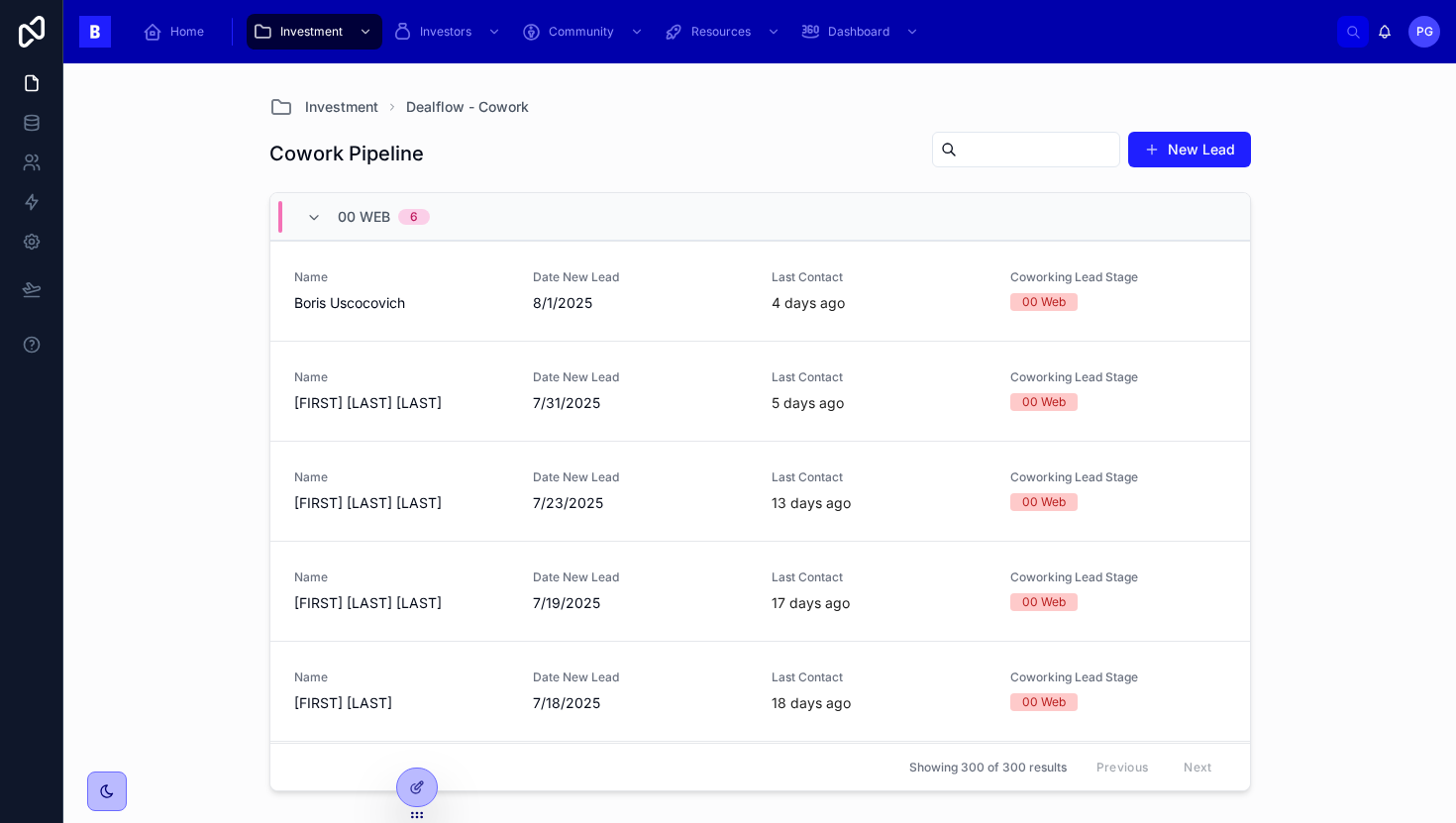 click on "00 Web 6" at bounding box center (367, 217) 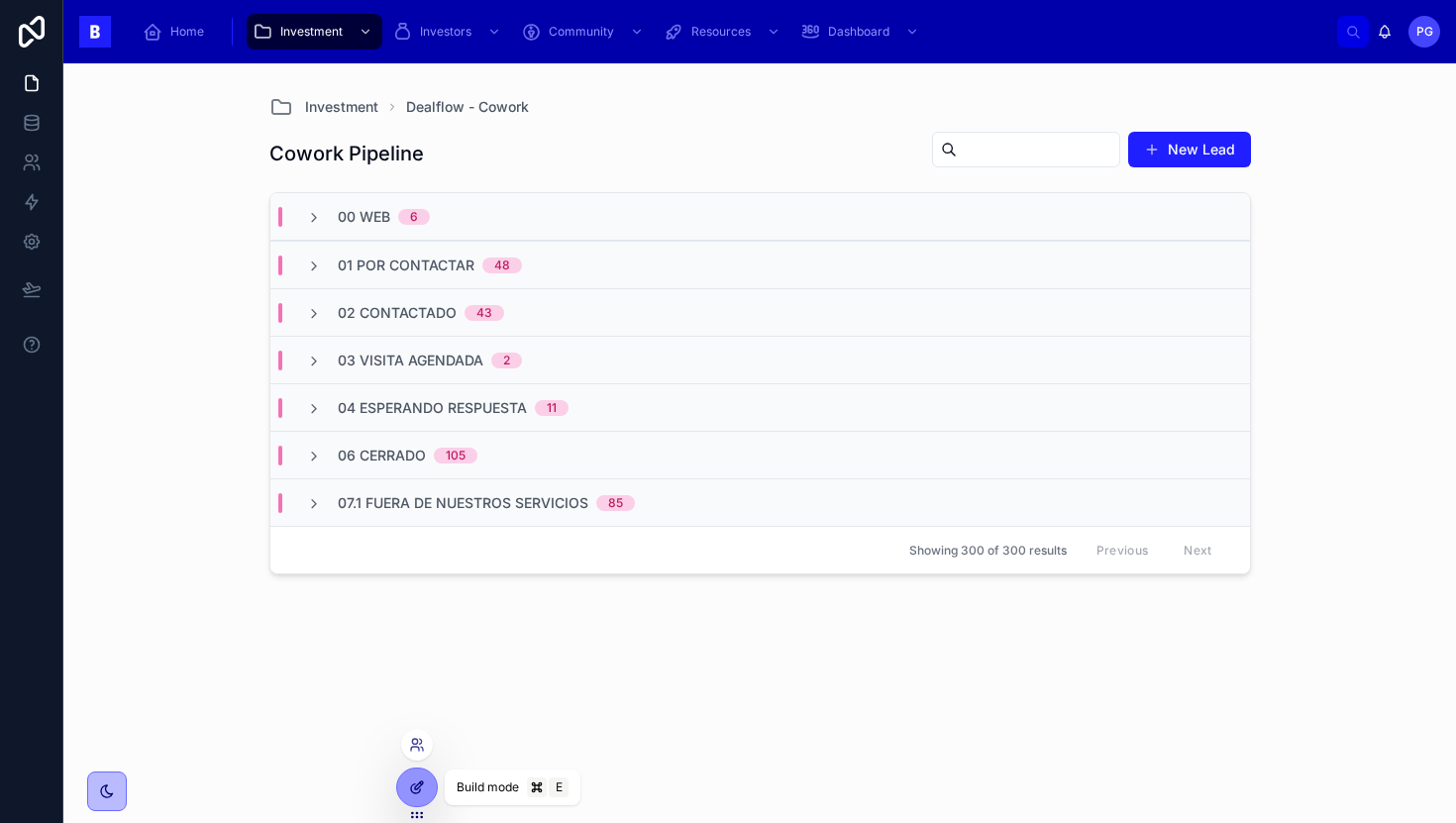 click 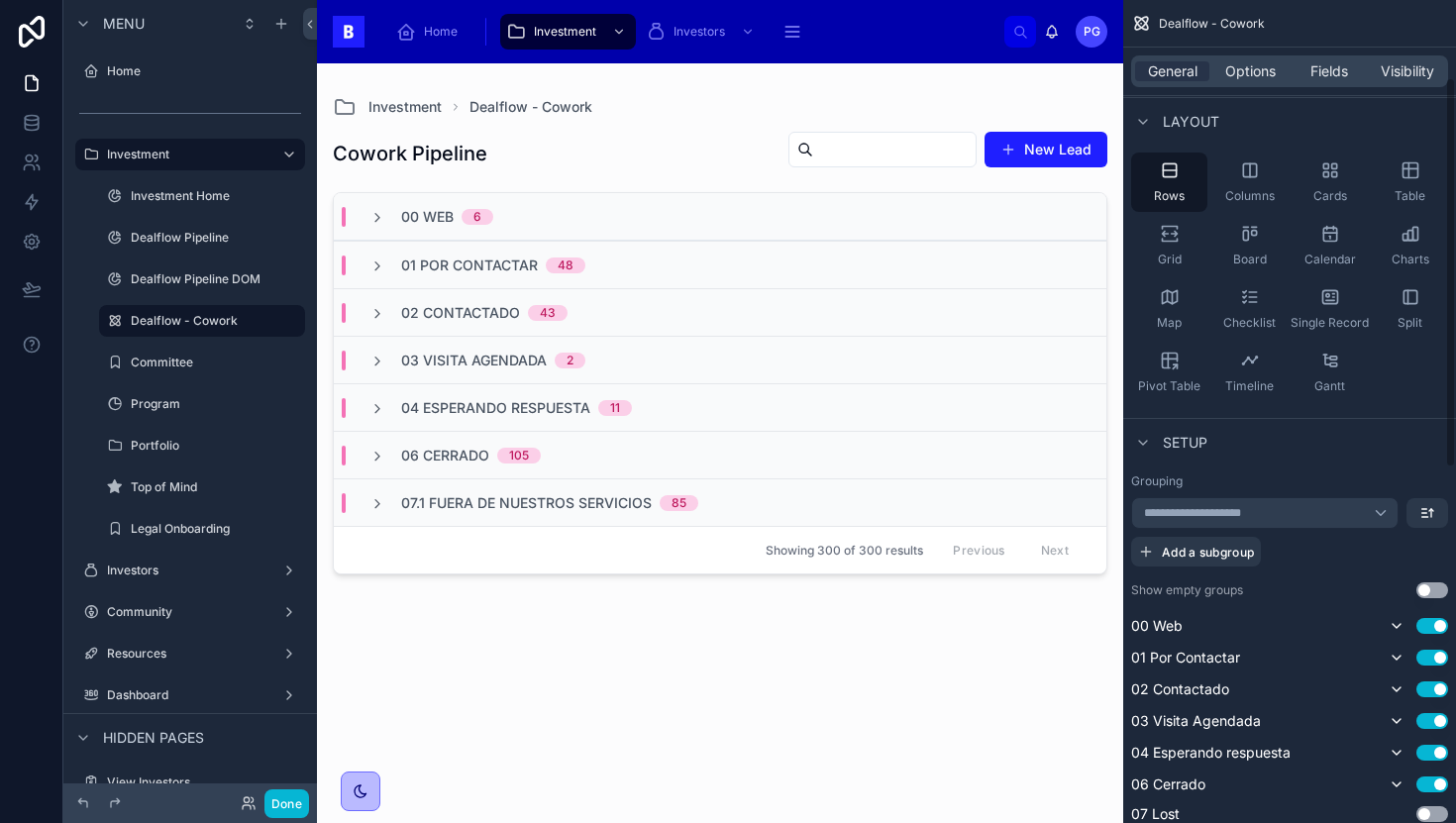 scroll, scrollTop: 0, scrollLeft: 0, axis: both 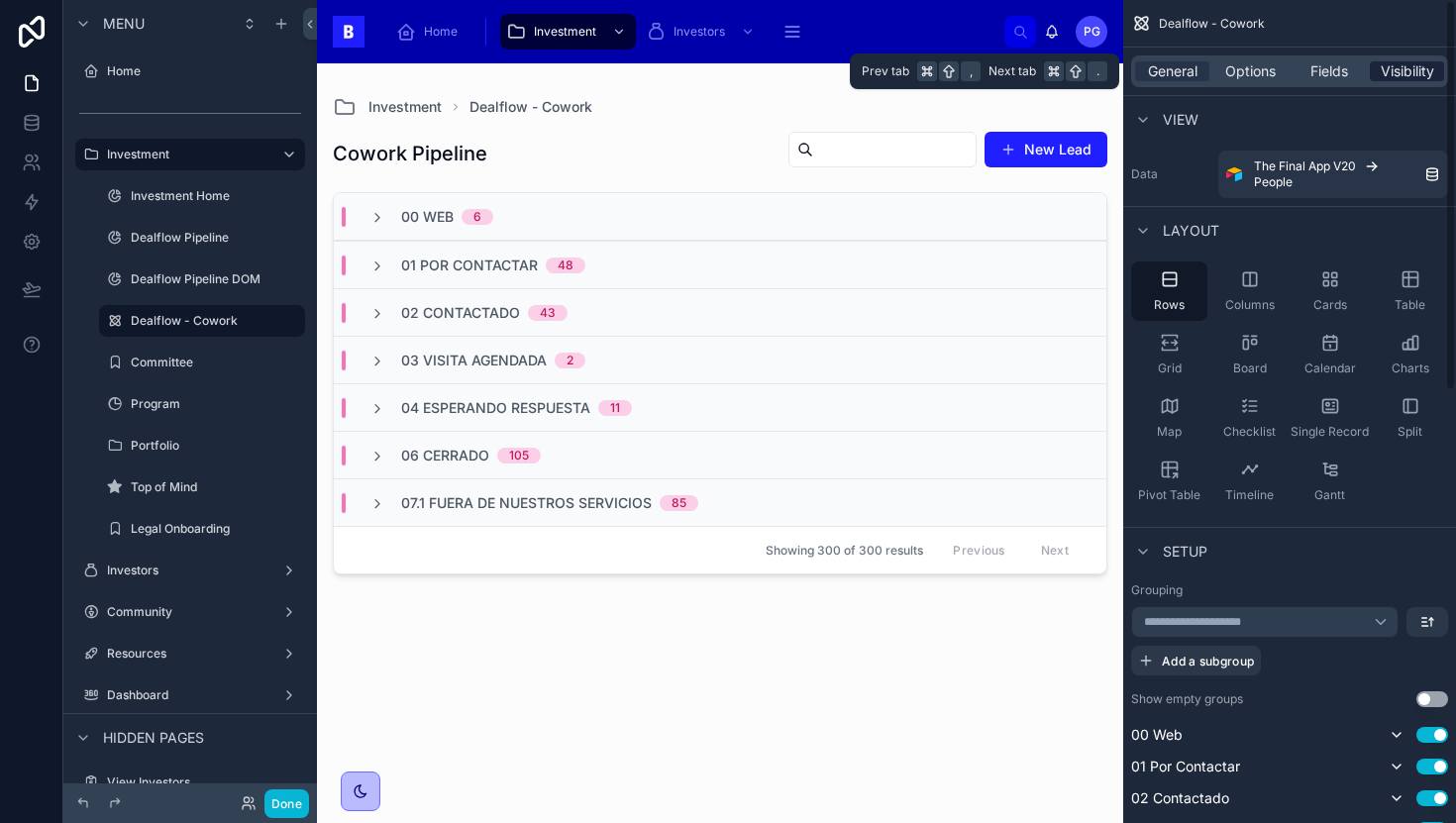 click on "Visibility" at bounding box center [1407, 71] 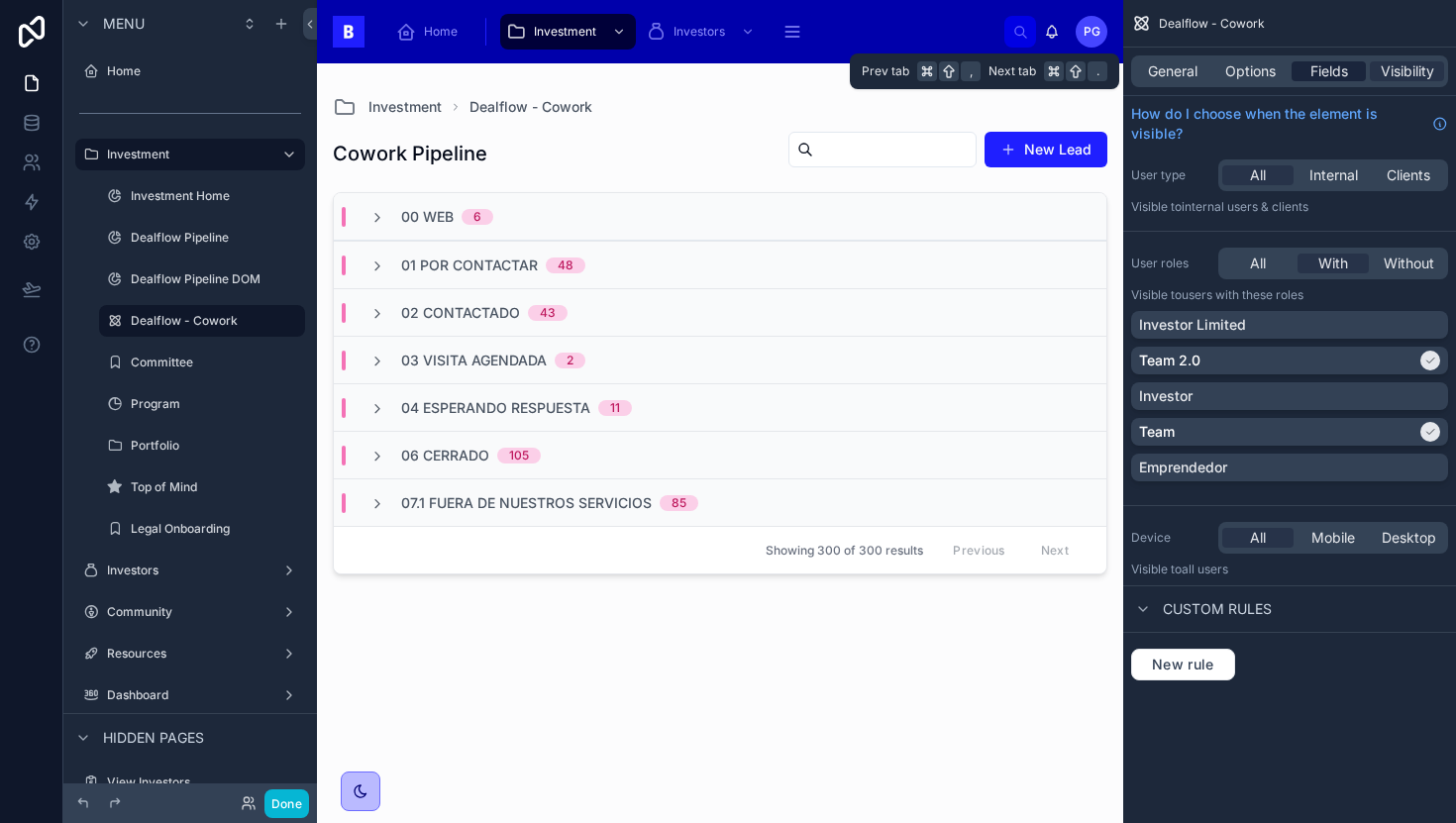 click on "Fields" at bounding box center (1329, 71) 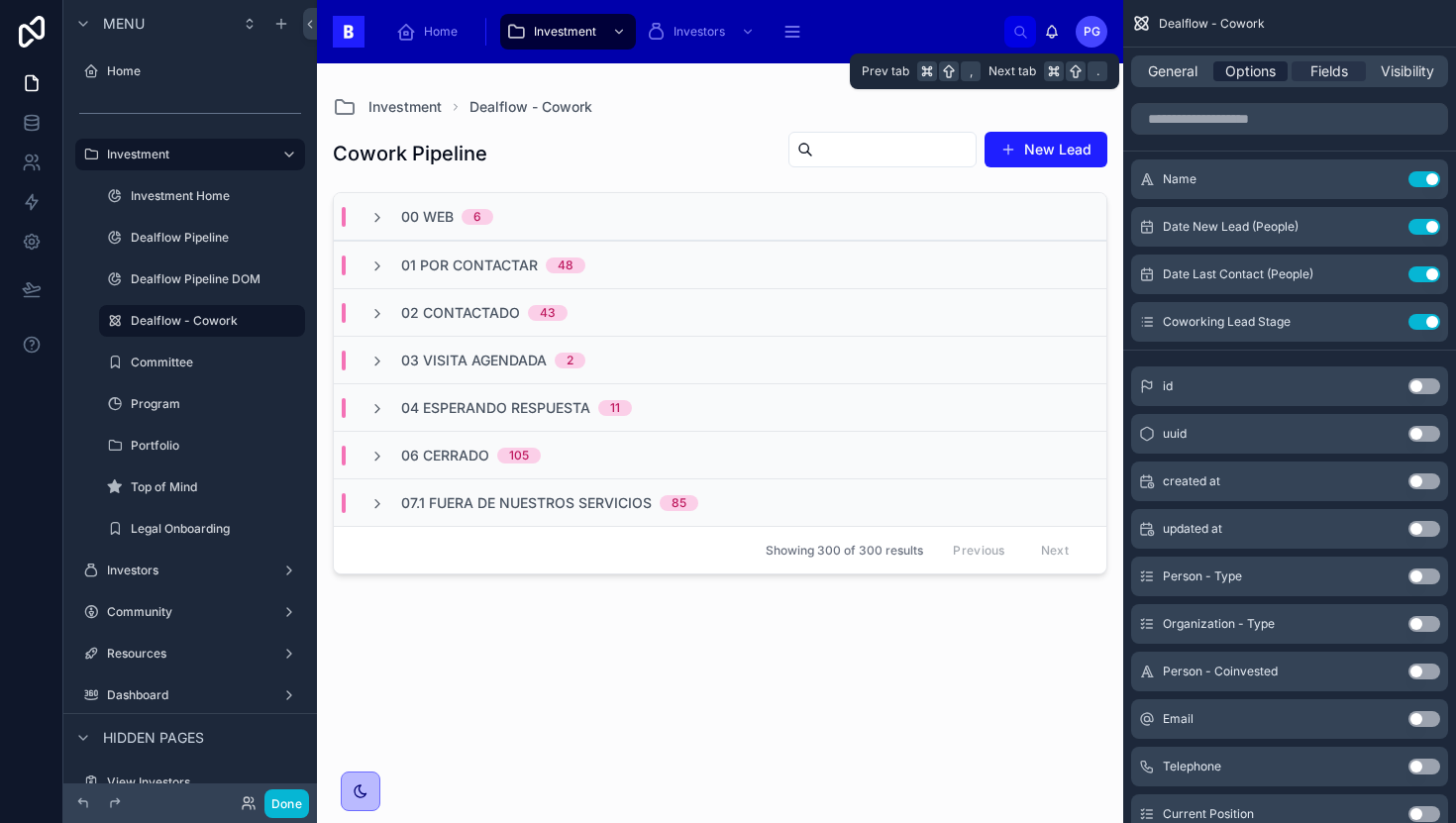 click on "Options" at bounding box center (1250, 71) 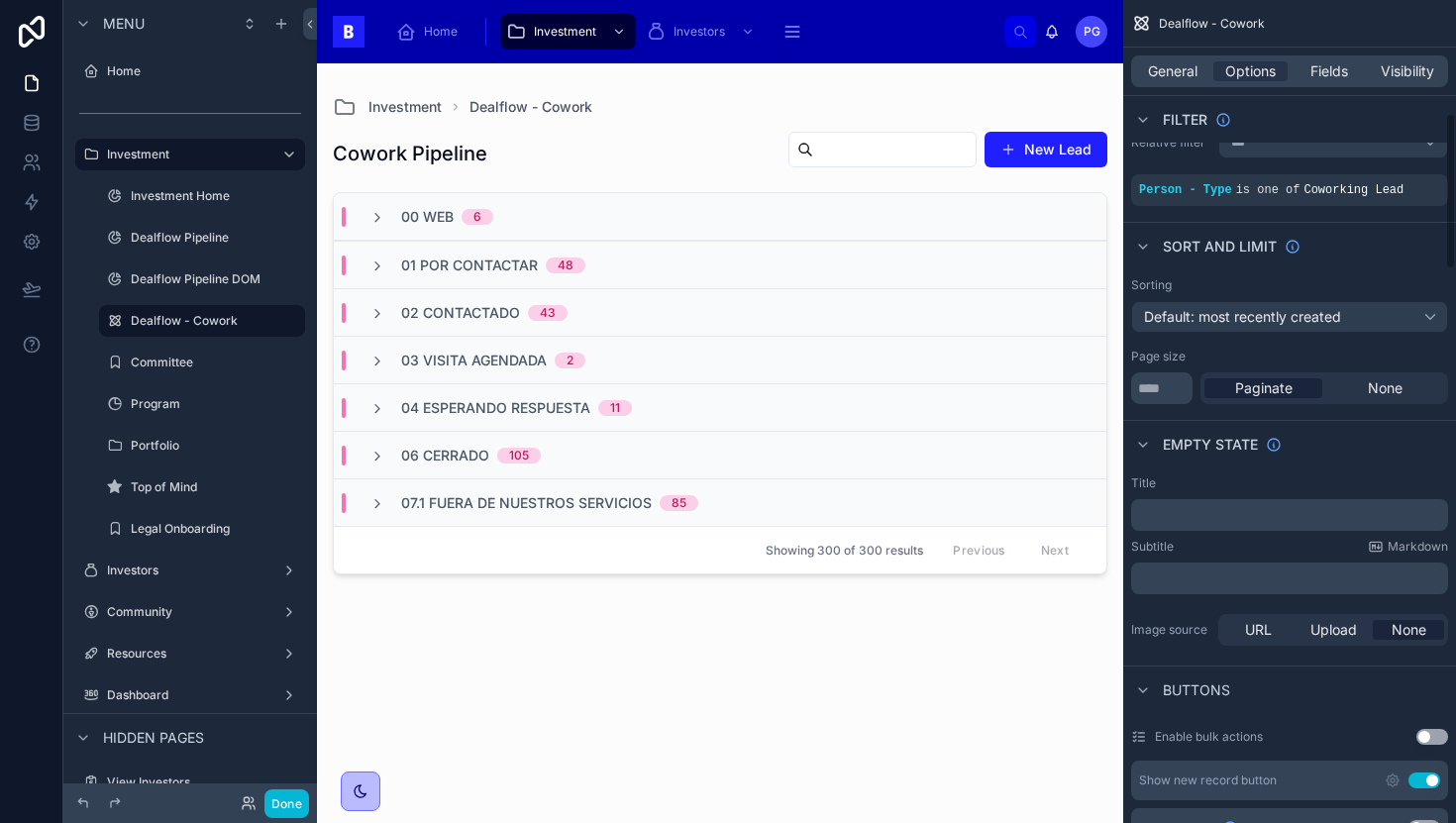 scroll, scrollTop: 0, scrollLeft: 0, axis: both 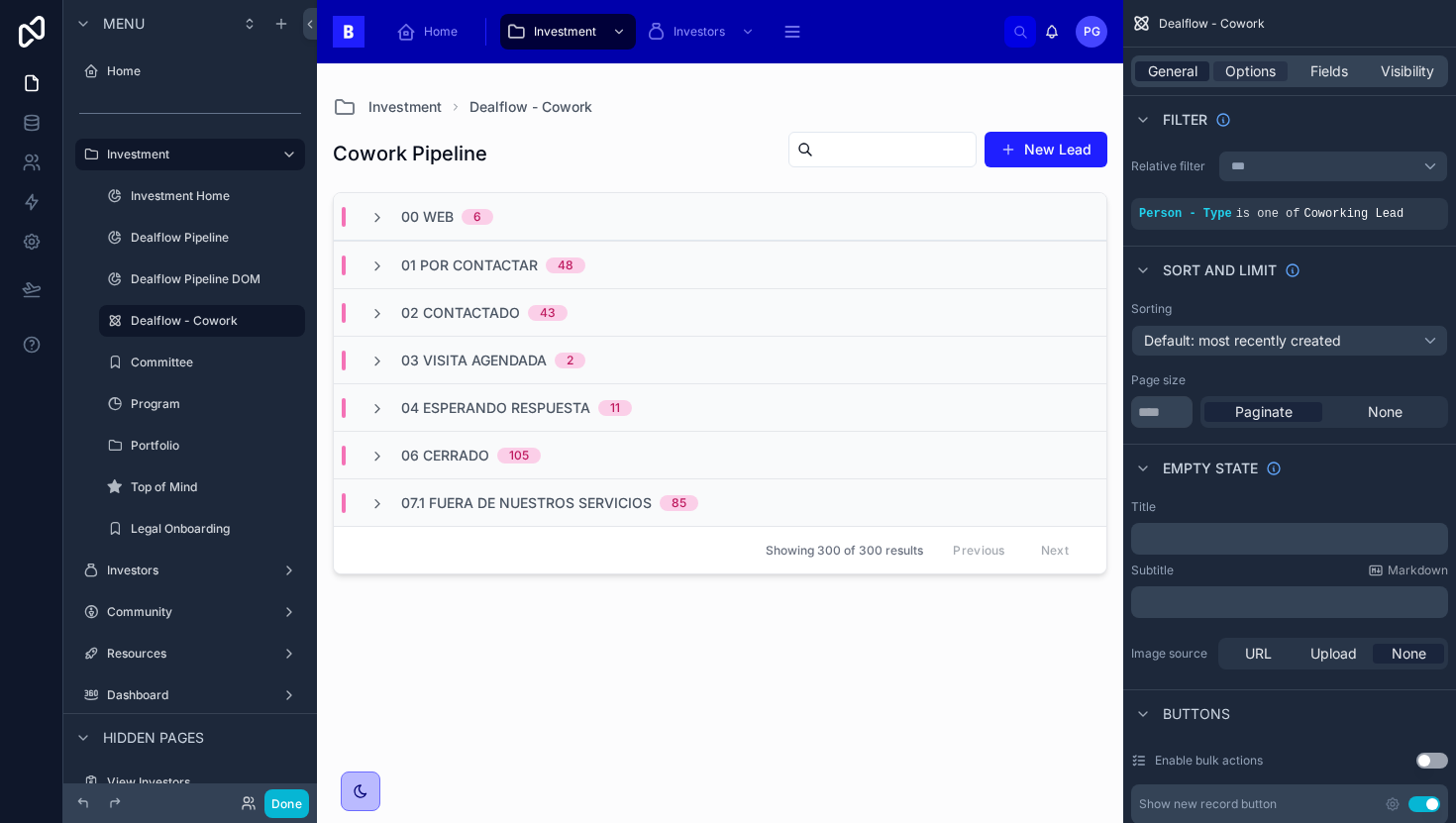 click on "General" at bounding box center [1173, 71] 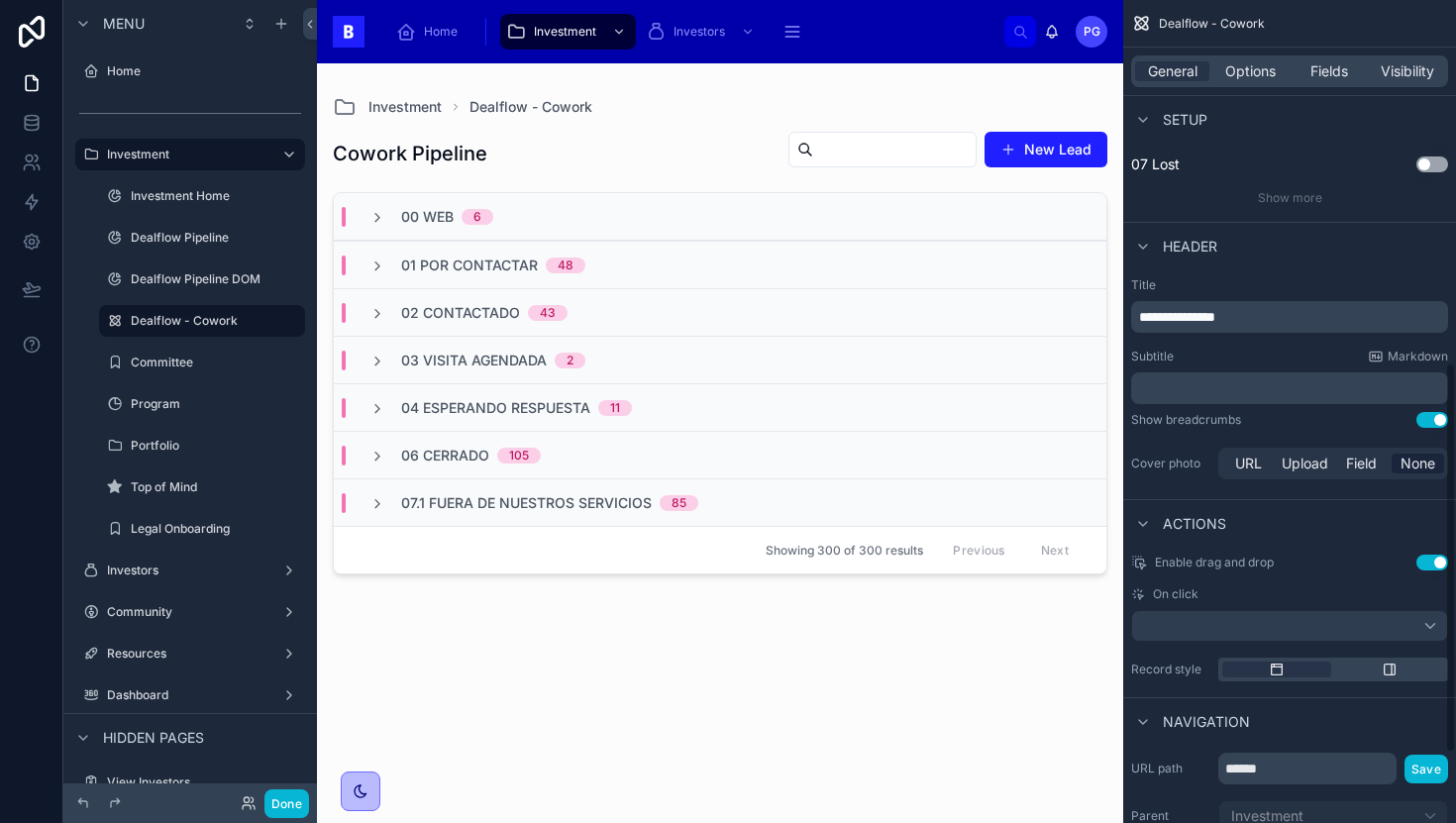 scroll, scrollTop: 767, scrollLeft: 0, axis: vertical 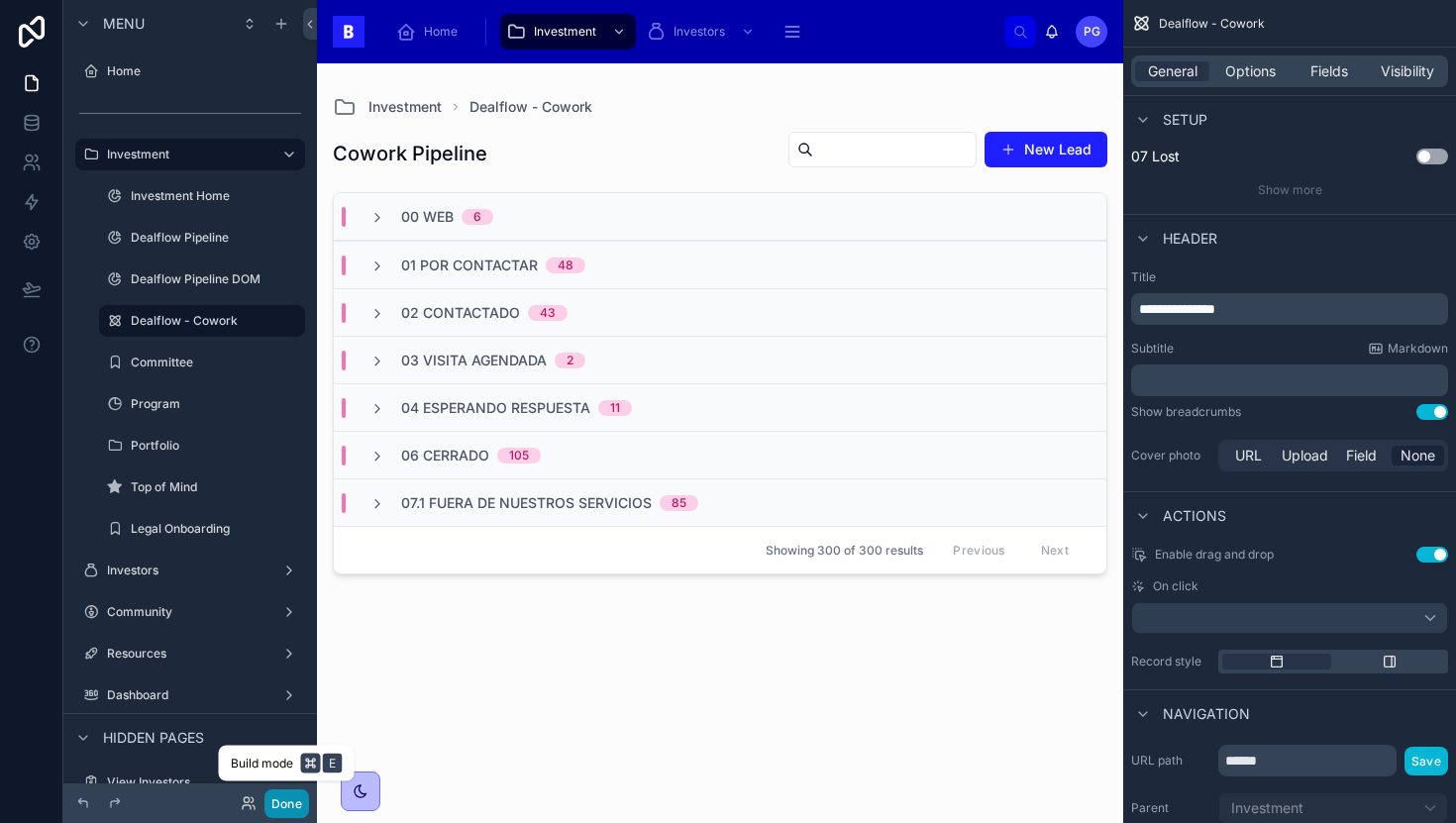 click on "Done" at bounding box center [286, 803] 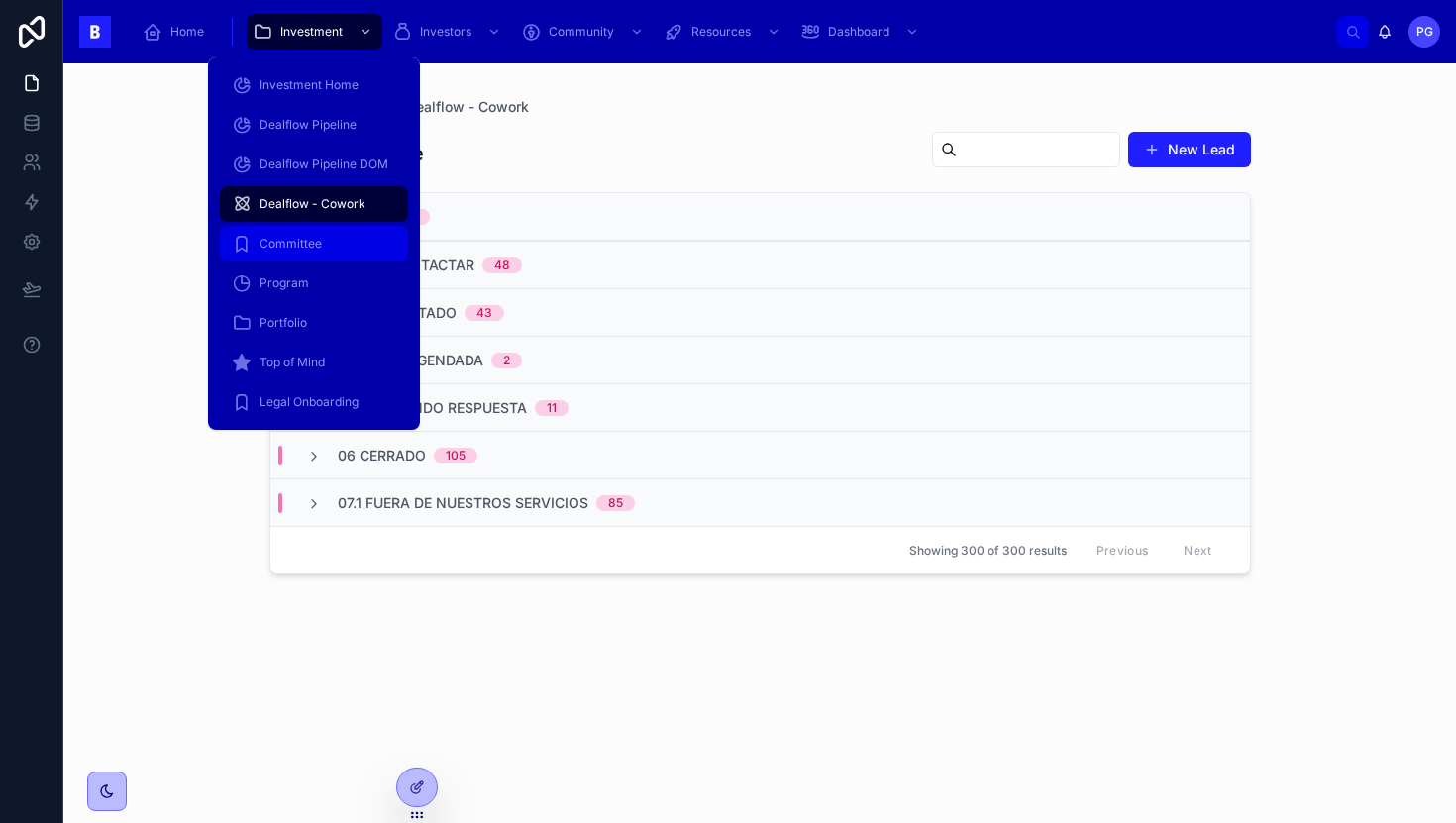 click on "Committee" at bounding box center (290, 244) 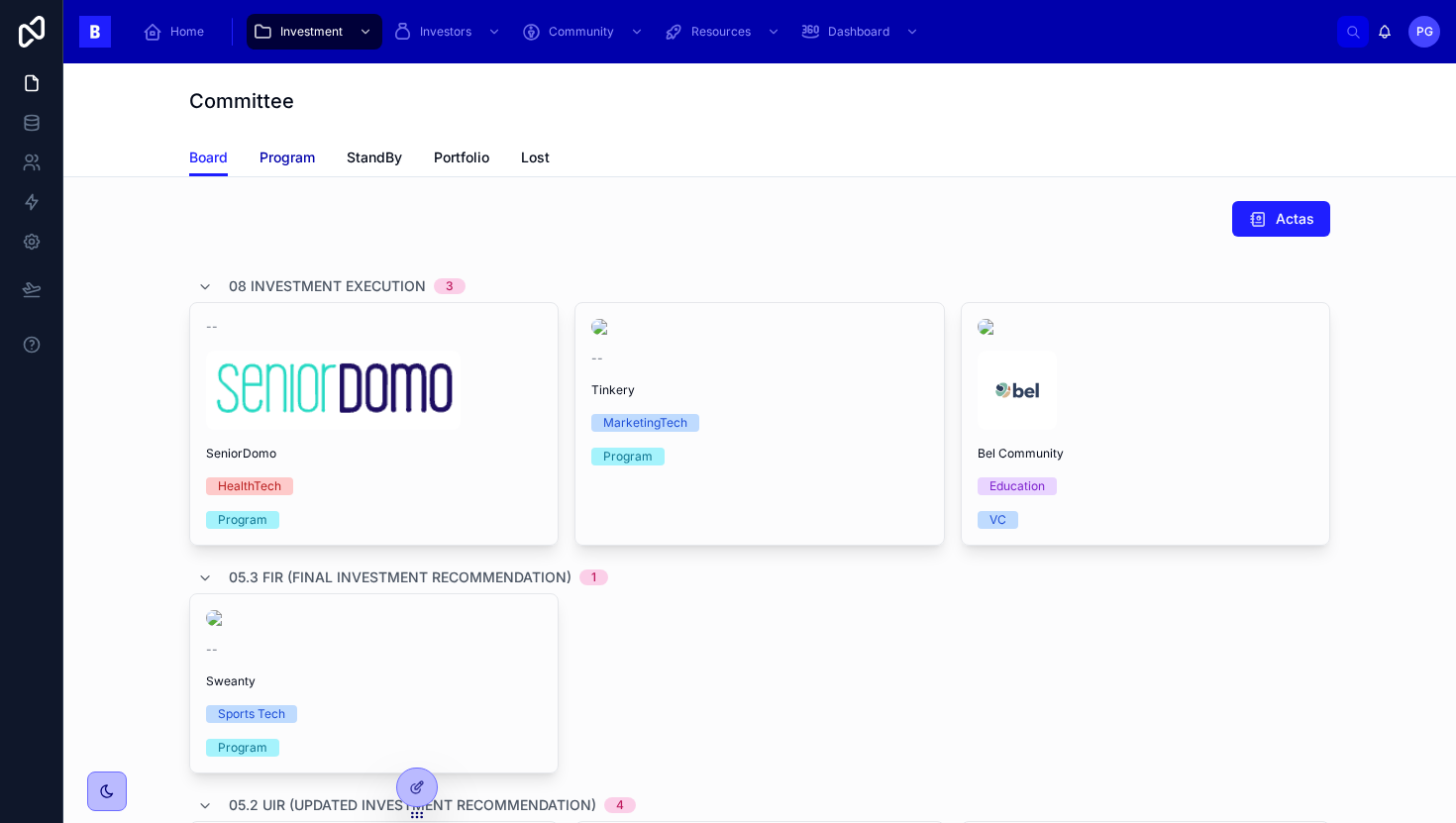 click on "Program" at bounding box center [287, 159] 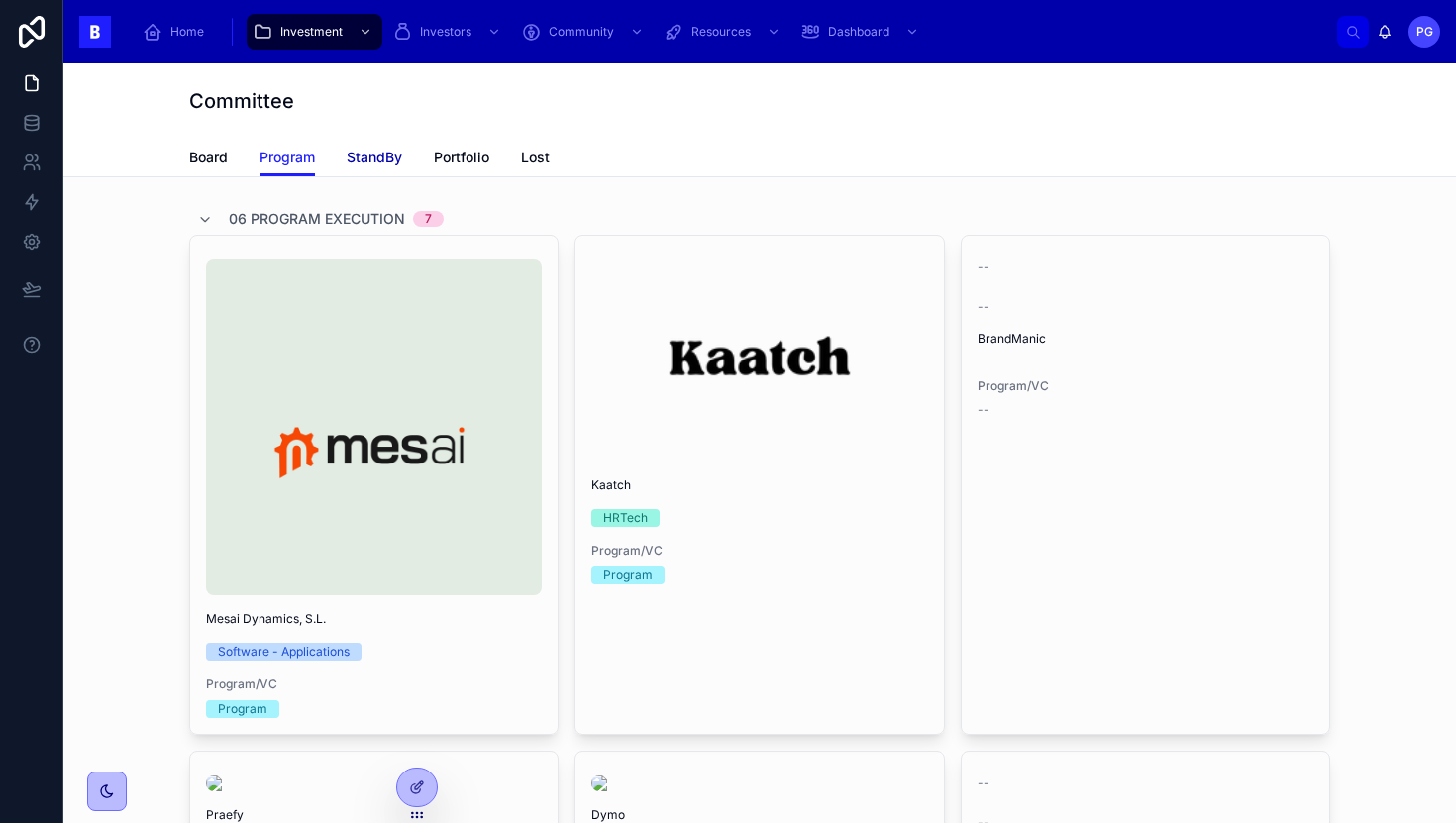 click on "StandBy" at bounding box center [374, 157] 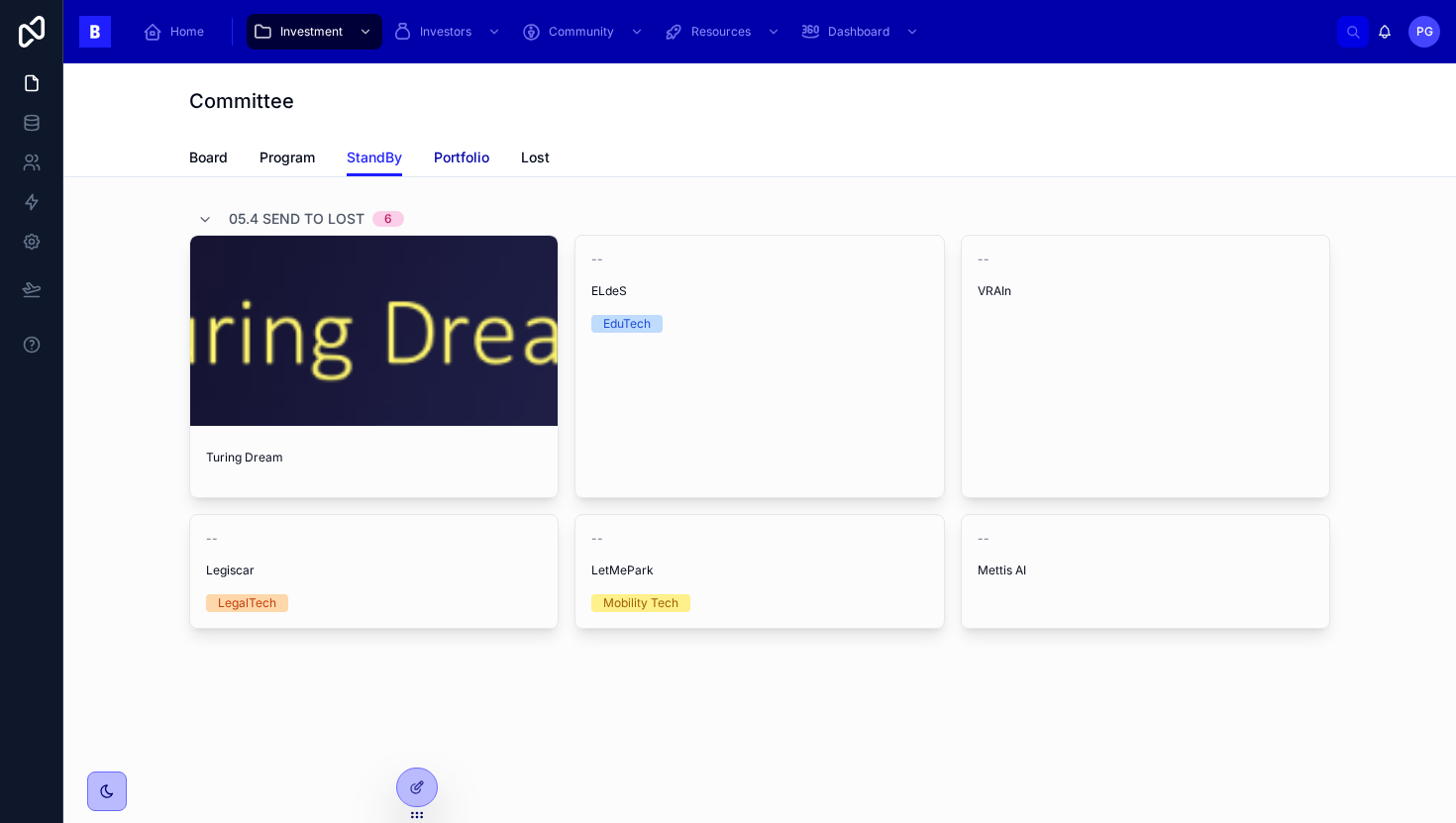 click on "Portfolio" at bounding box center (462, 157) 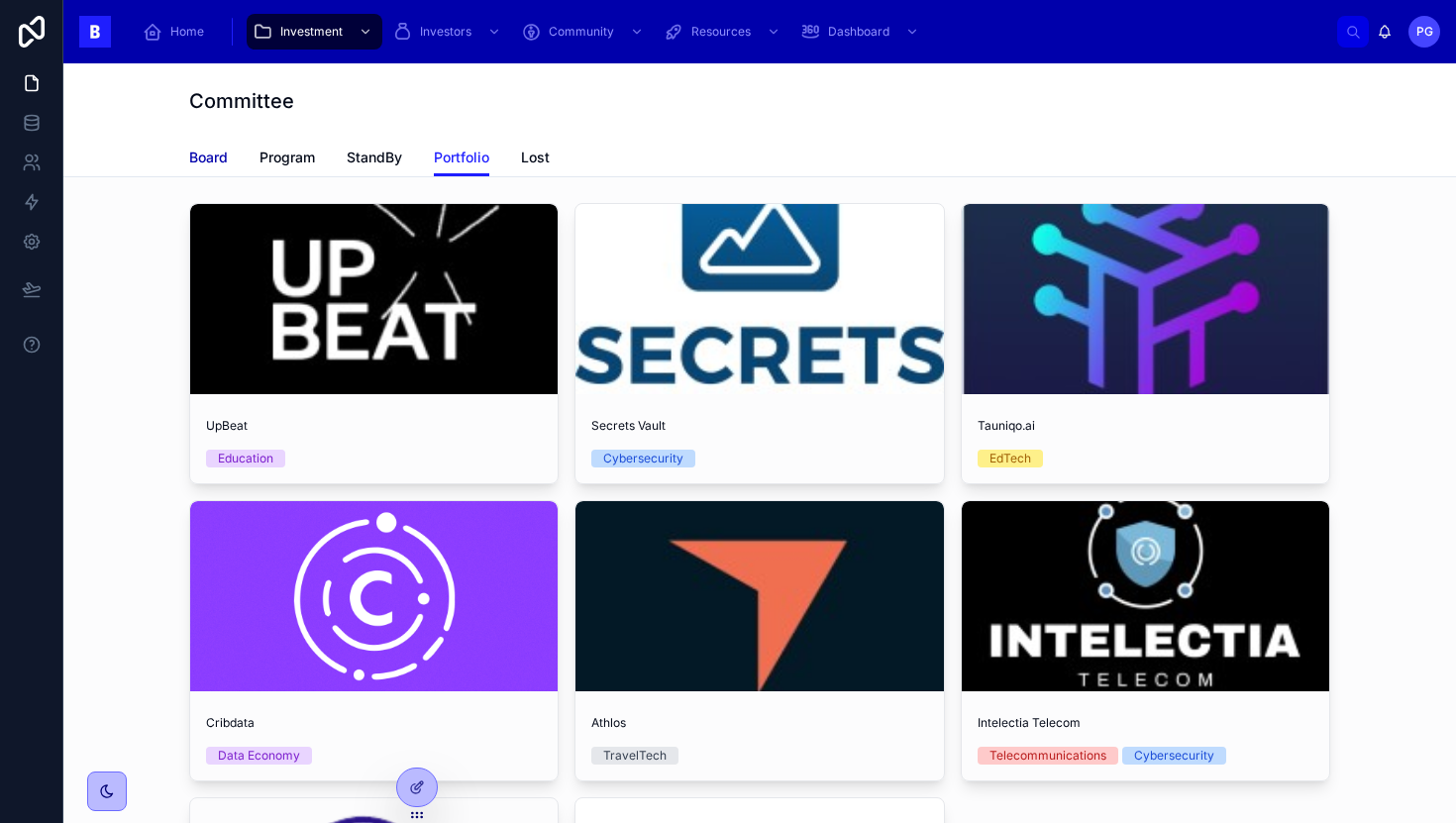 click on "Board" at bounding box center (208, 157) 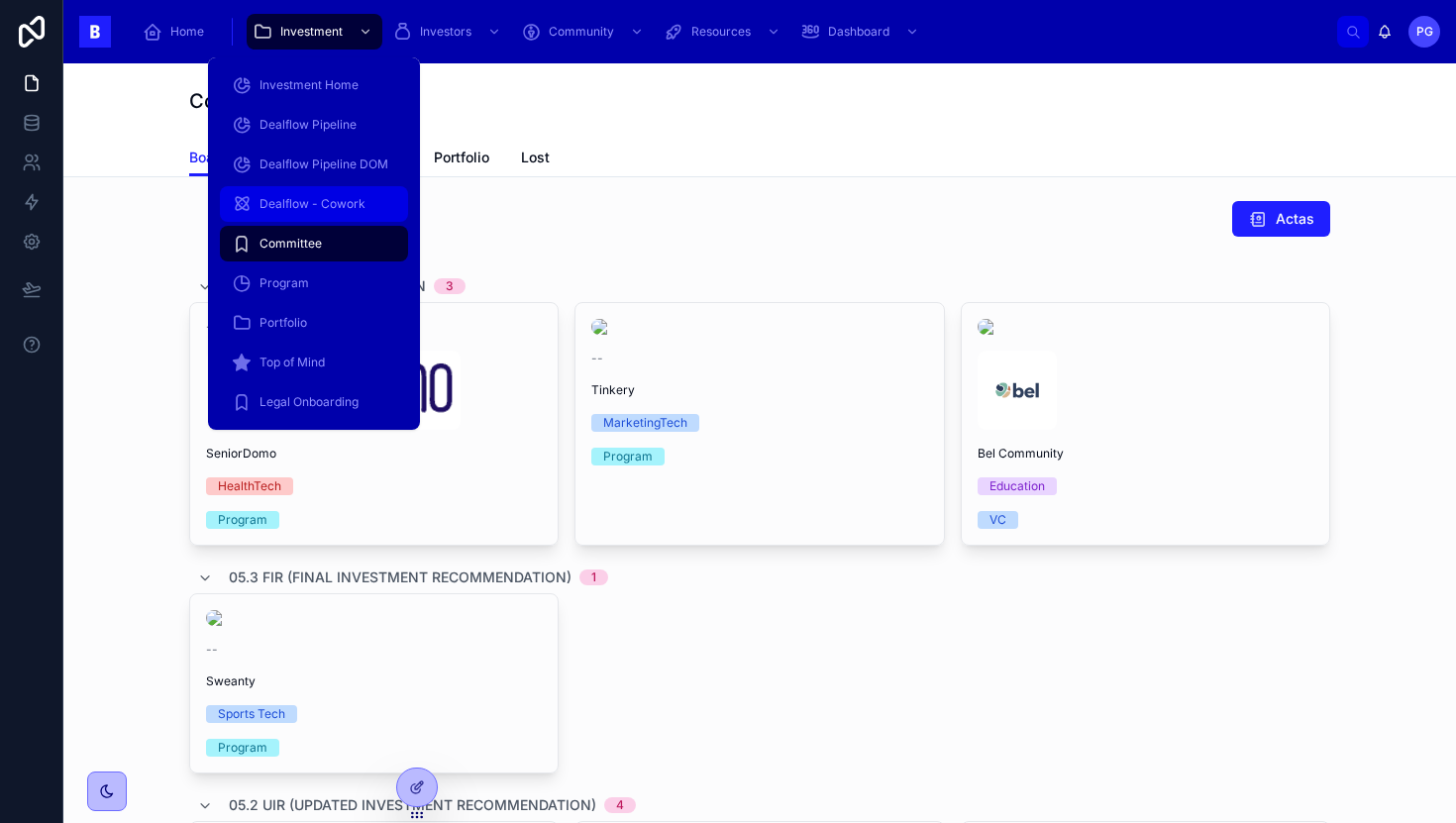 click on "Dealflow - Cowork" at bounding box center [312, 204] 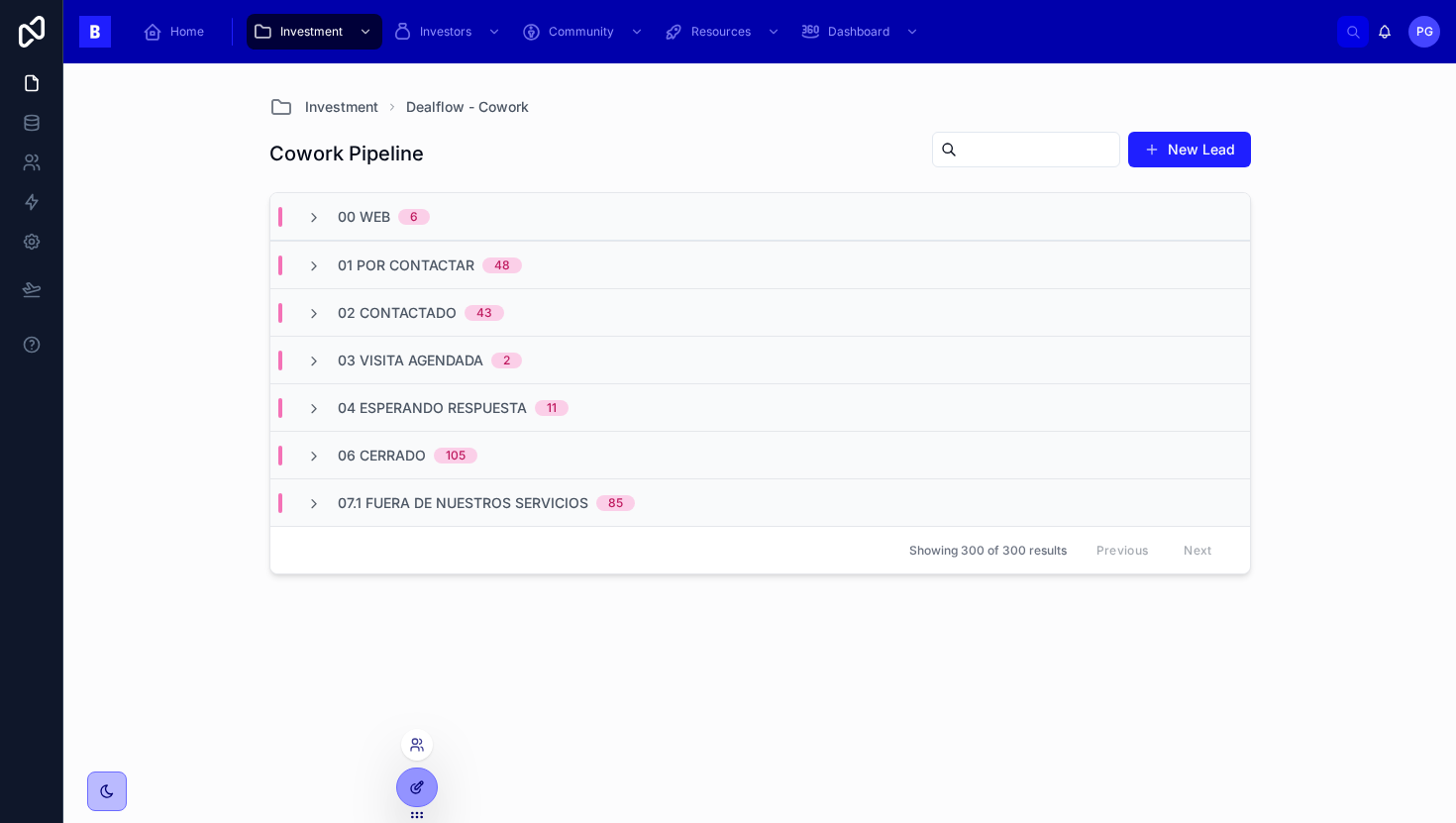 click 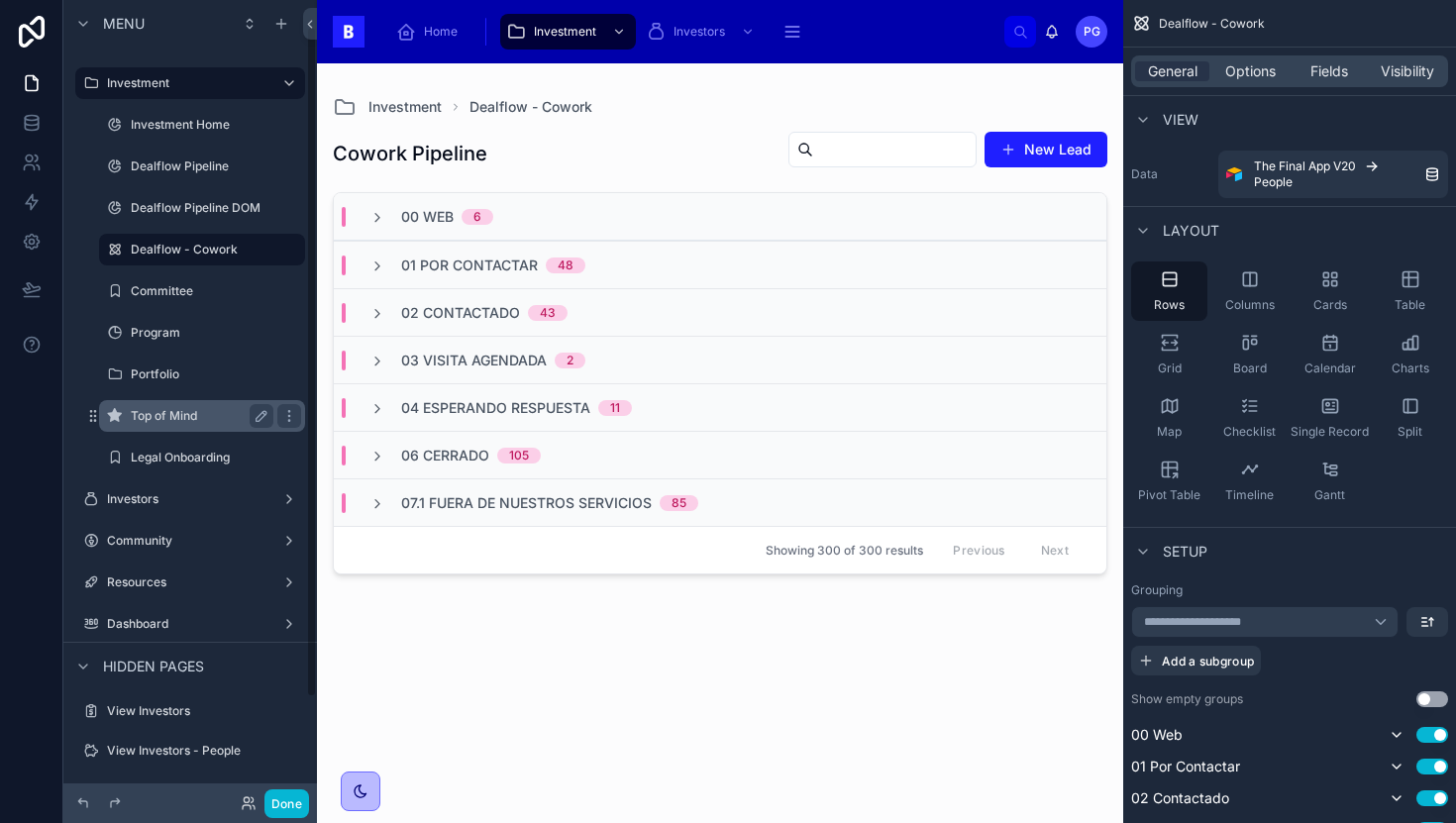scroll, scrollTop: 0, scrollLeft: 0, axis: both 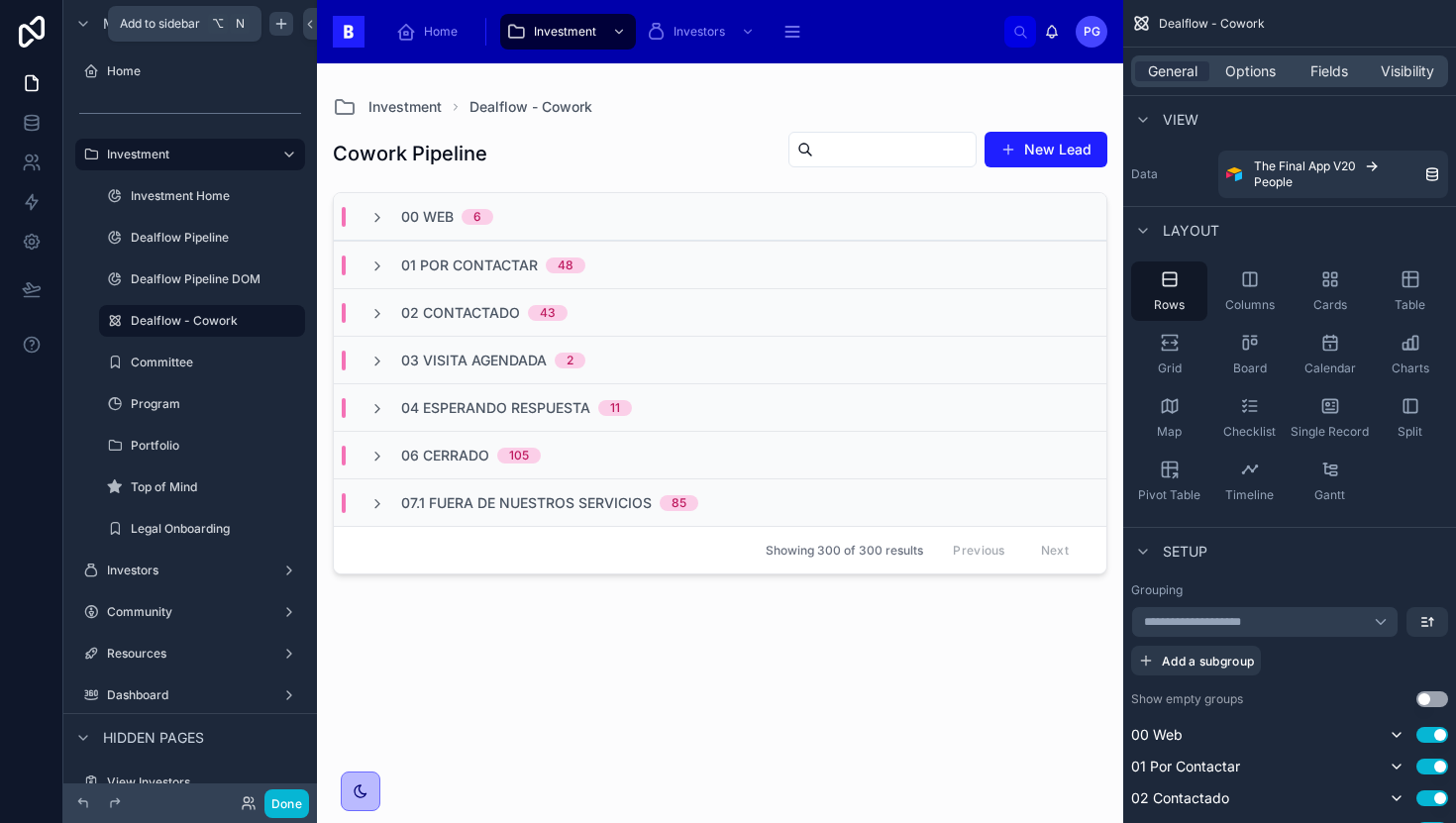 click 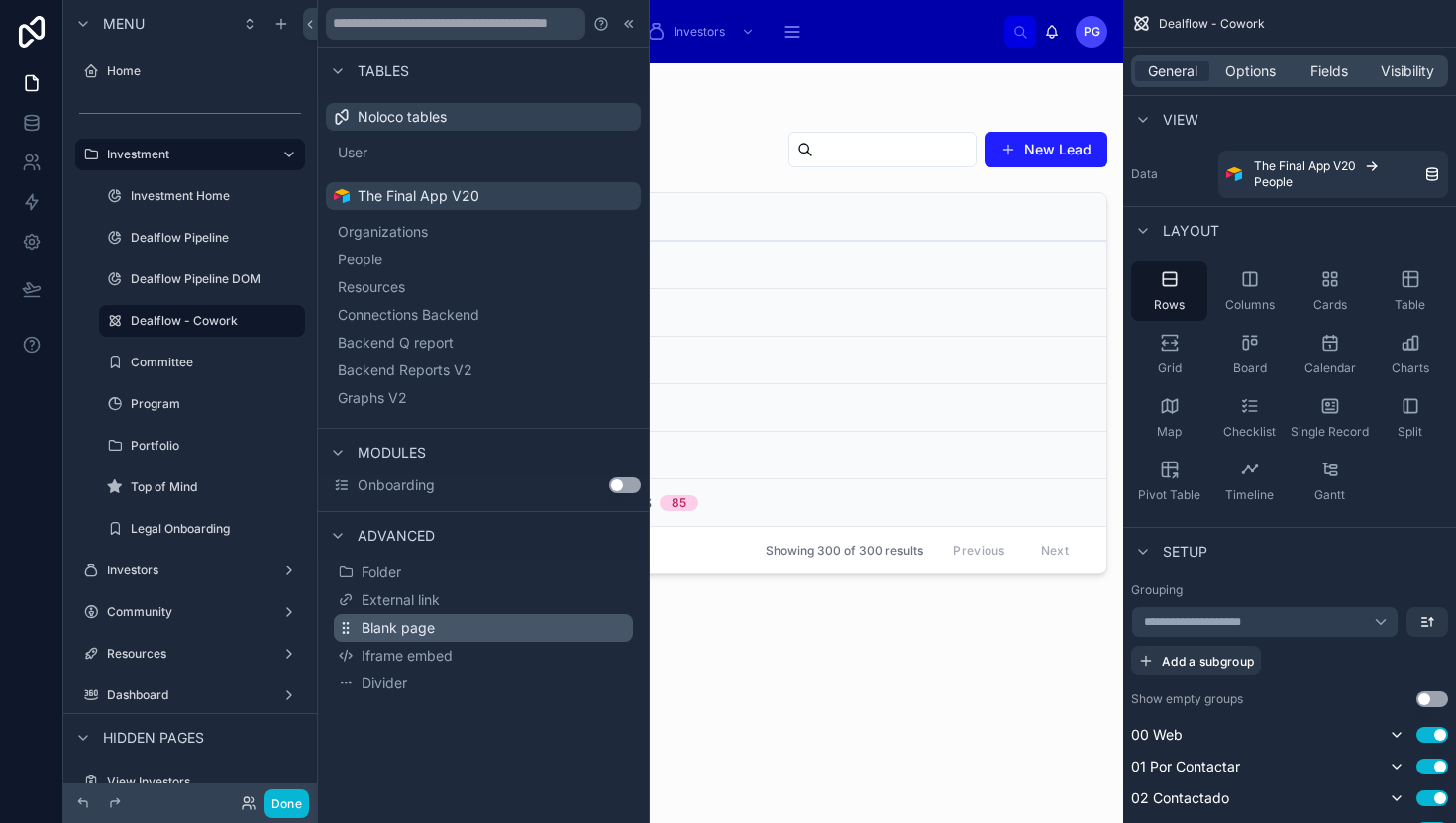 click on "Blank page" at bounding box center (398, 628) 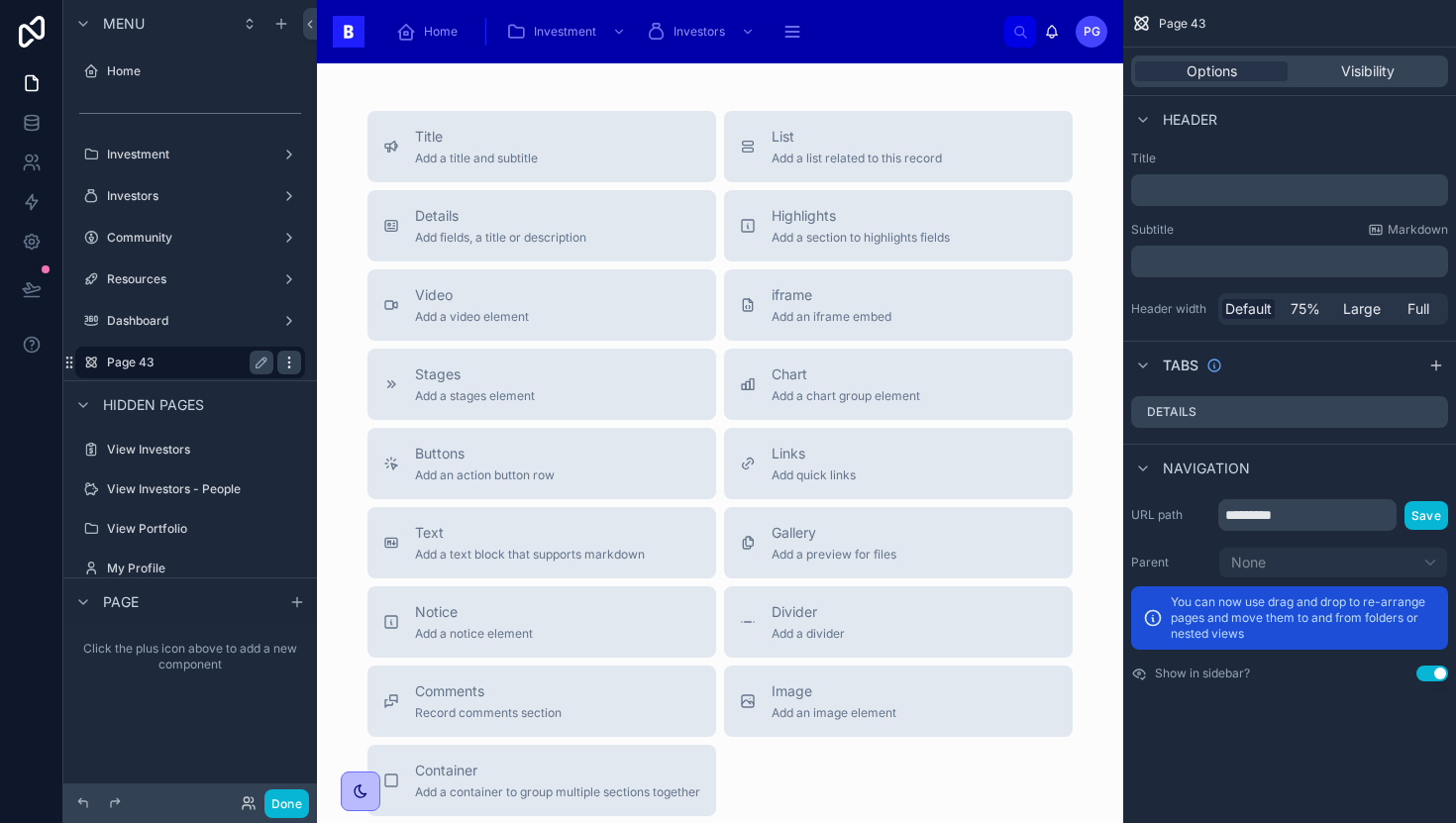 click 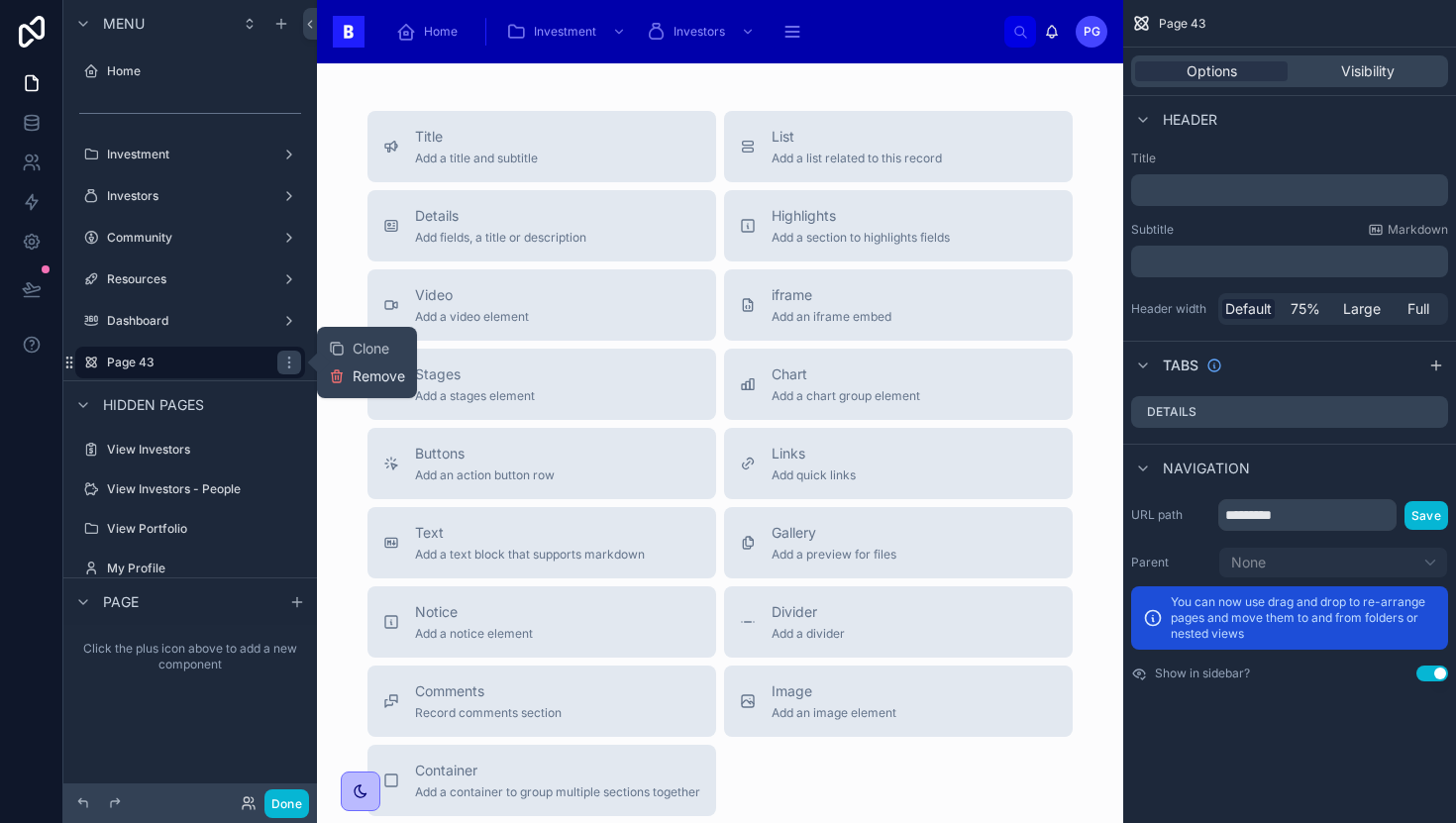 click on "Remove" at bounding box center [378, 376] 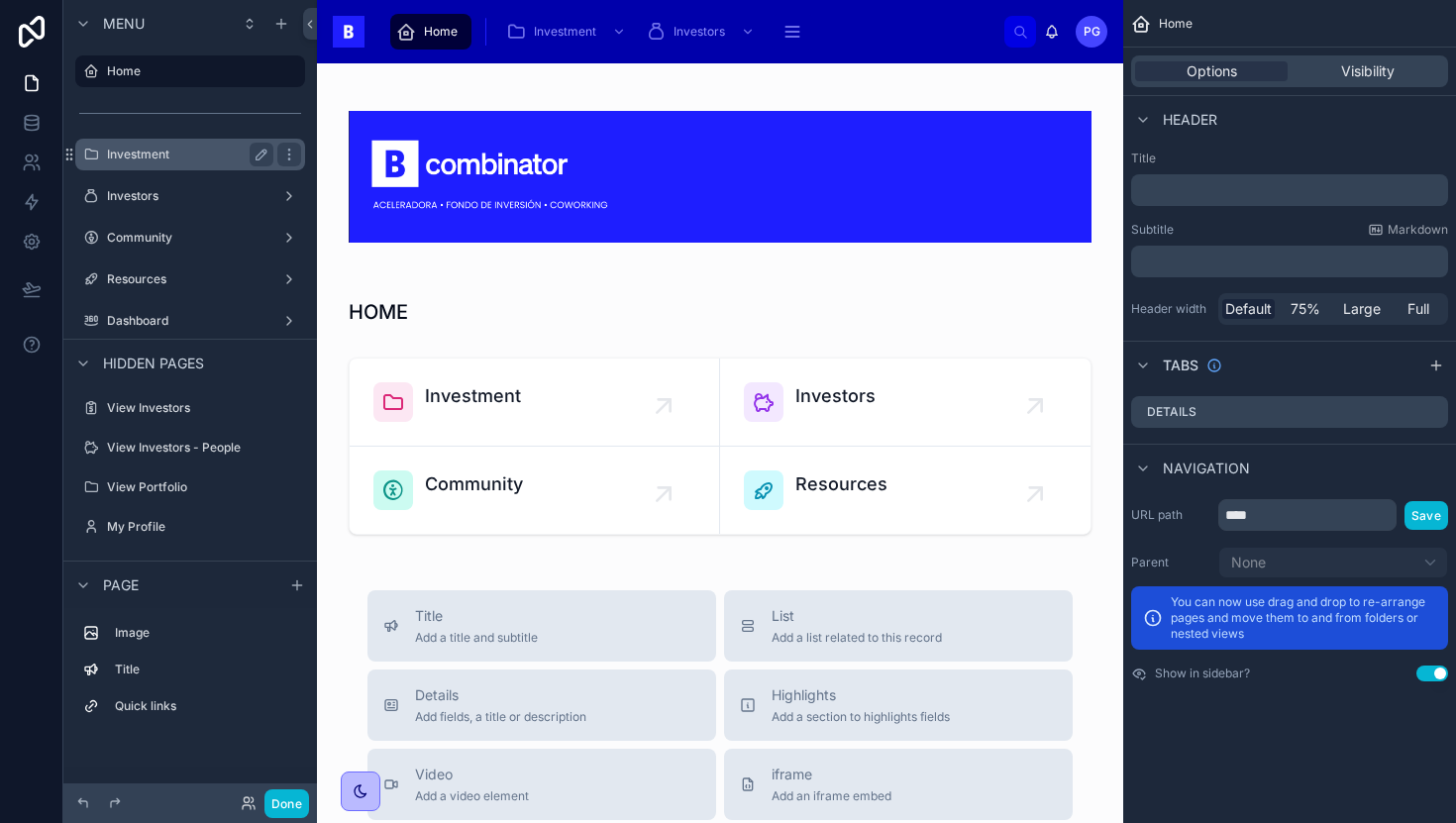click on "Investment" at bounding box center [186, 154] 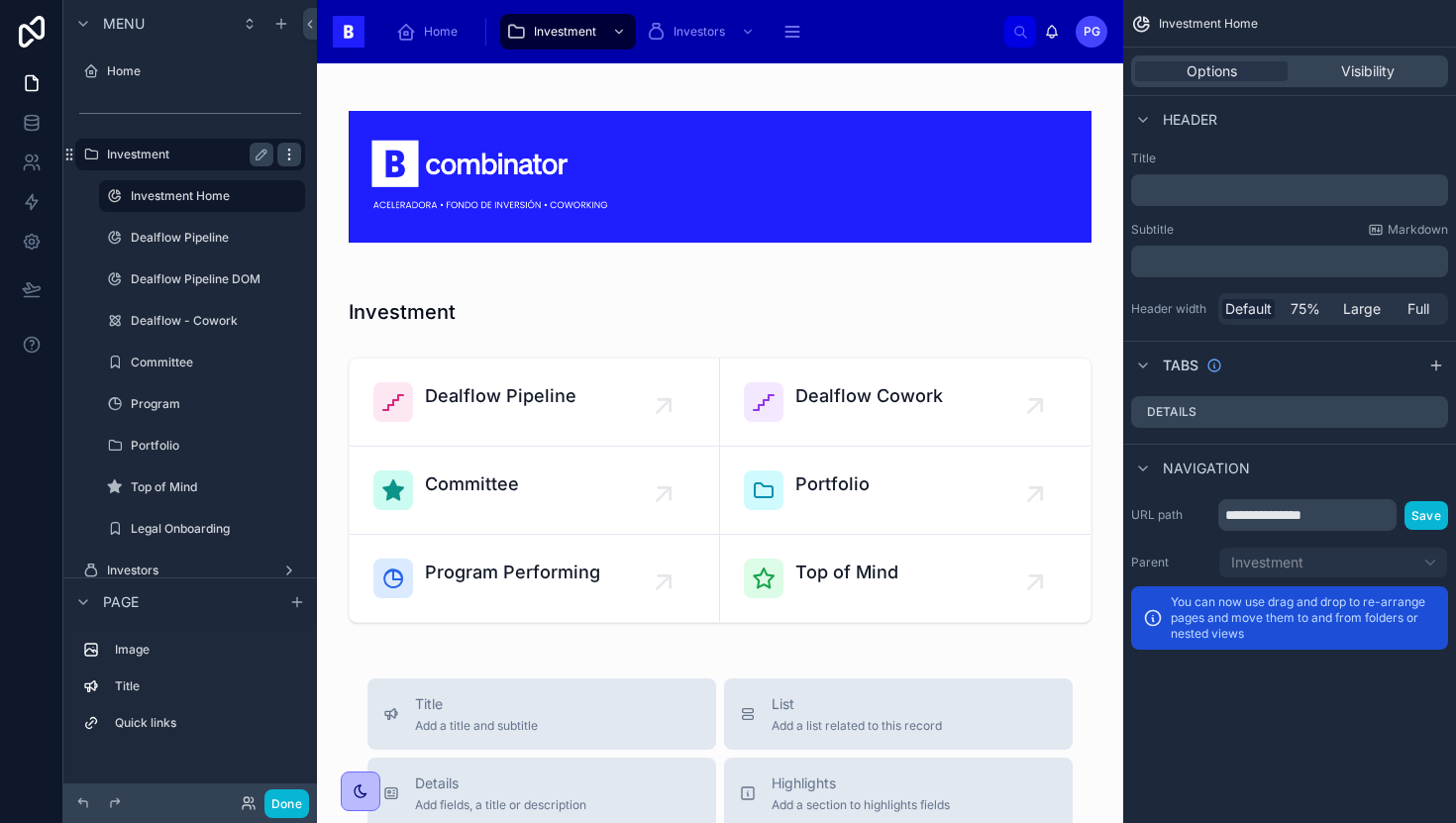 click 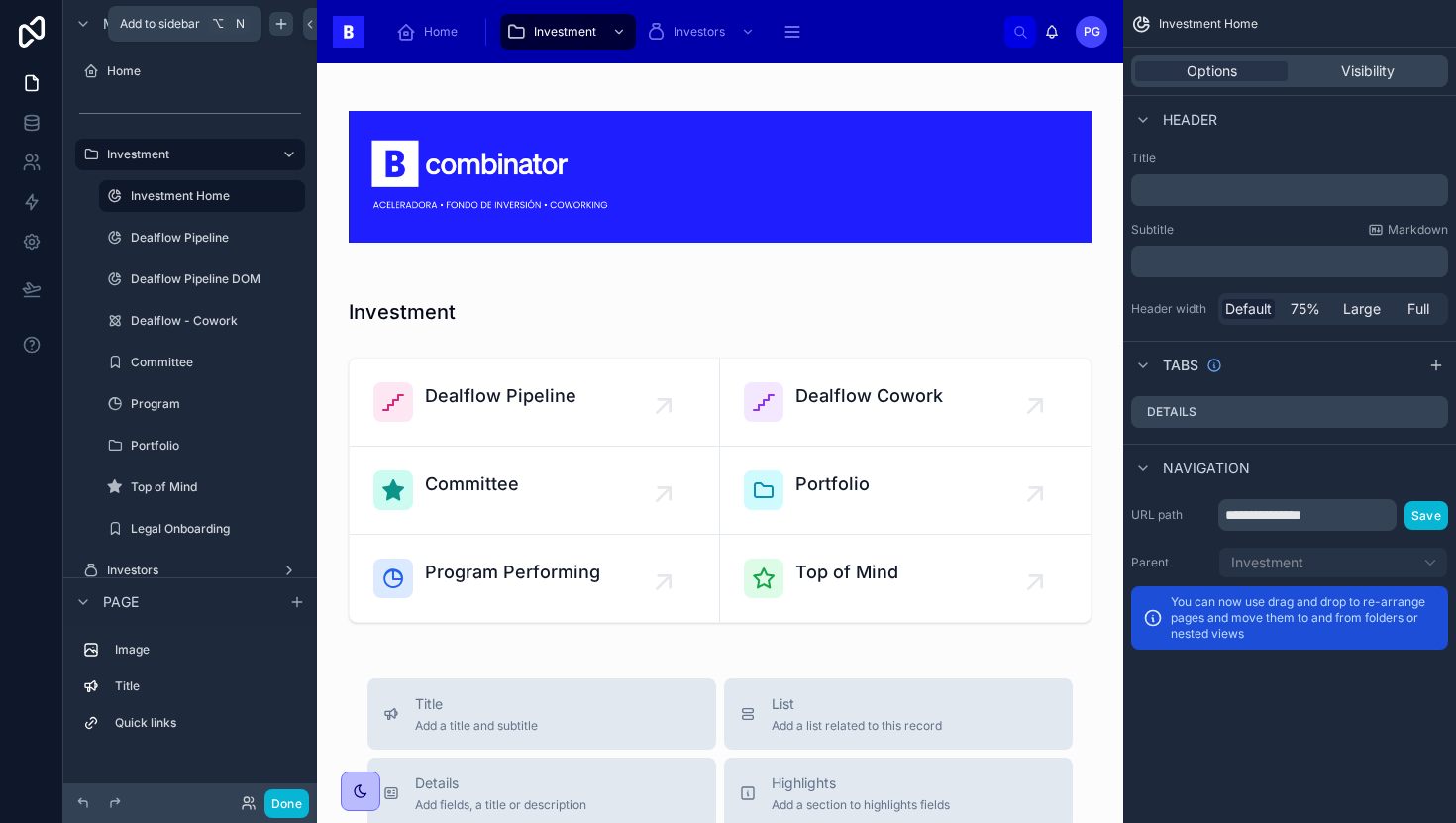 click 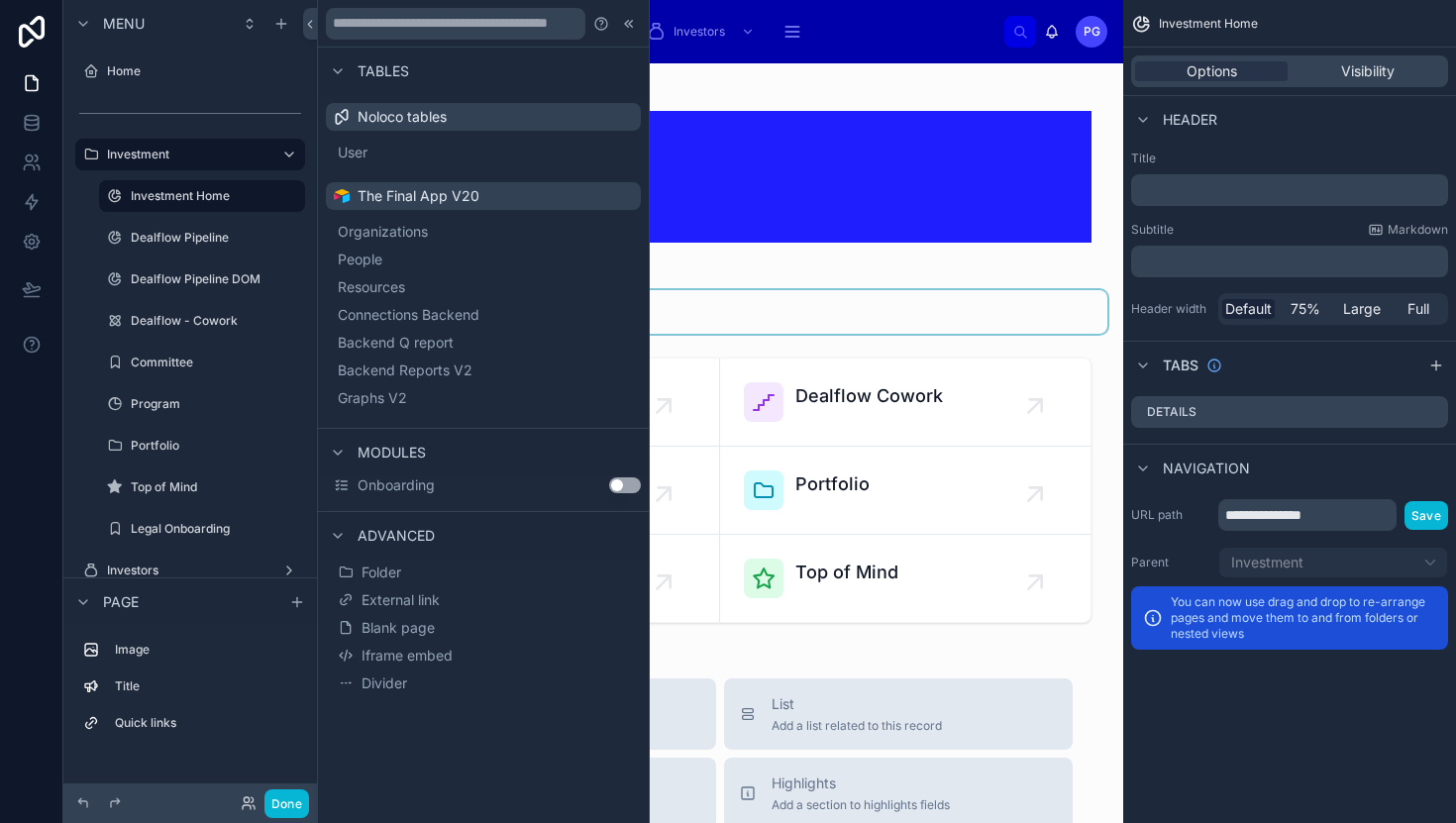 click at bounding box center (720, 312) 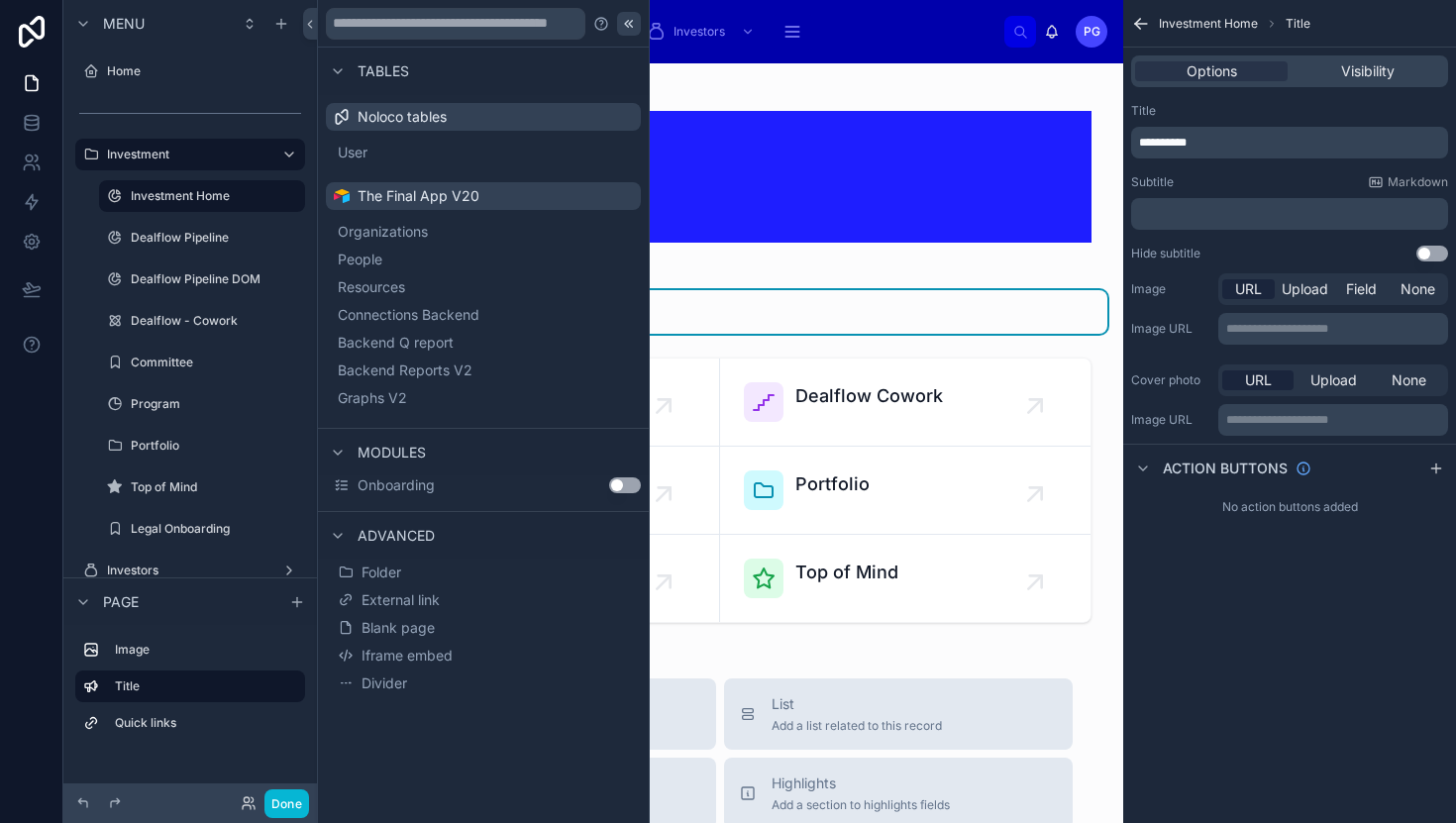 click 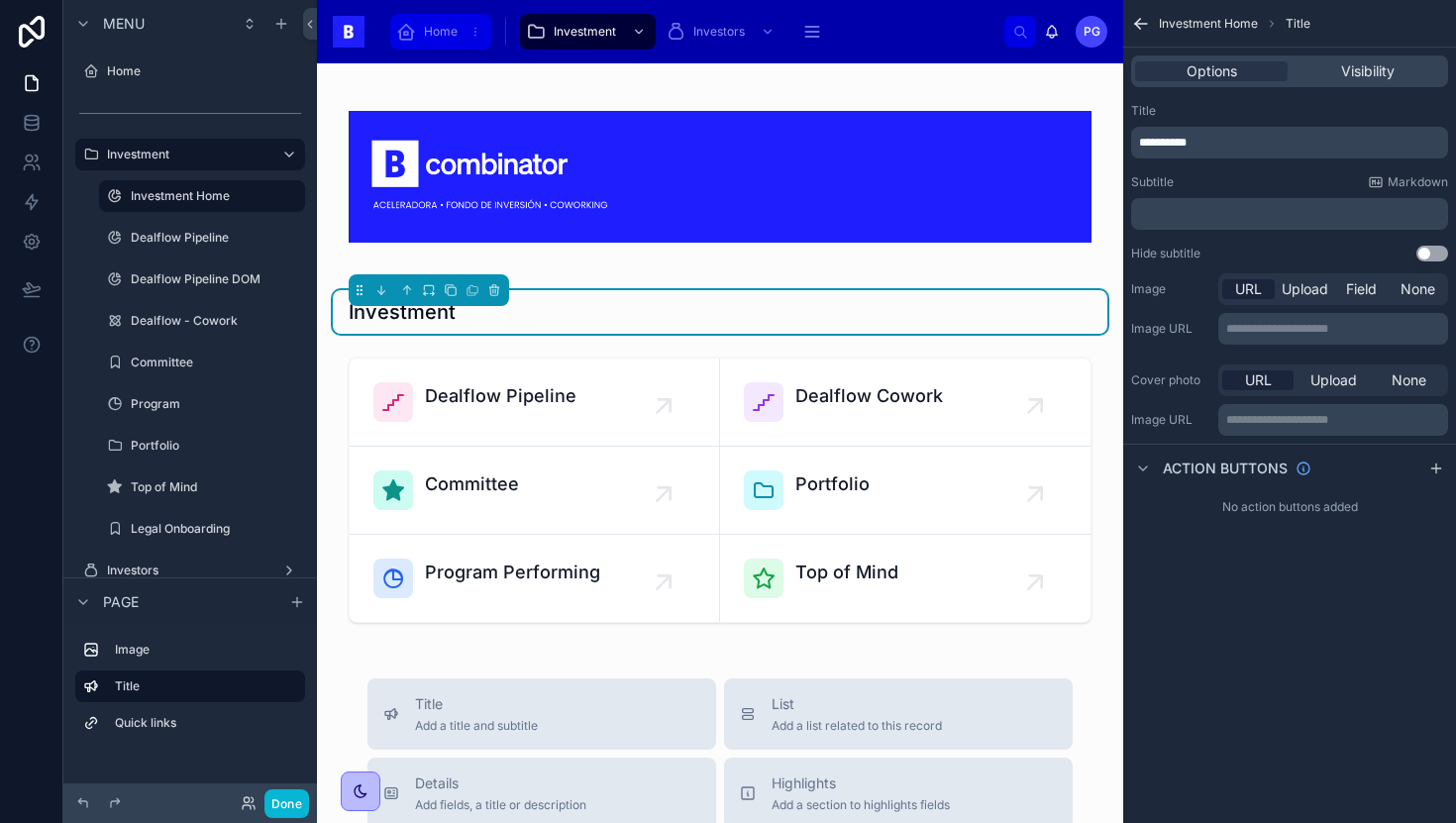 click on "Home" at bounding box center (441, 32) 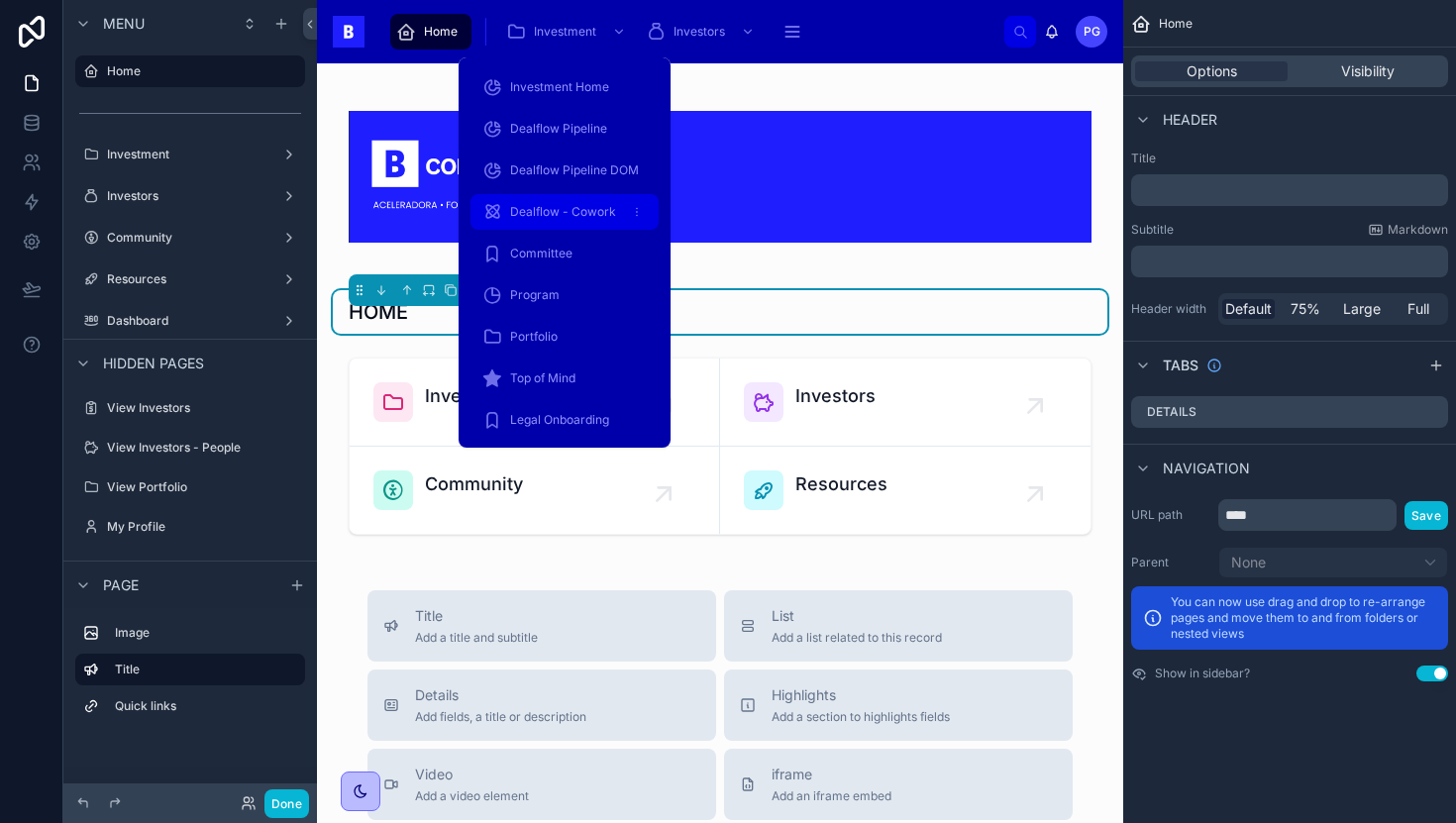 click on "Dealflow - Cowork" at bounding box center [563, 212] 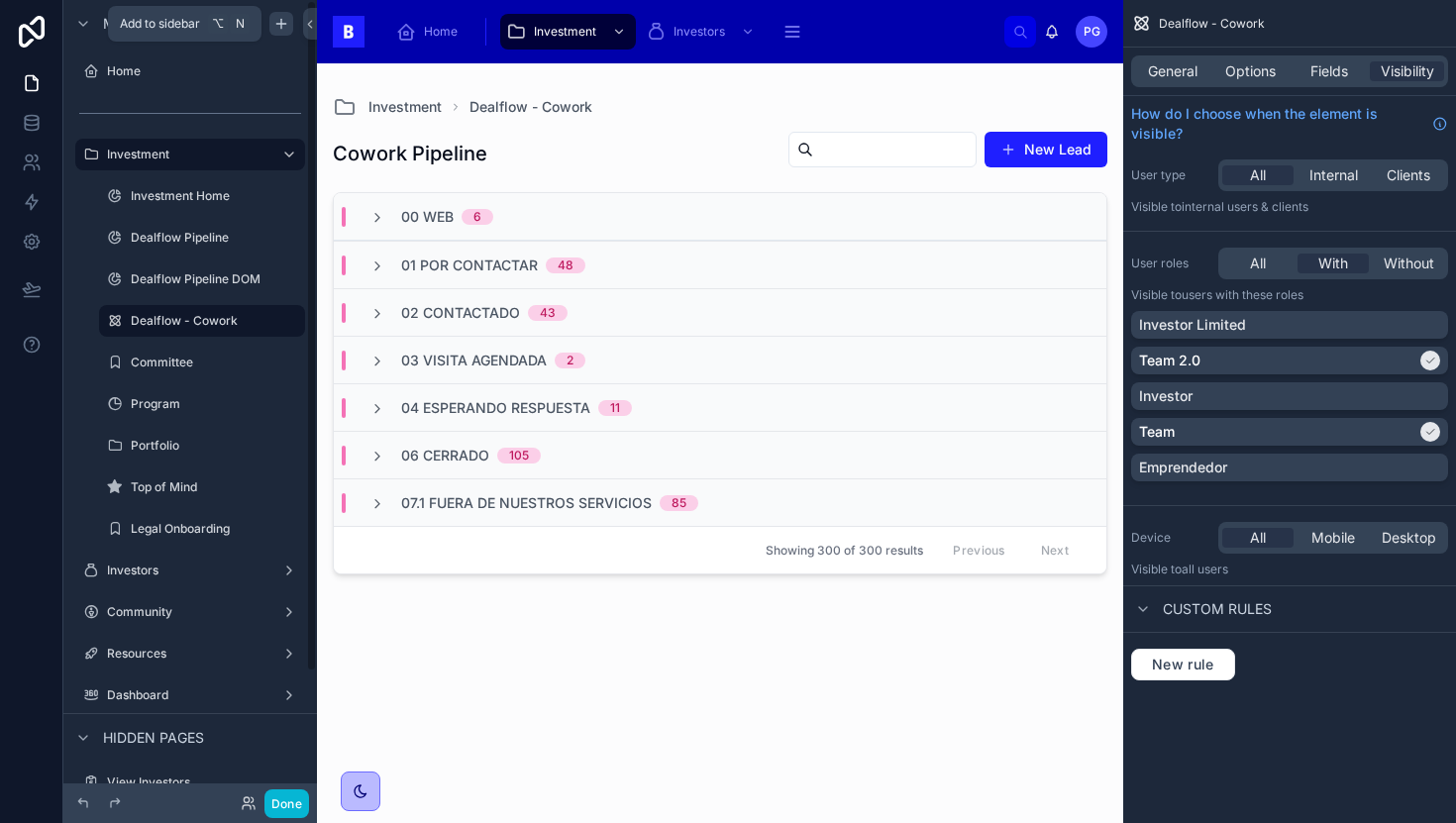click 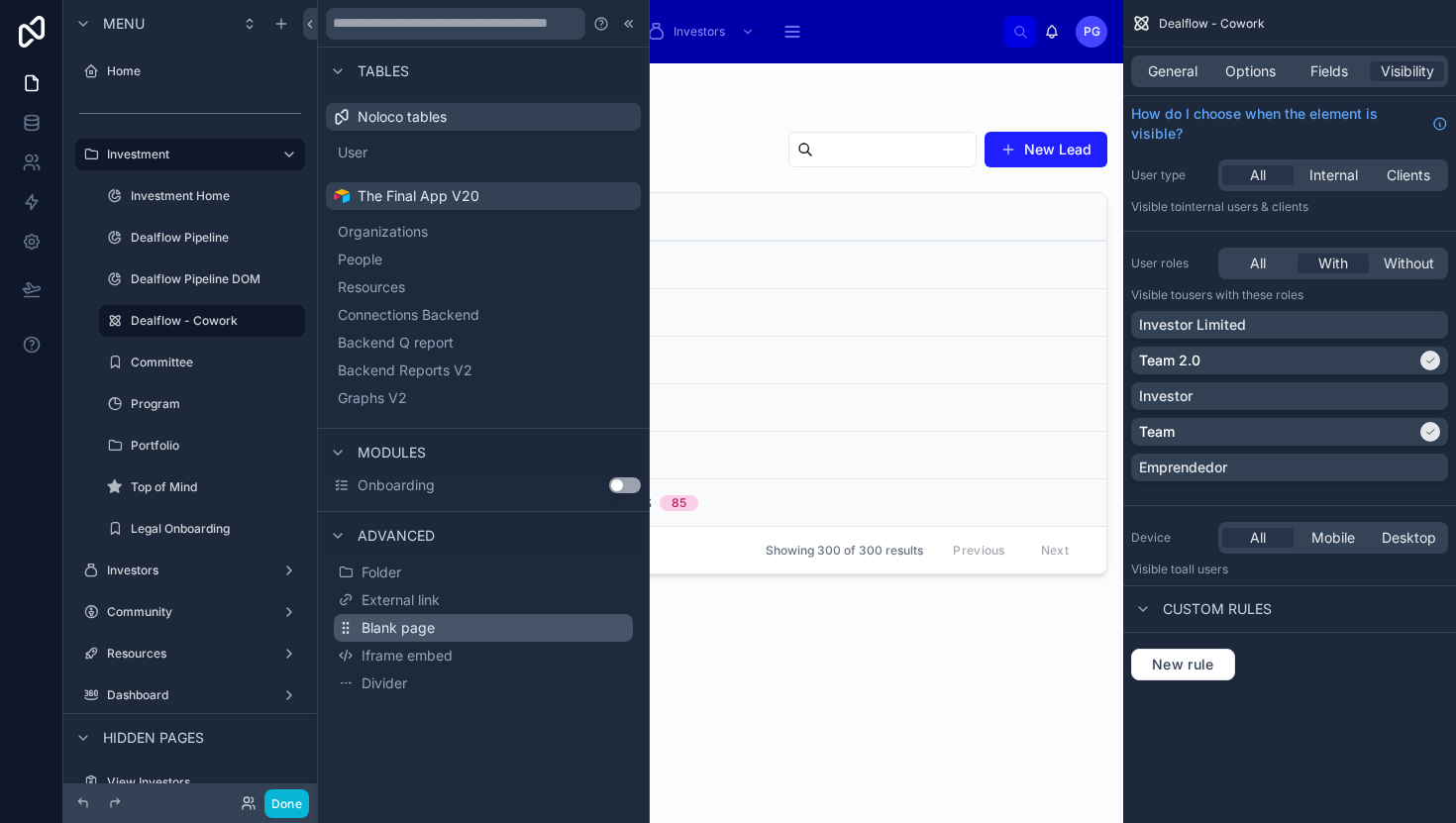 click on "Blank page" at bounding box center [398, 628] 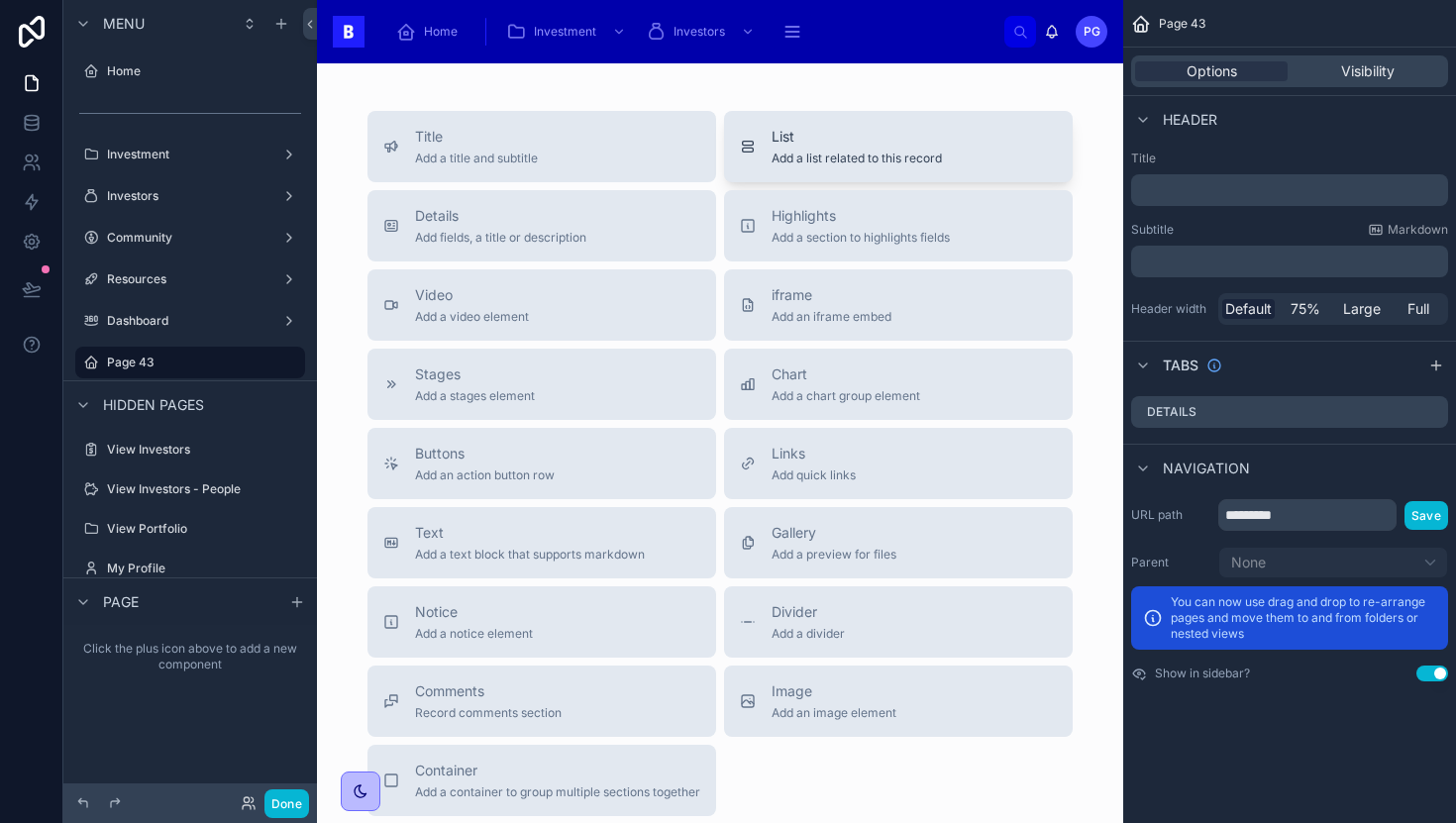 click on "Add a list related to this record" at bounding box center (857, 158) 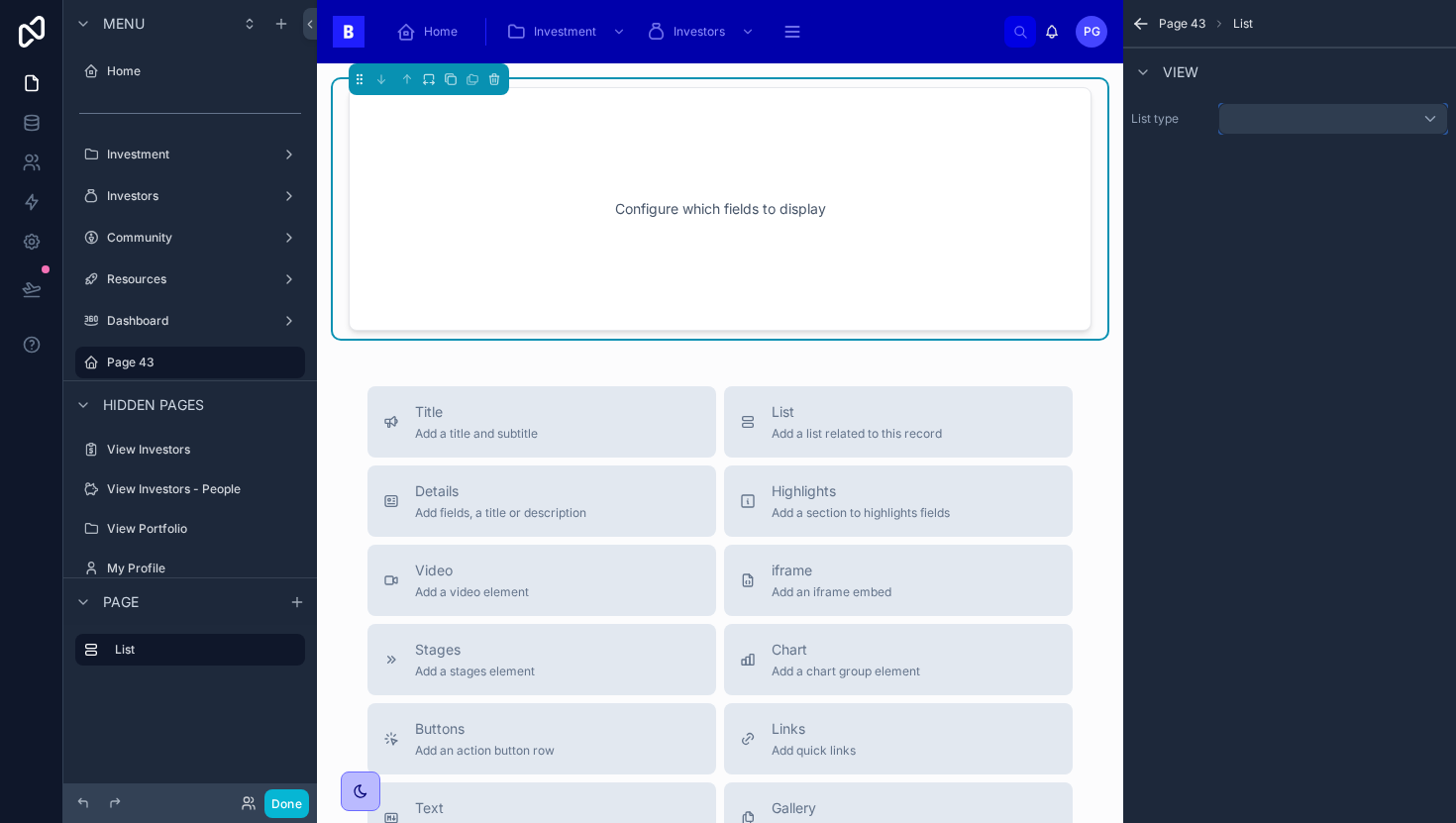 click at bounding box center [1333, 119] 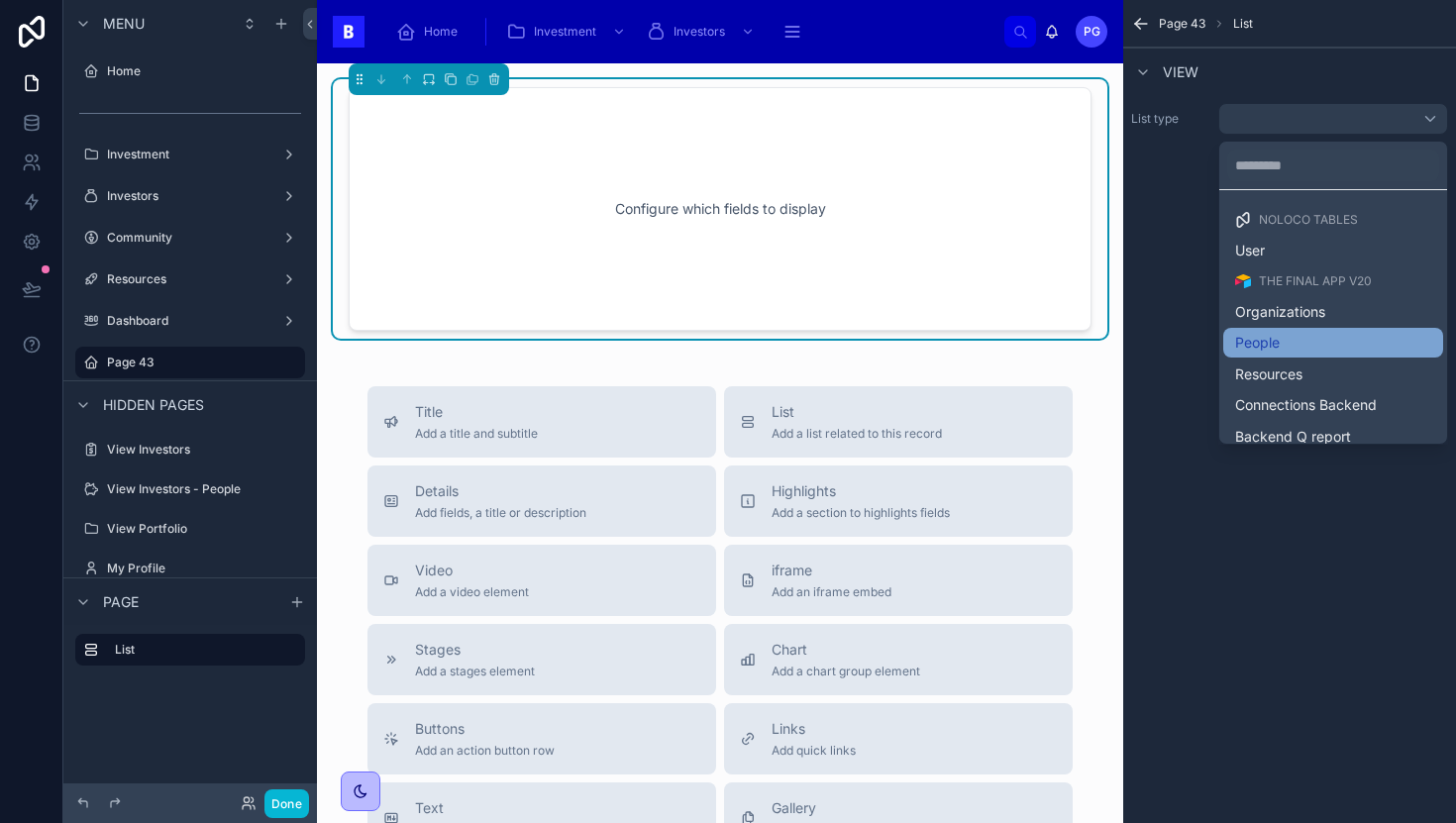 click on "People" at bounding box center [1333, 343] 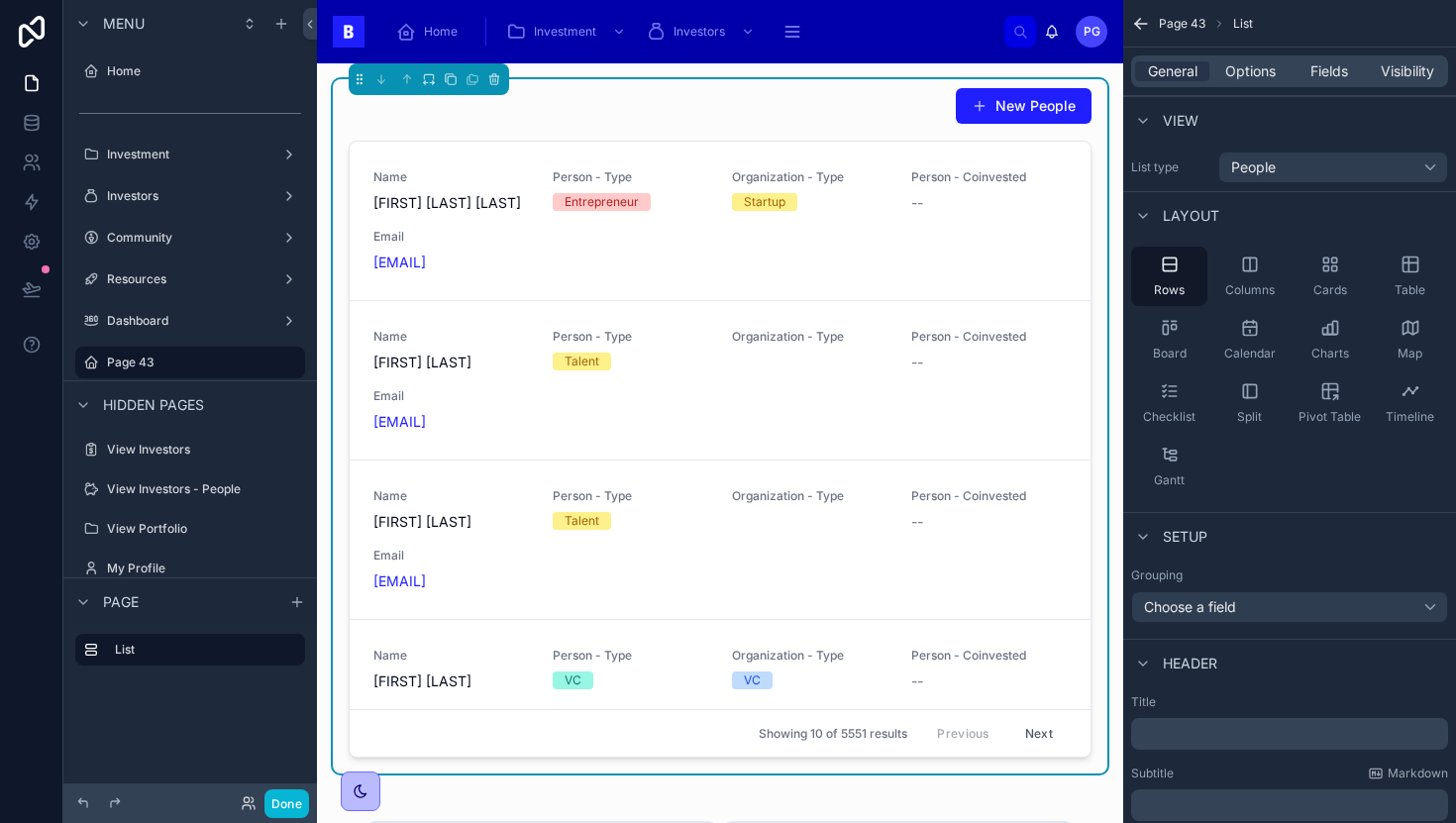 click on "New People Name Aparicio Gómez nebot Person - Type Entrepreneur Organization - Type Startup Person - Coinvested -- Email saltortec@gmail.com Name Sofia Clark Person - Type Talent Organization - Type Person - Coinvested -- Email sofiaclark@student.ie.edu Name sebastian tempone Person - Type Talent Organization - Type Person - Coinvested -- Email sebas.tempone@hotmail.com Name Silvia Solé Person - Type VC Organization - Type VC Person - Coinvested -- Email silvia.sole@nexttier.vc Name Silvia  Person - Type Organization - Type Person - Coinvested -- Email -- Name David girona doblado Person - Type Entrepreneur Organization - Type Startup Person - Coinvested -- Email davidgironadoblado@gmail.com Name Francisco Javier González Person - Type Entrepreneur Organization - Type Startup Person - Coinvested -- Email -- Name Dominic Prueba Person - Type VC Organization - Type Person - Coinvested -- Email -- Name Yxel Moreno Person - Type Organization - Type Startup Person - Coinvested -- Email -- Name Yxel -- Email --" at bounding box center (720, 874) 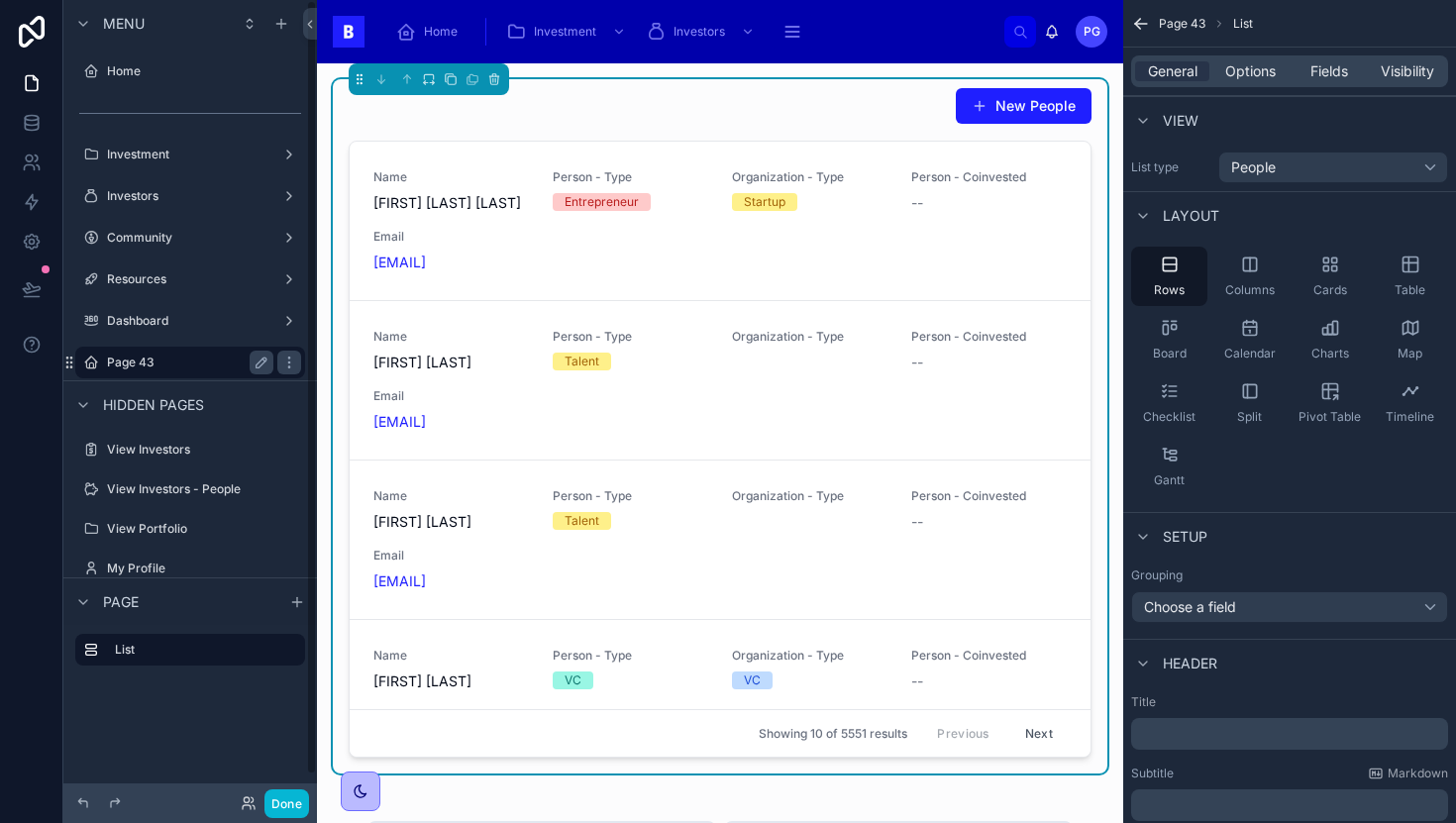 click on "Page 43" at bounding box center [186, 362] 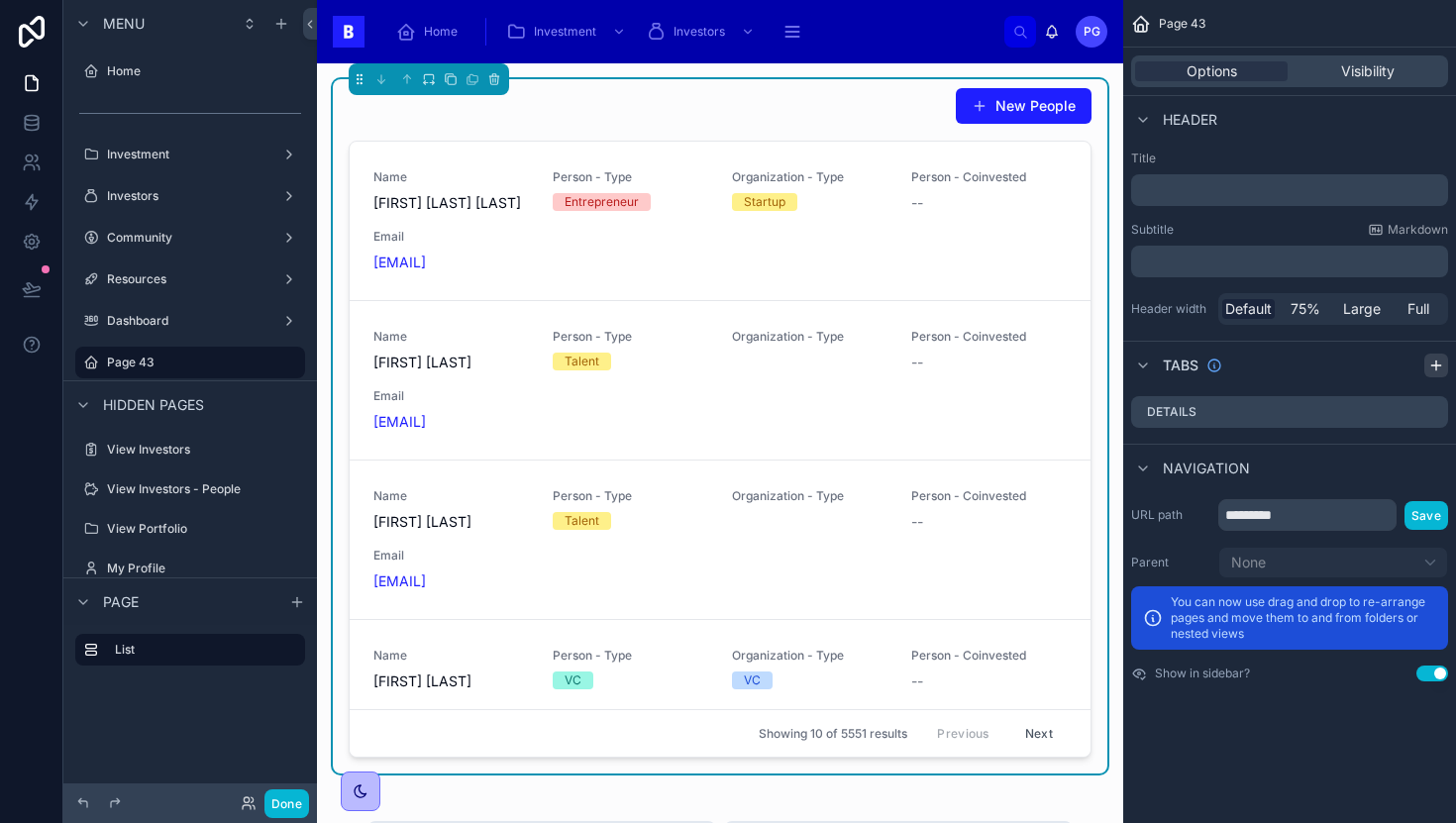 click 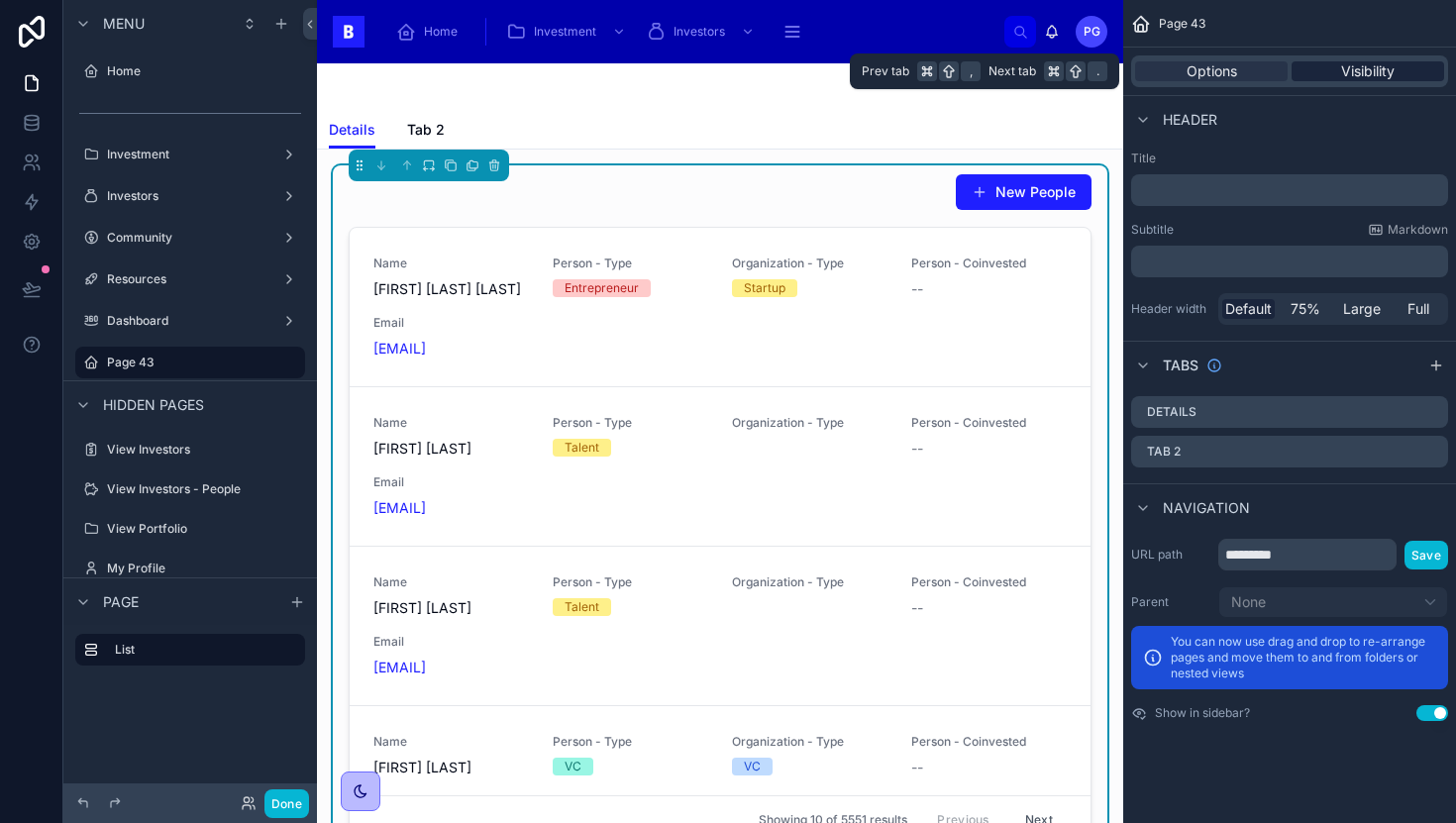 click on "Visibility" at bounding box center [1368, 71] 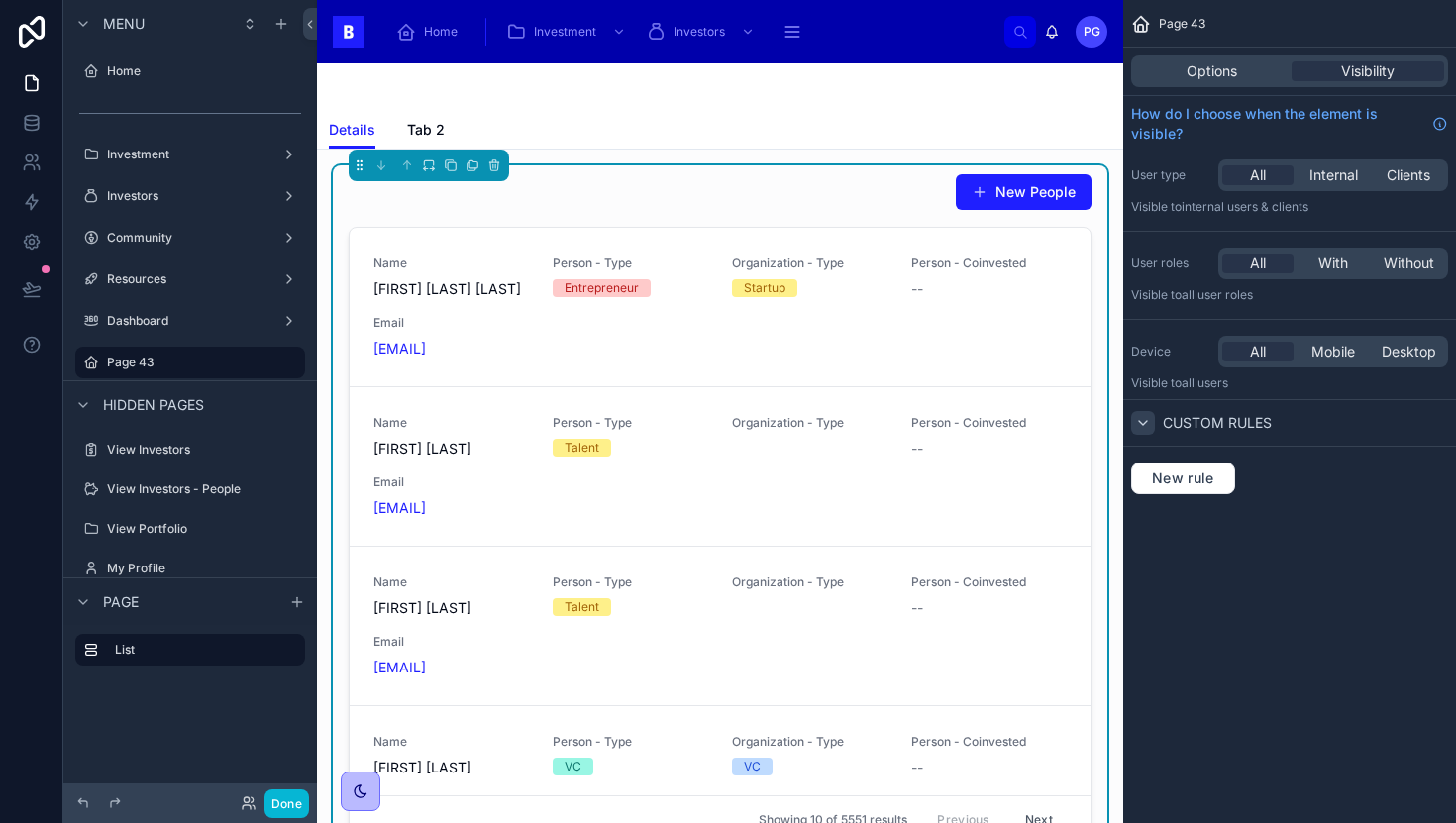 click 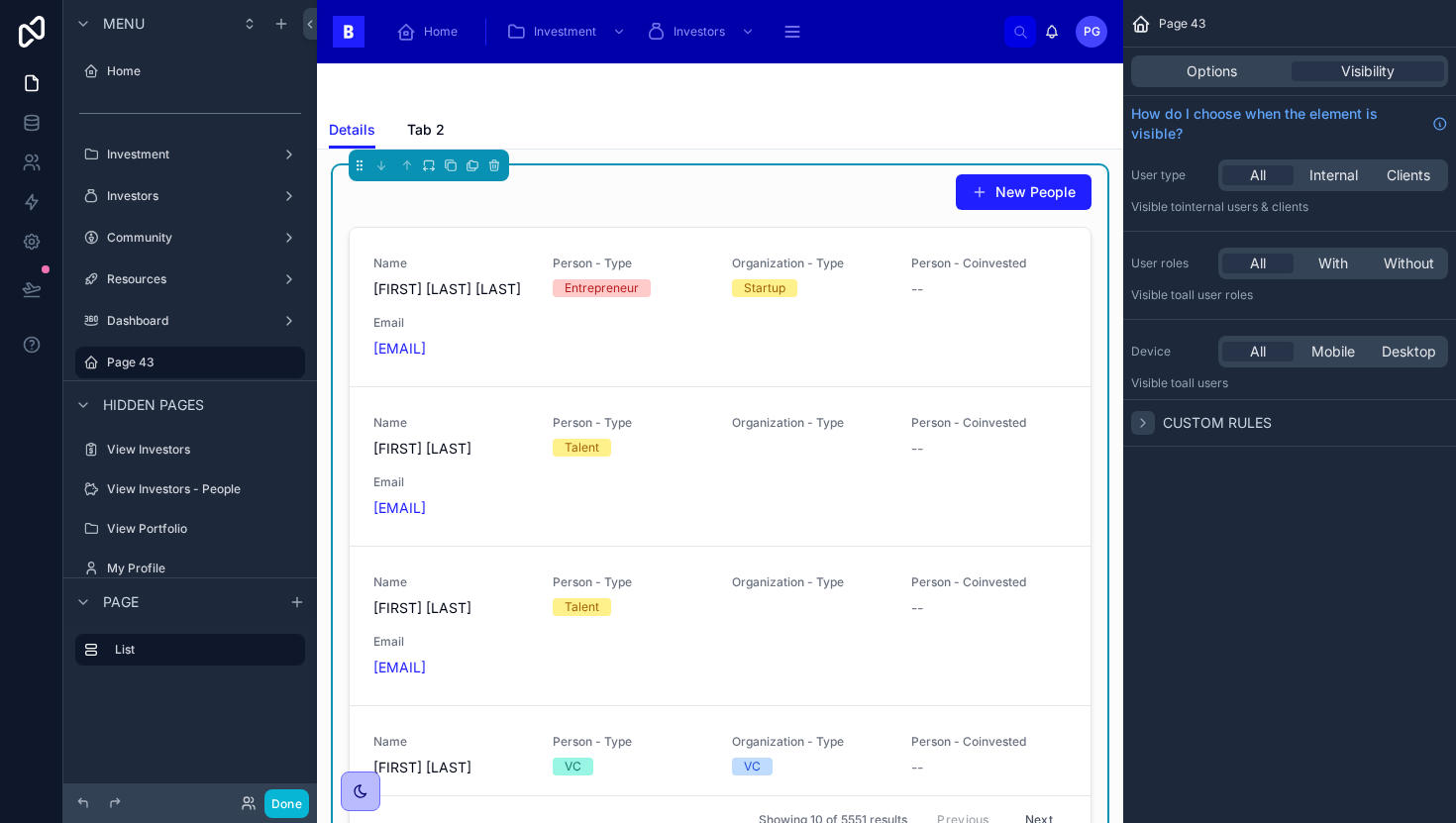 click 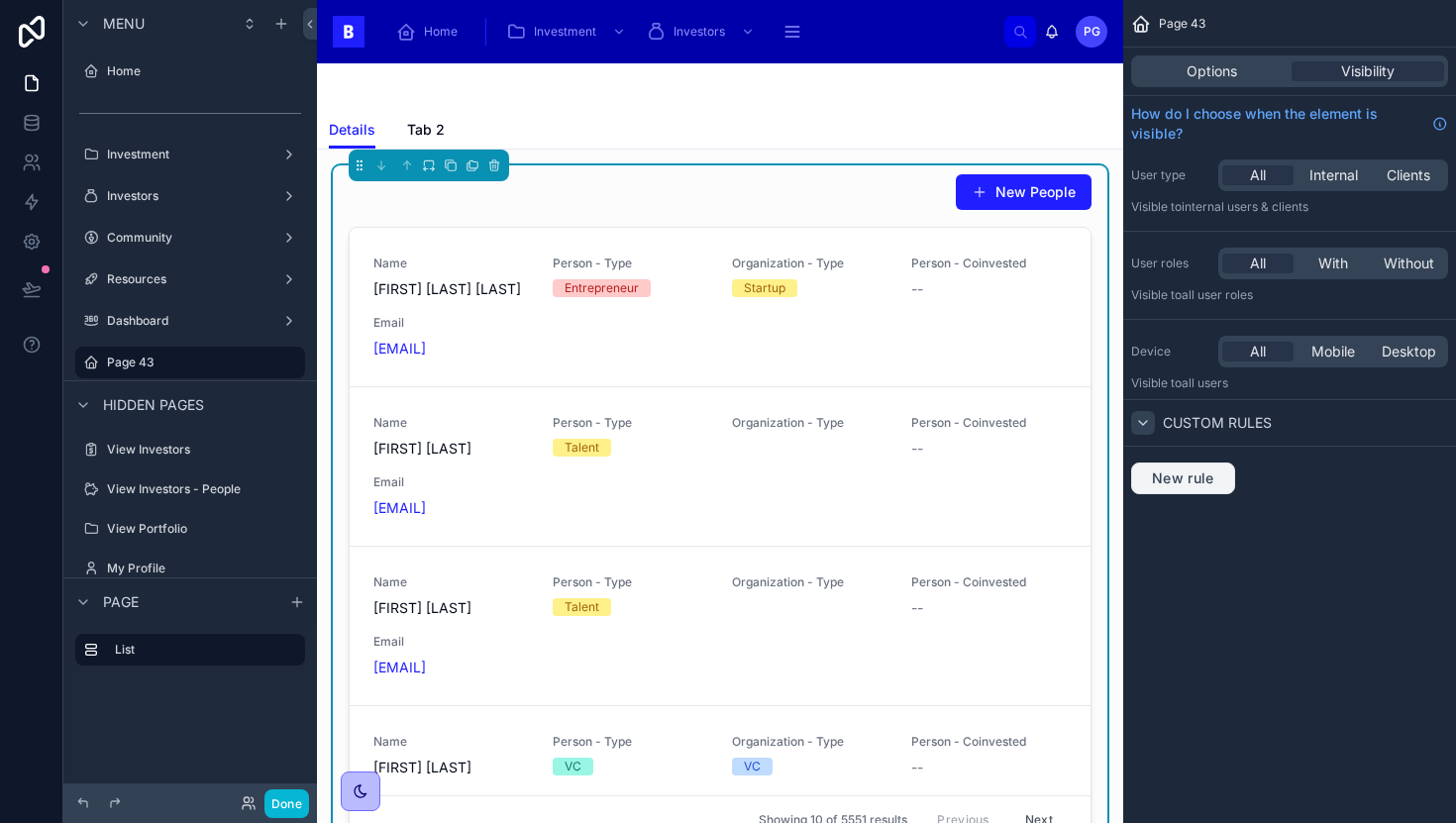 click on "New rule" at bounding box center (1183, 478) 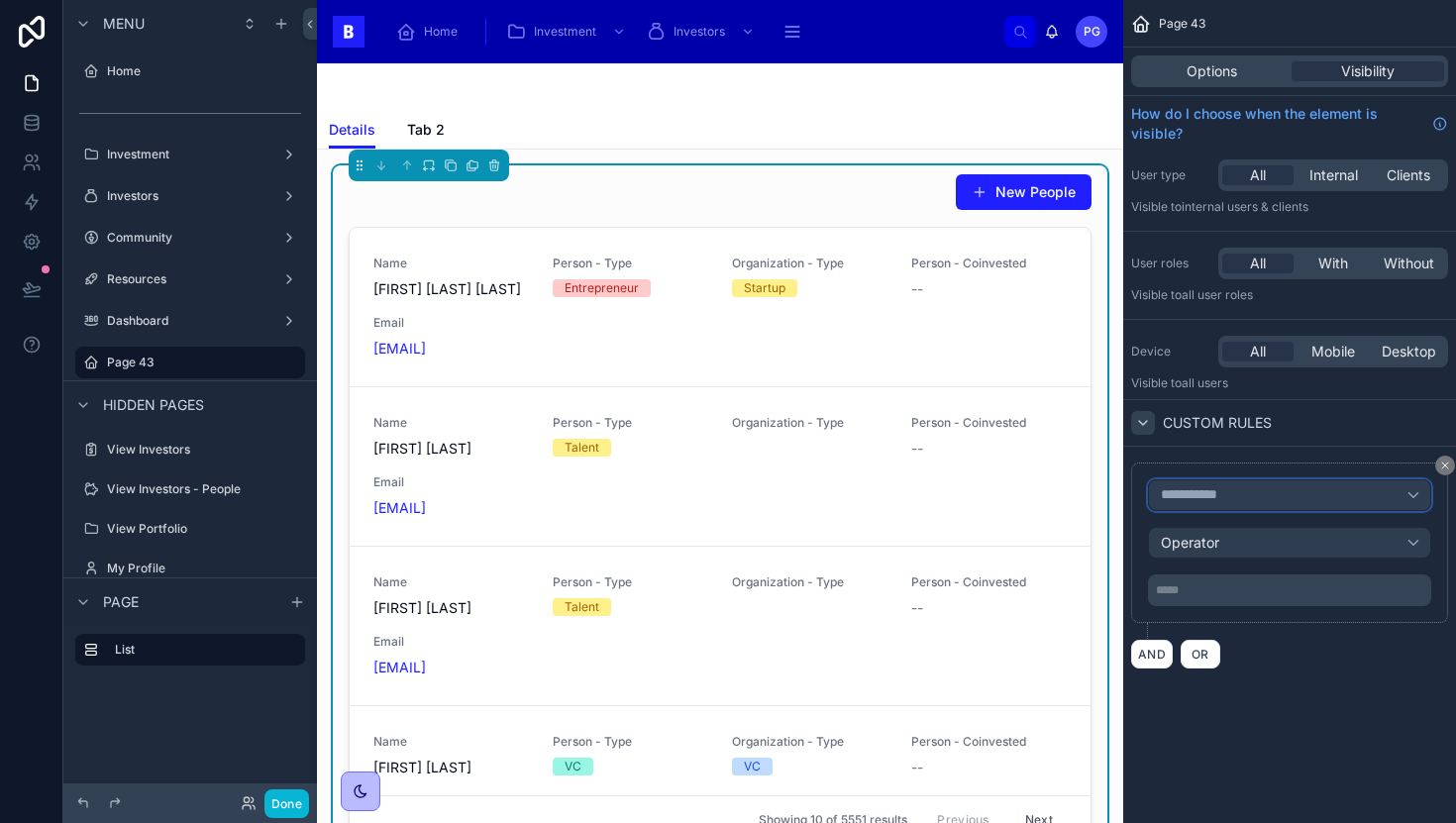 click on "**********" at bounding box center (1197, 495) 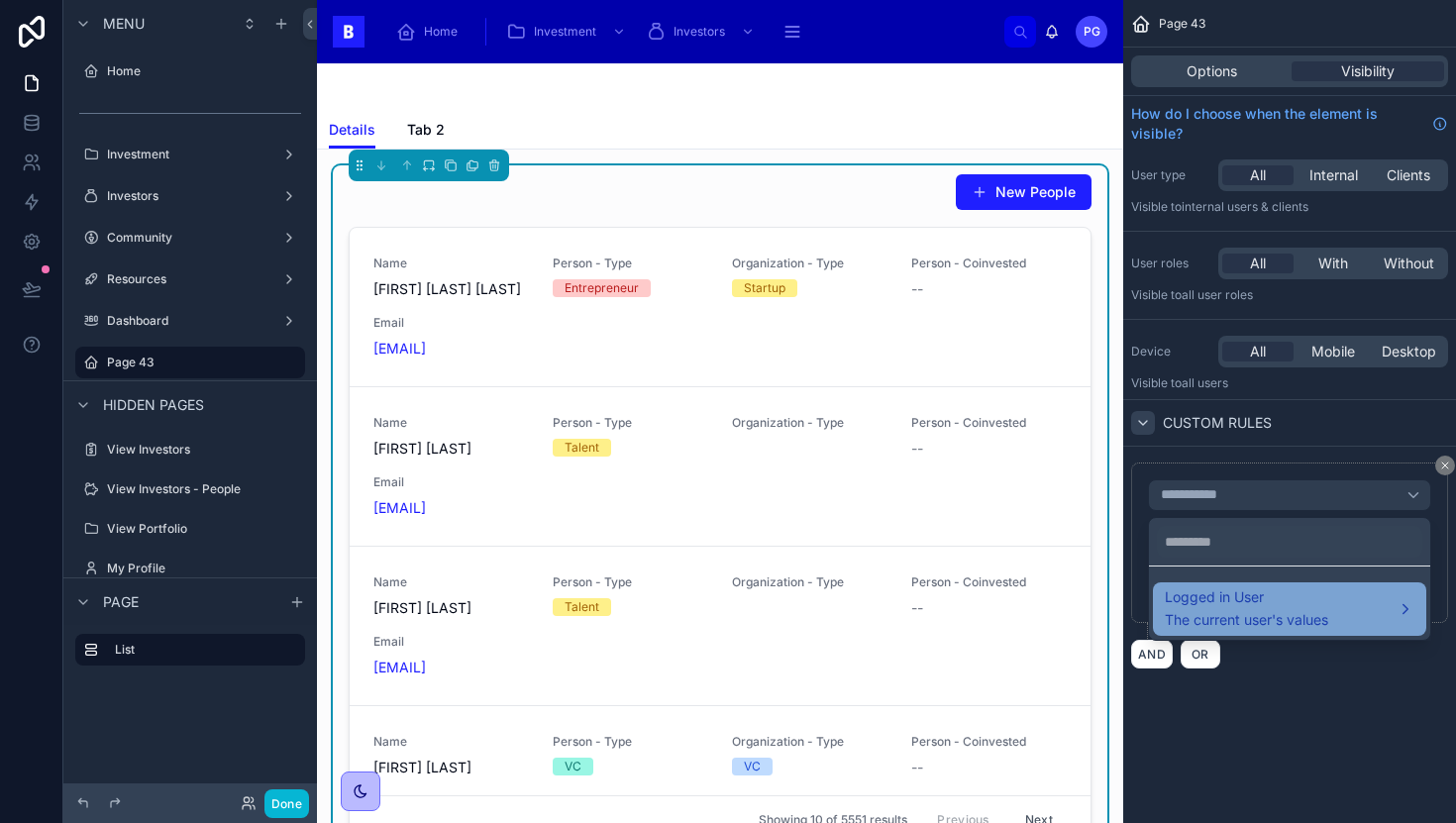 click on "Logged in User" at bounding box center [1246, 597] 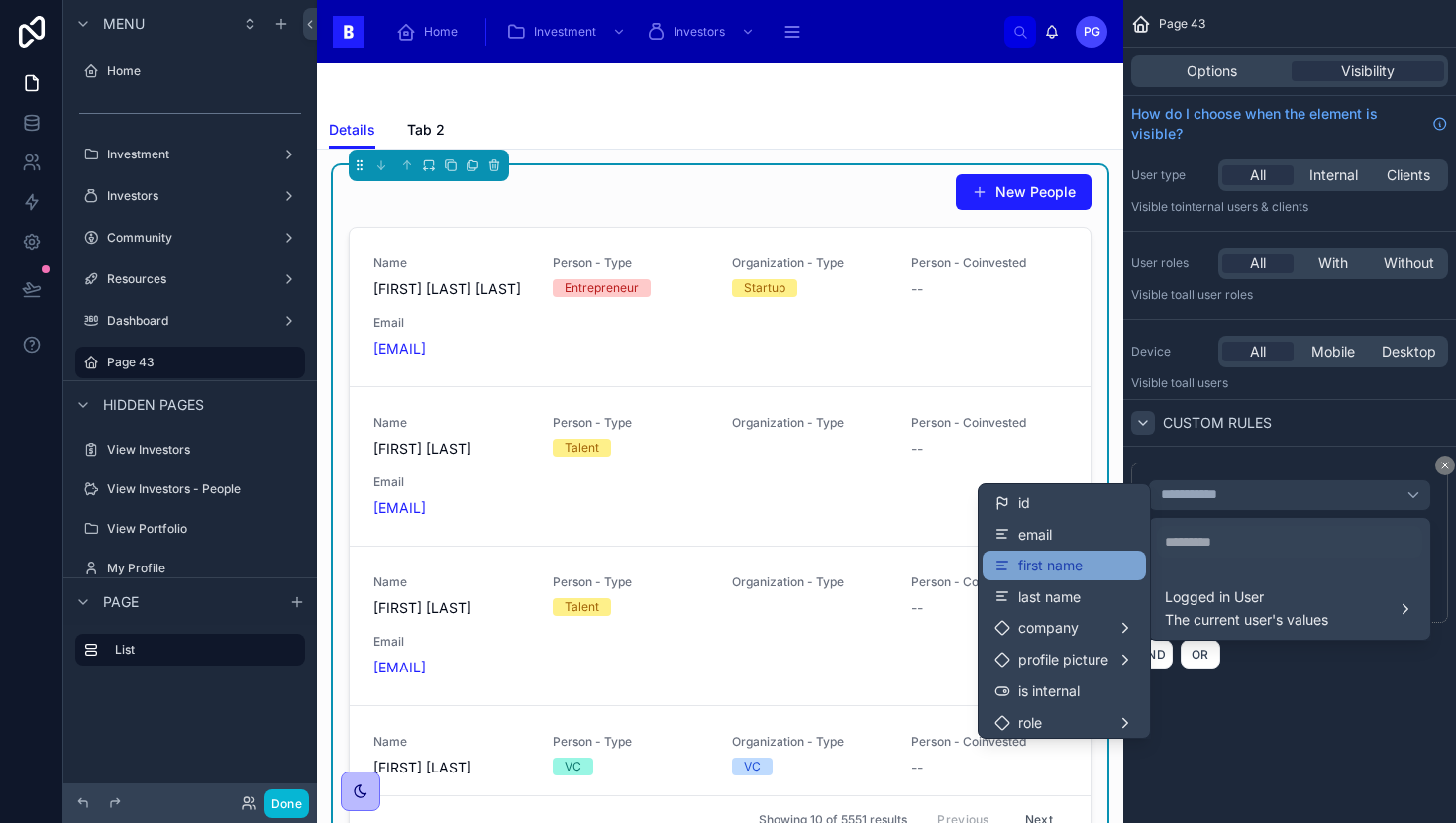 click on "first name" at bounding box center (1064, 566) 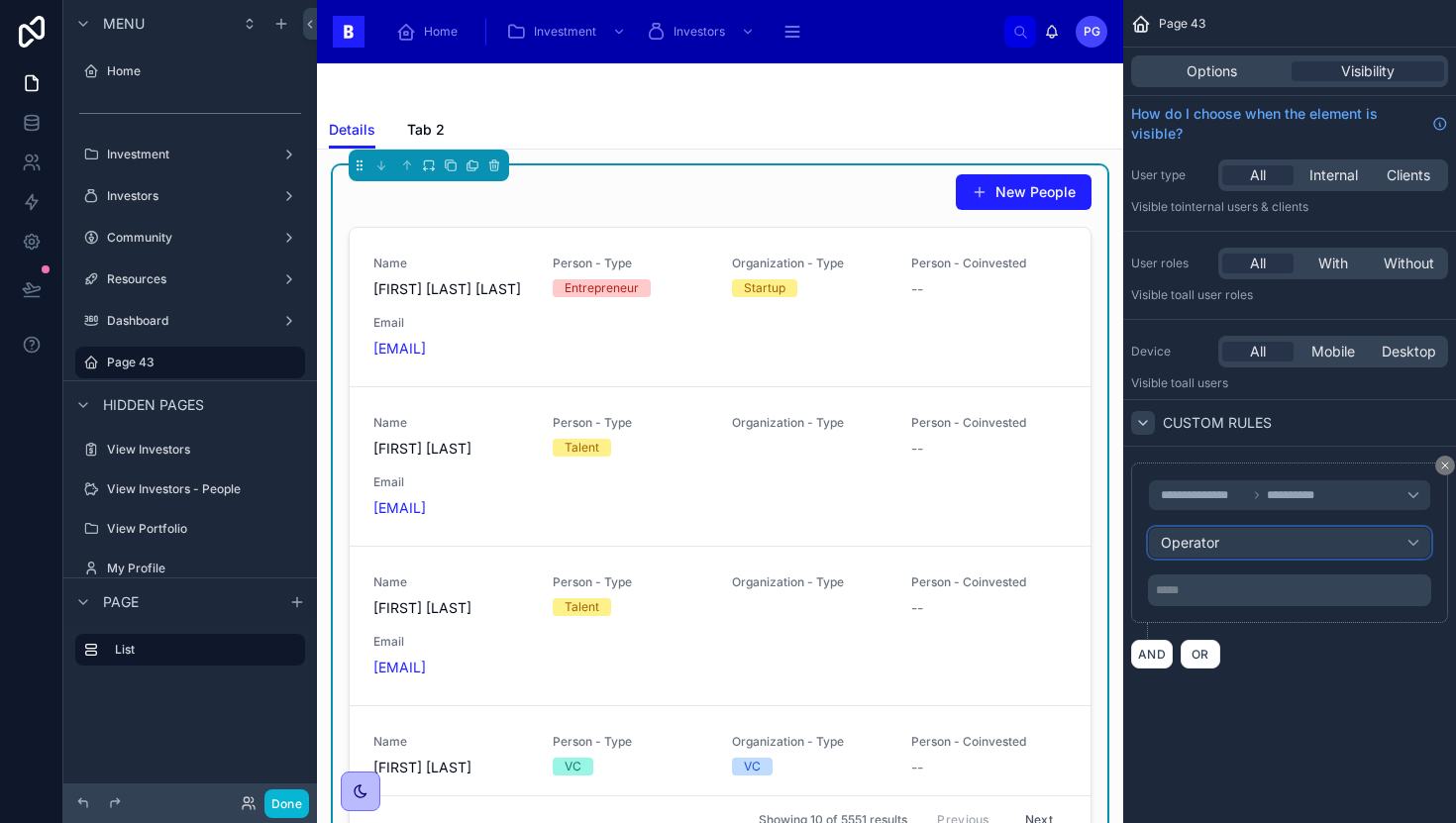 click on "Operator" at bounding box center (1290, 543) 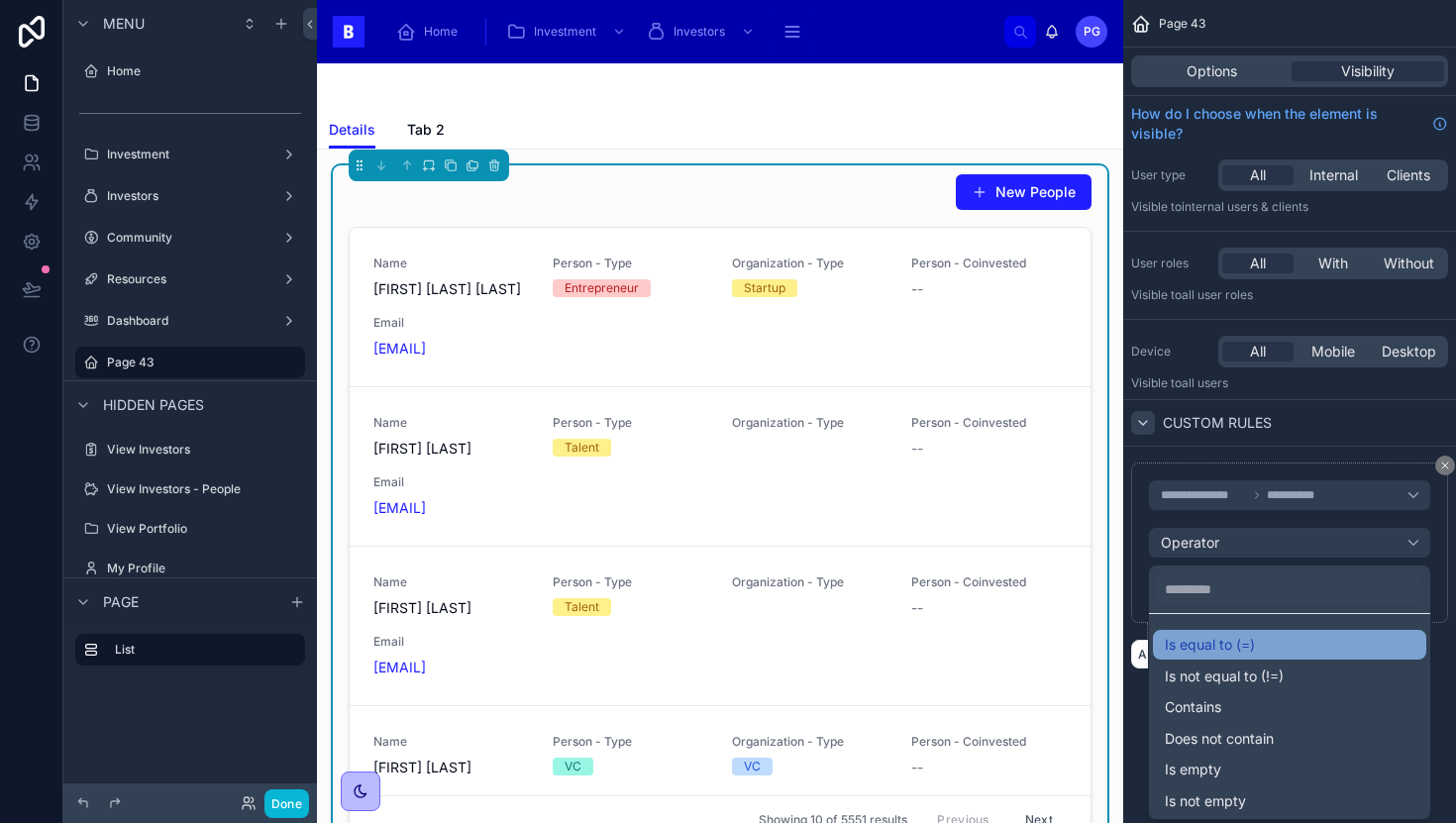 click on "Is equal to (=)" at bounding box center (1290, 645) 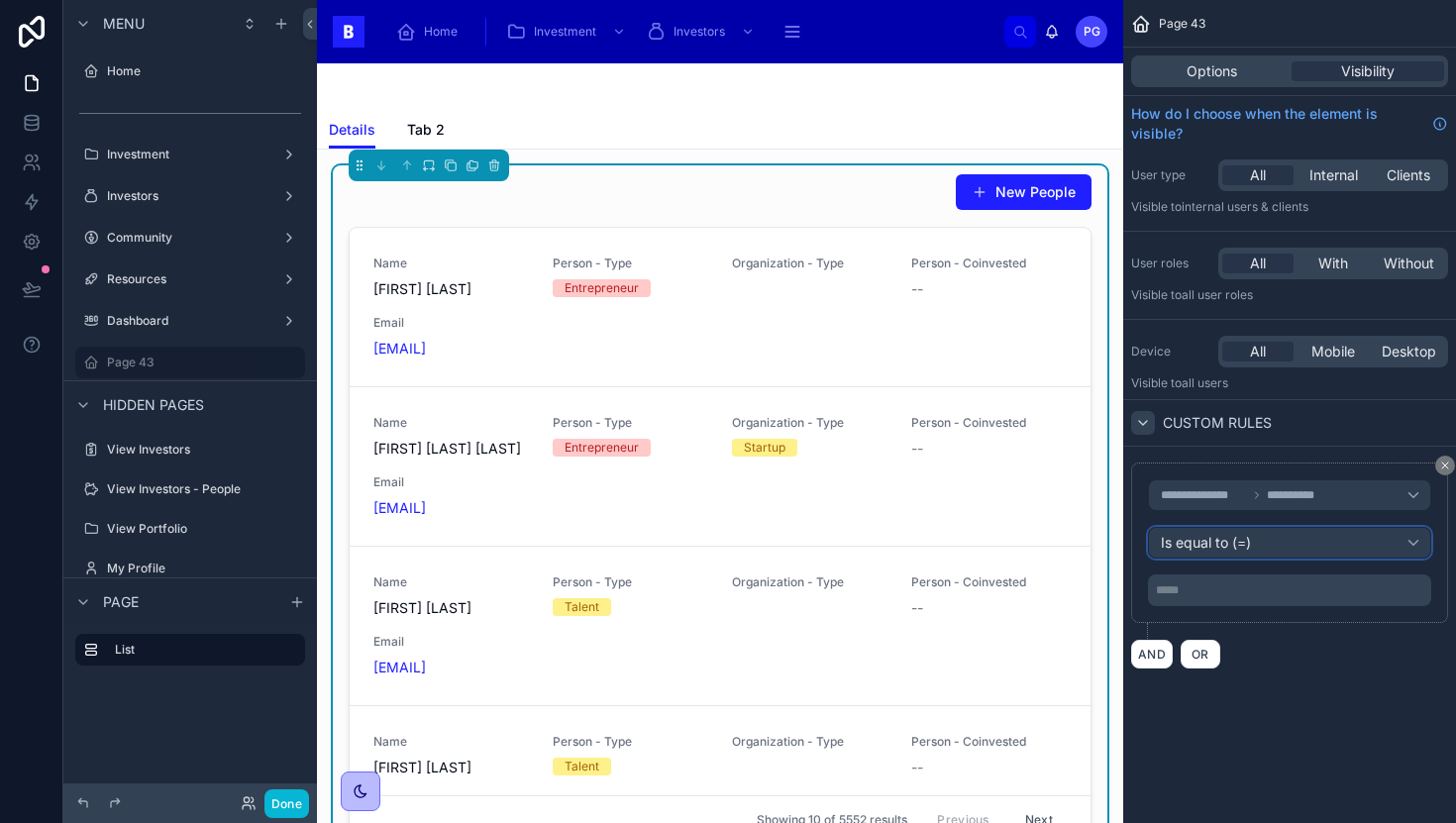 click on "Is equal to (=)" at bounding box center (1290, 543) 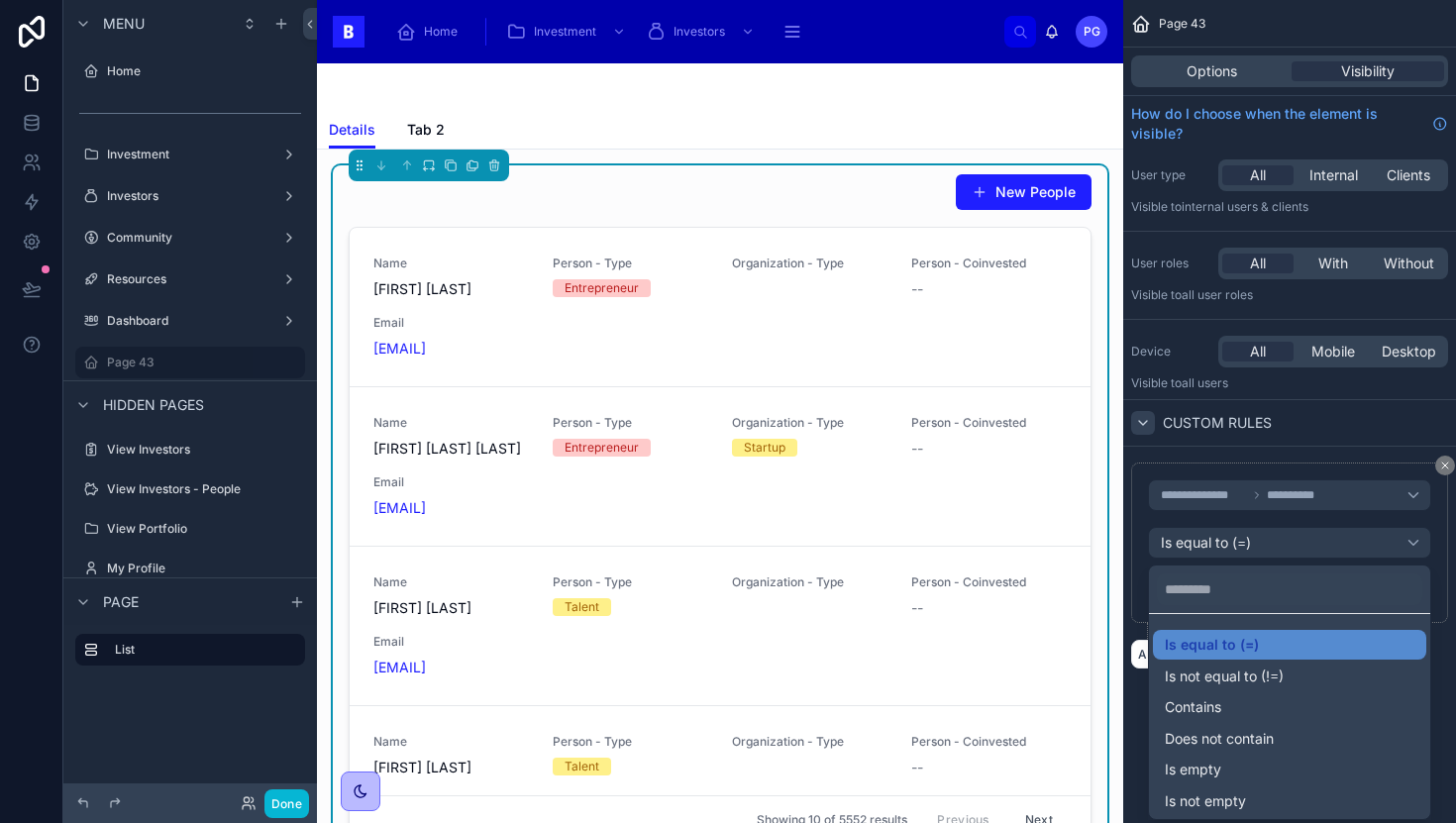 click at bounding box center (728, 411) 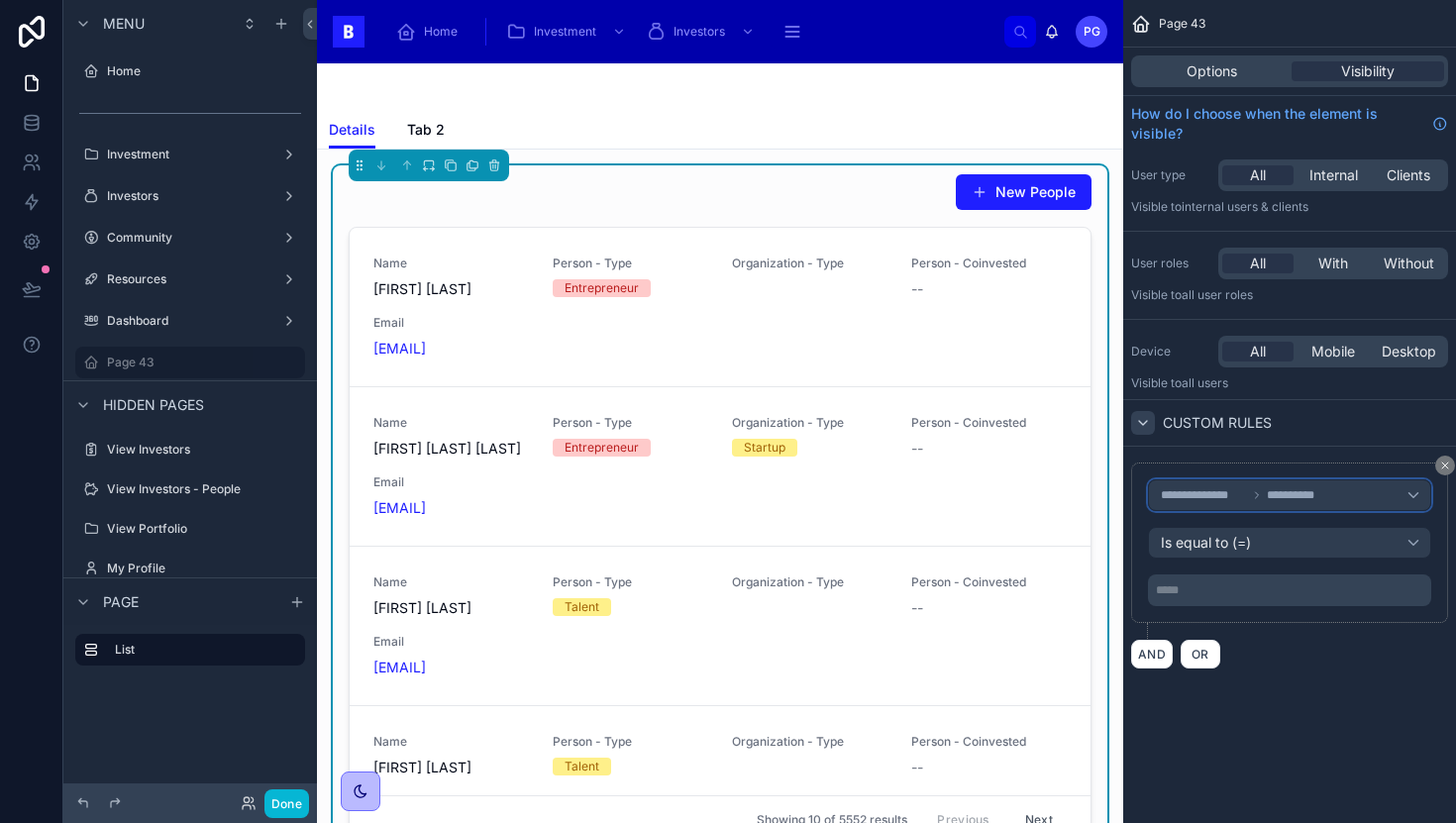 click on "**********" at bounding box center [1290, 495] 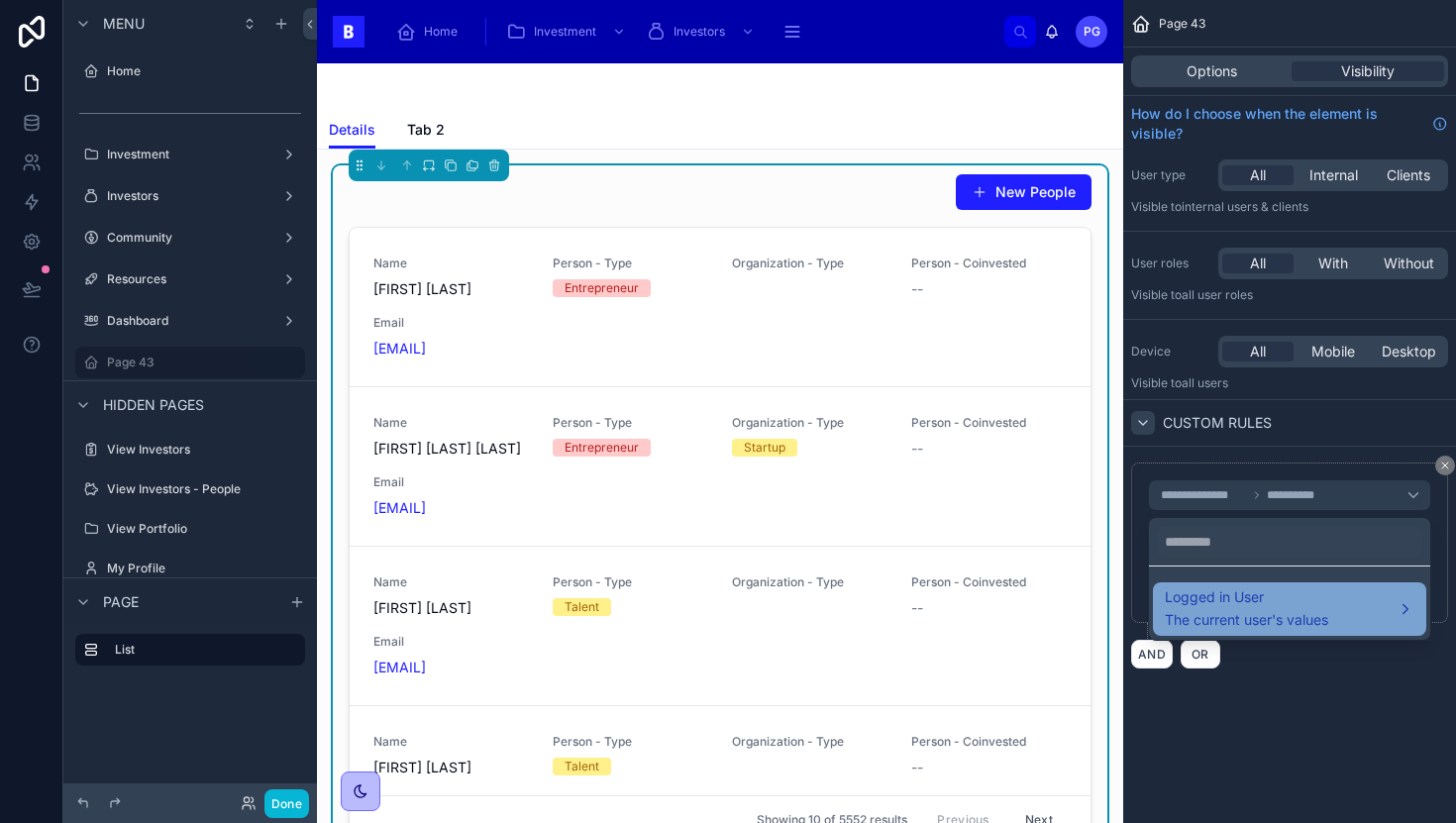 click on "Logged in User" at bounding box center (1246, 597) 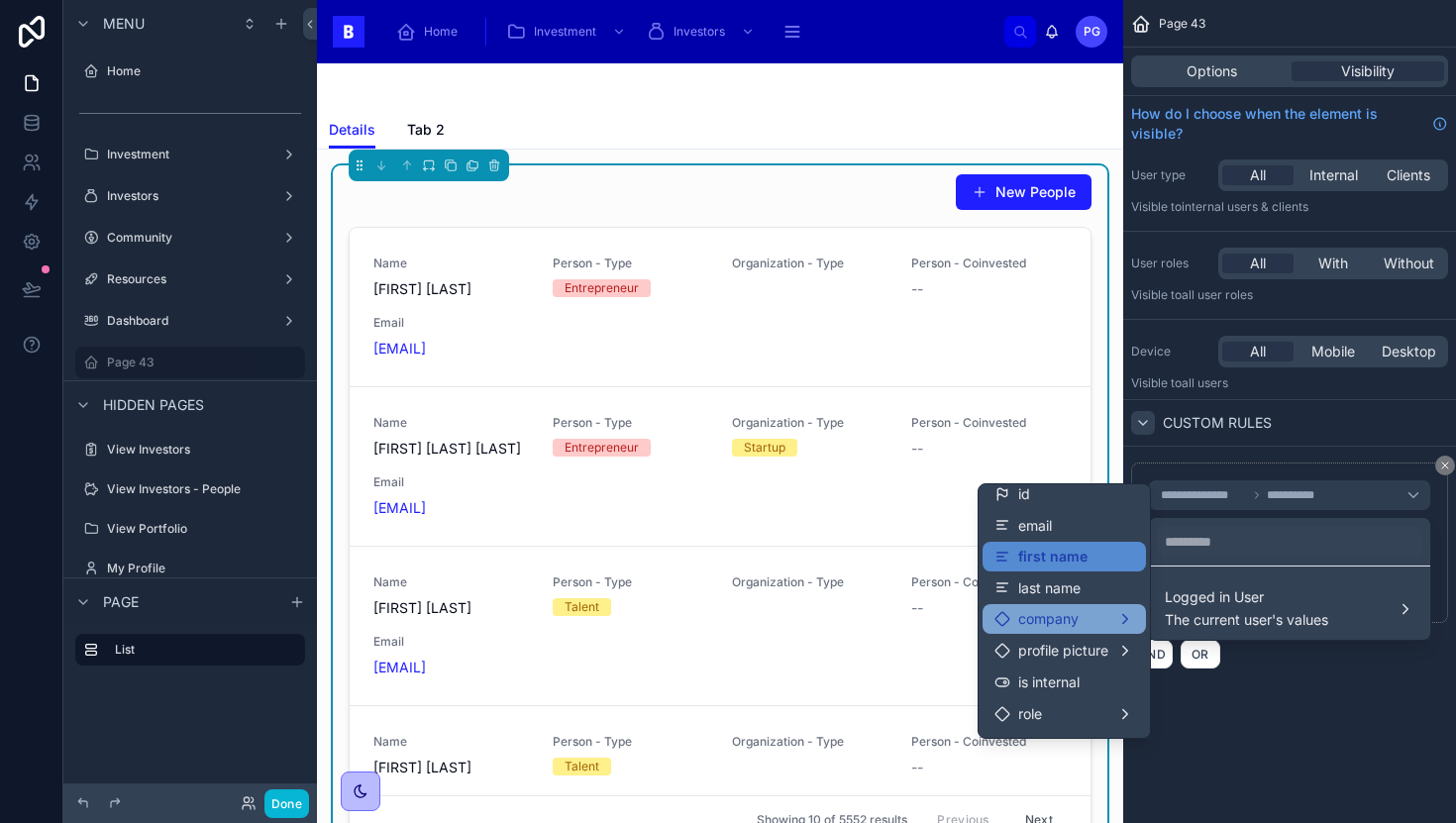 scroll, scrollTop: 7, scrollLeft: 0, axis: vertical 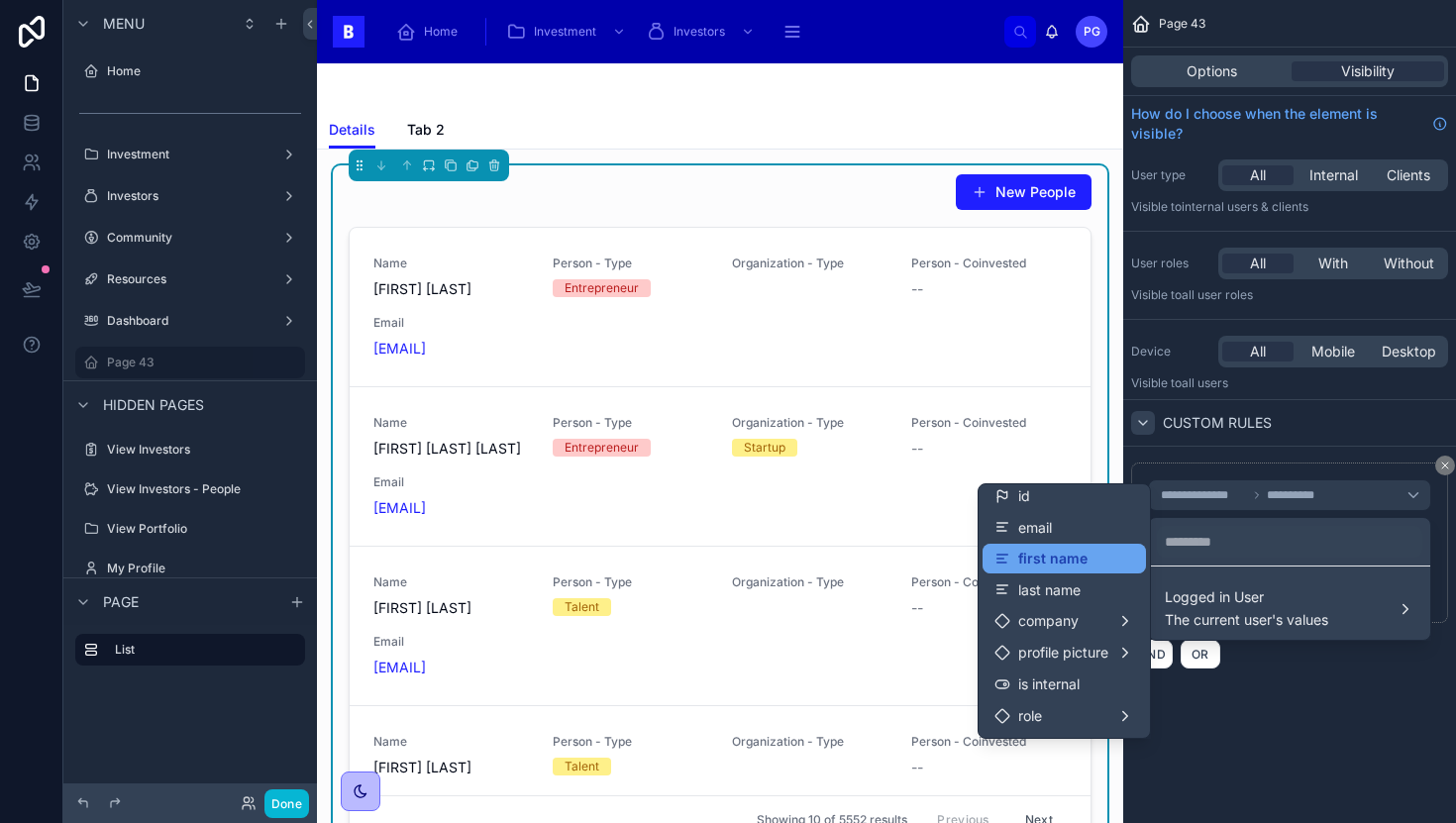 click on "first name" at bounding box center [1053, 559] 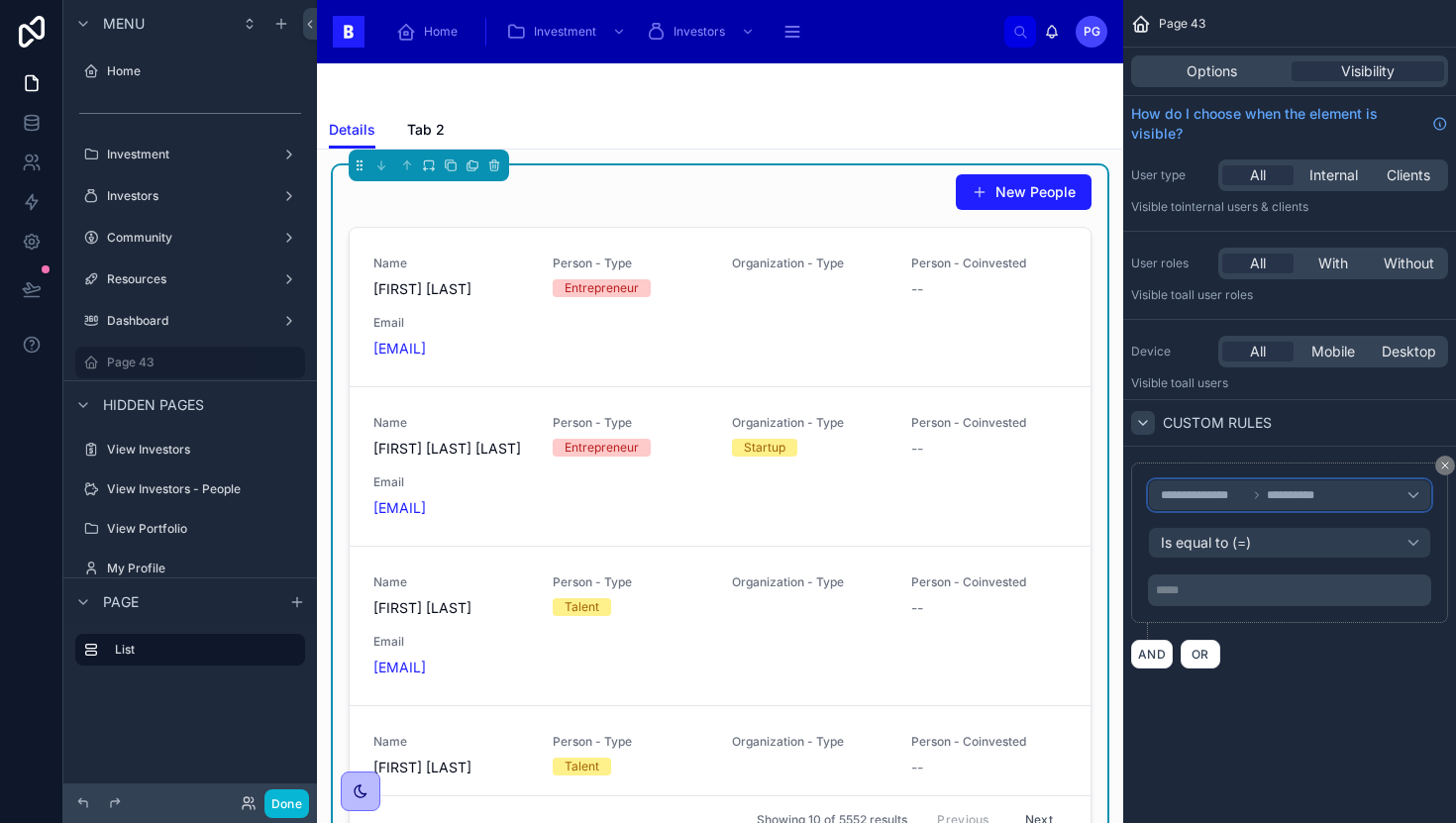 click on "**********" at bounding box center (1295, 495) 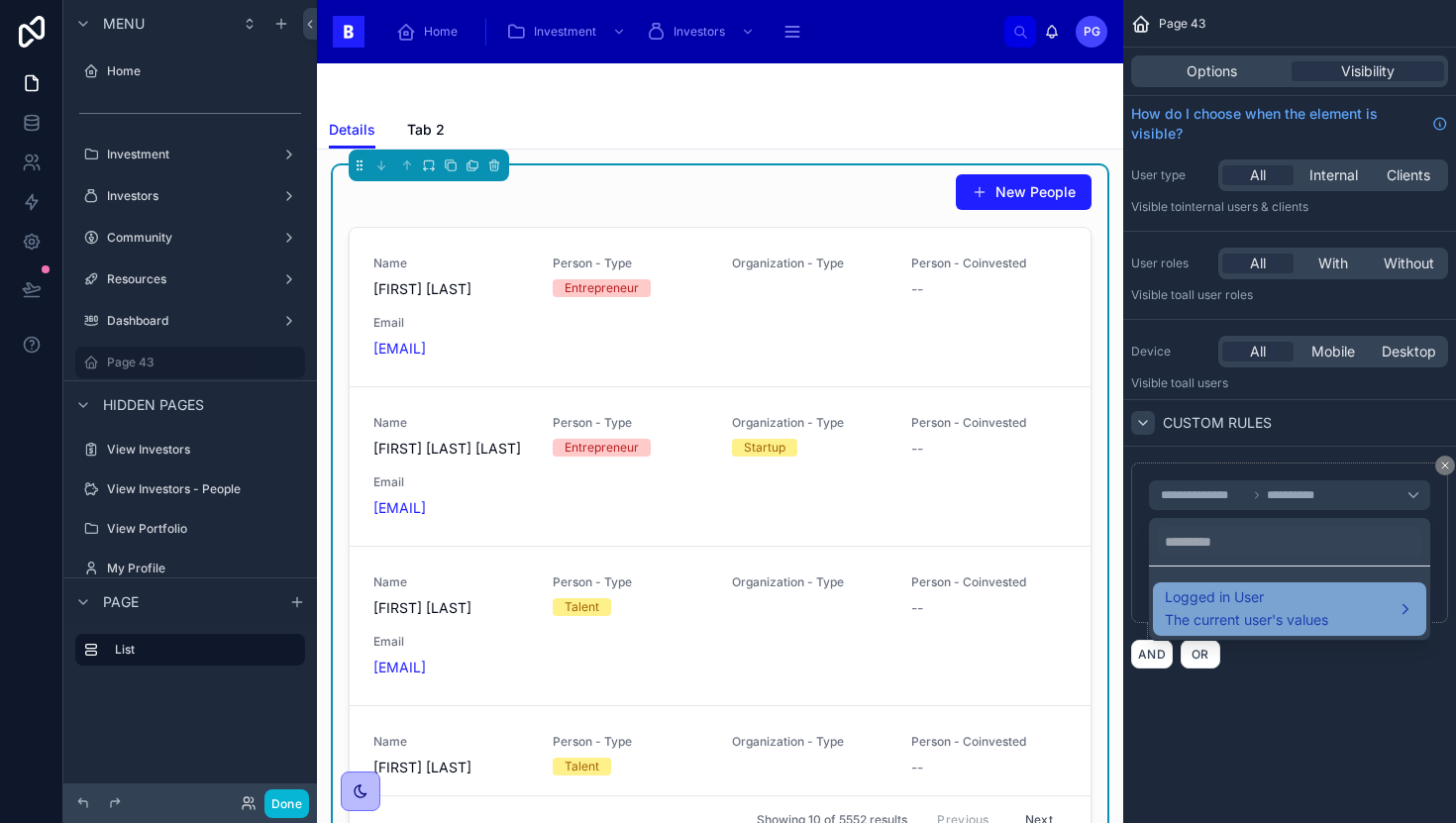 click on "Logged in User" at bounding box center [1246, 597] 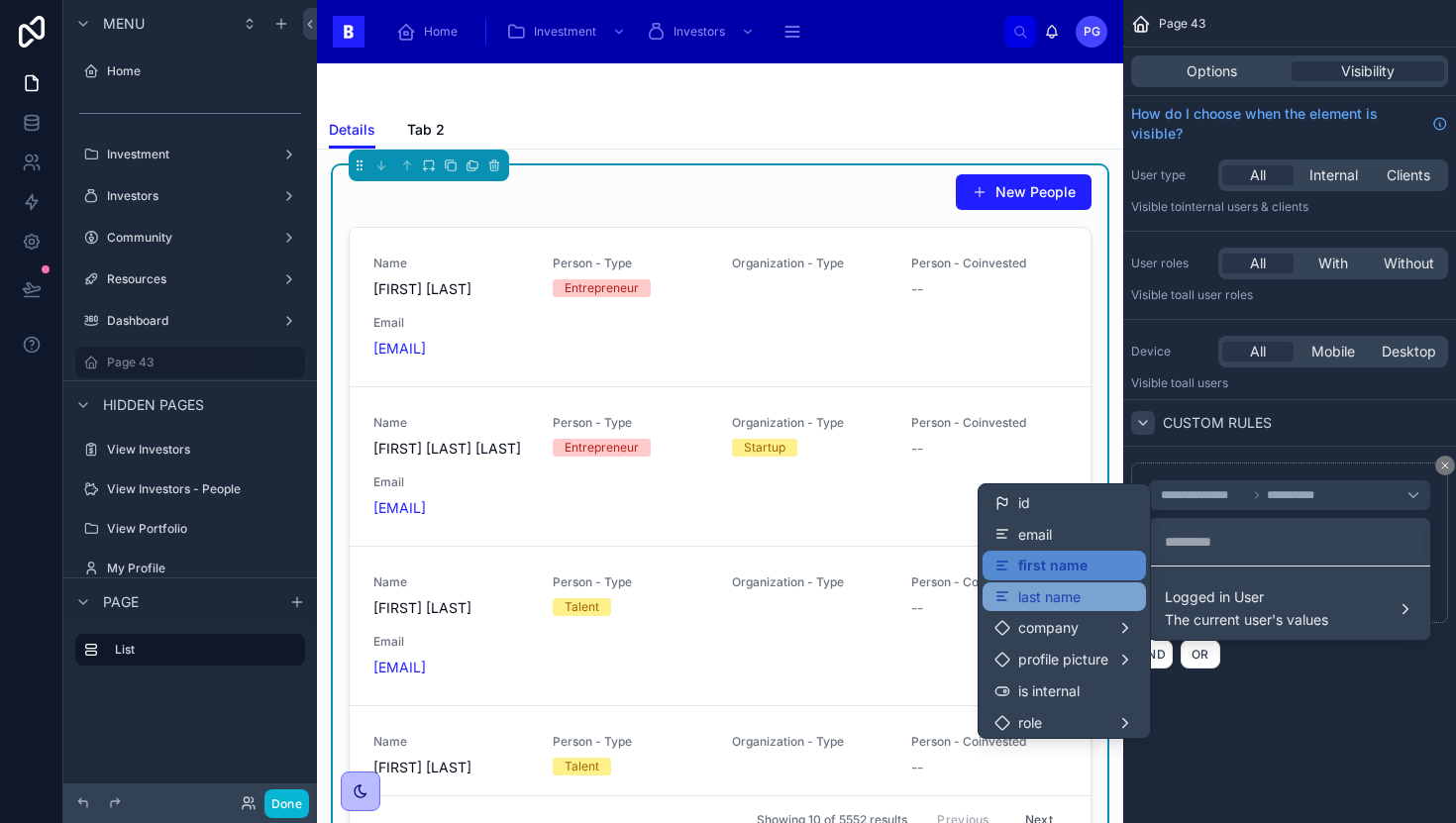 click on "last name" at bounding box center (1049, 597) 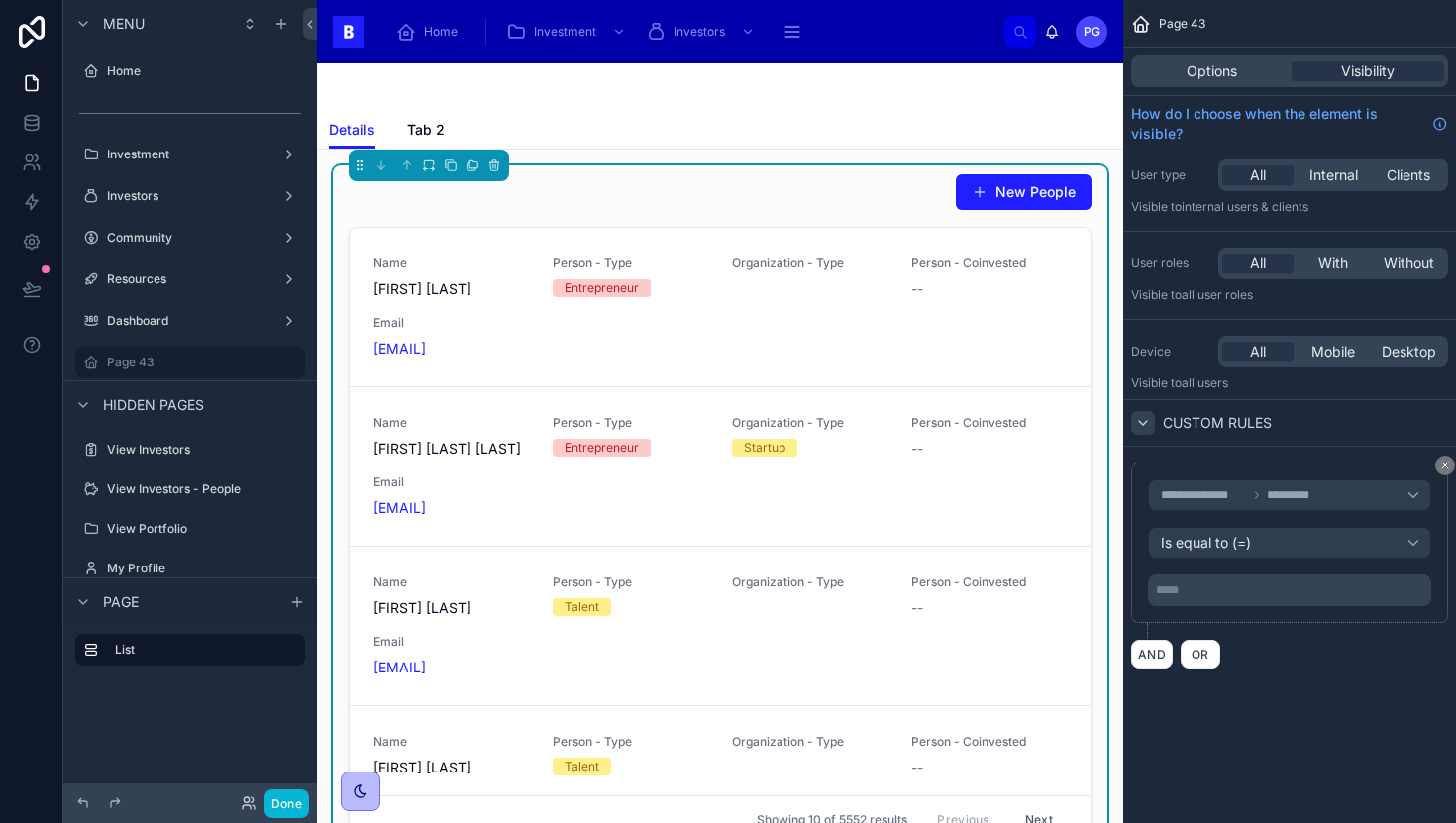 click on "***** ﻿" at bounding box center (1292, 590) 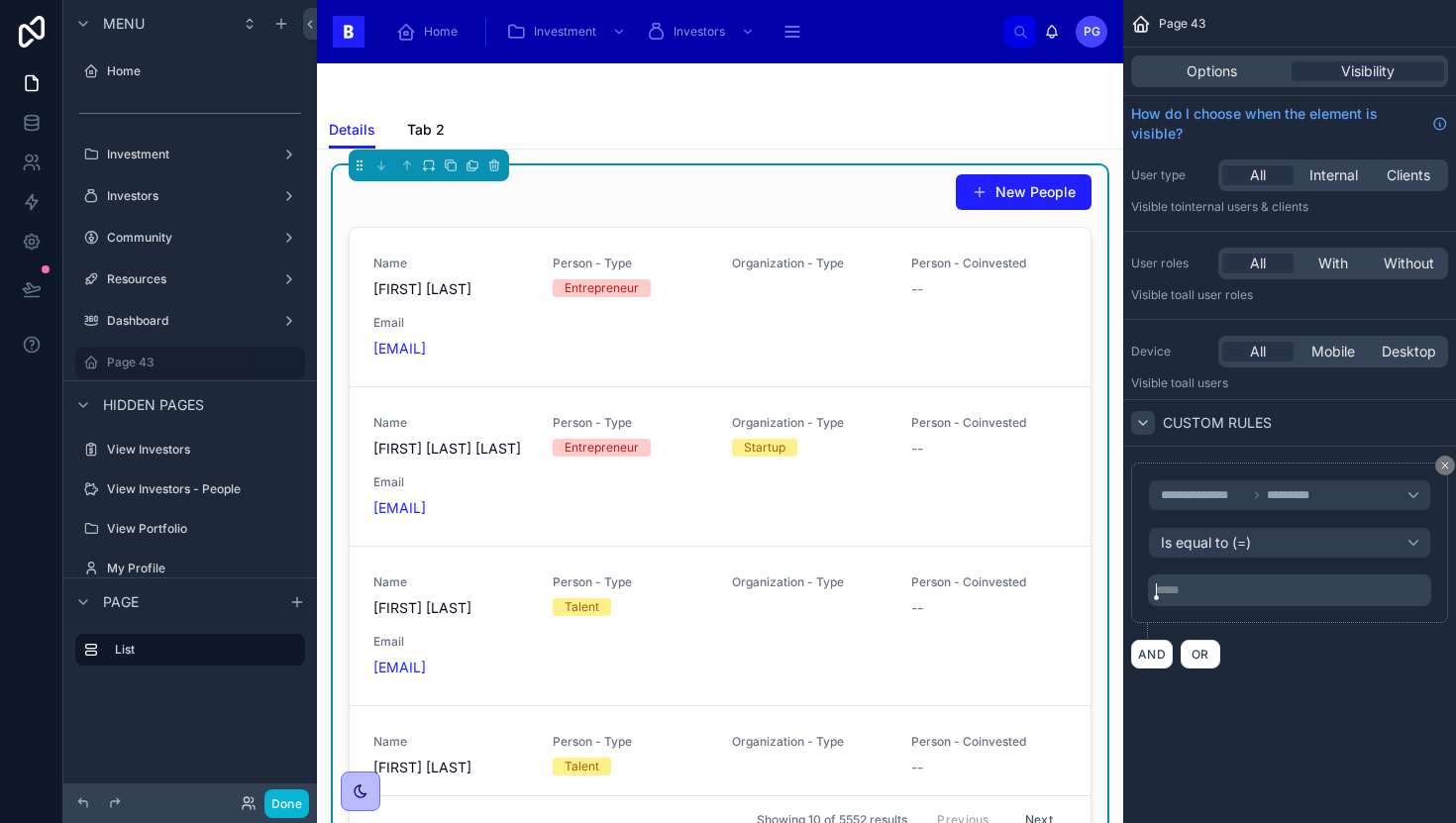 click on "***** ﻿" at bounding box center (1292, 590) 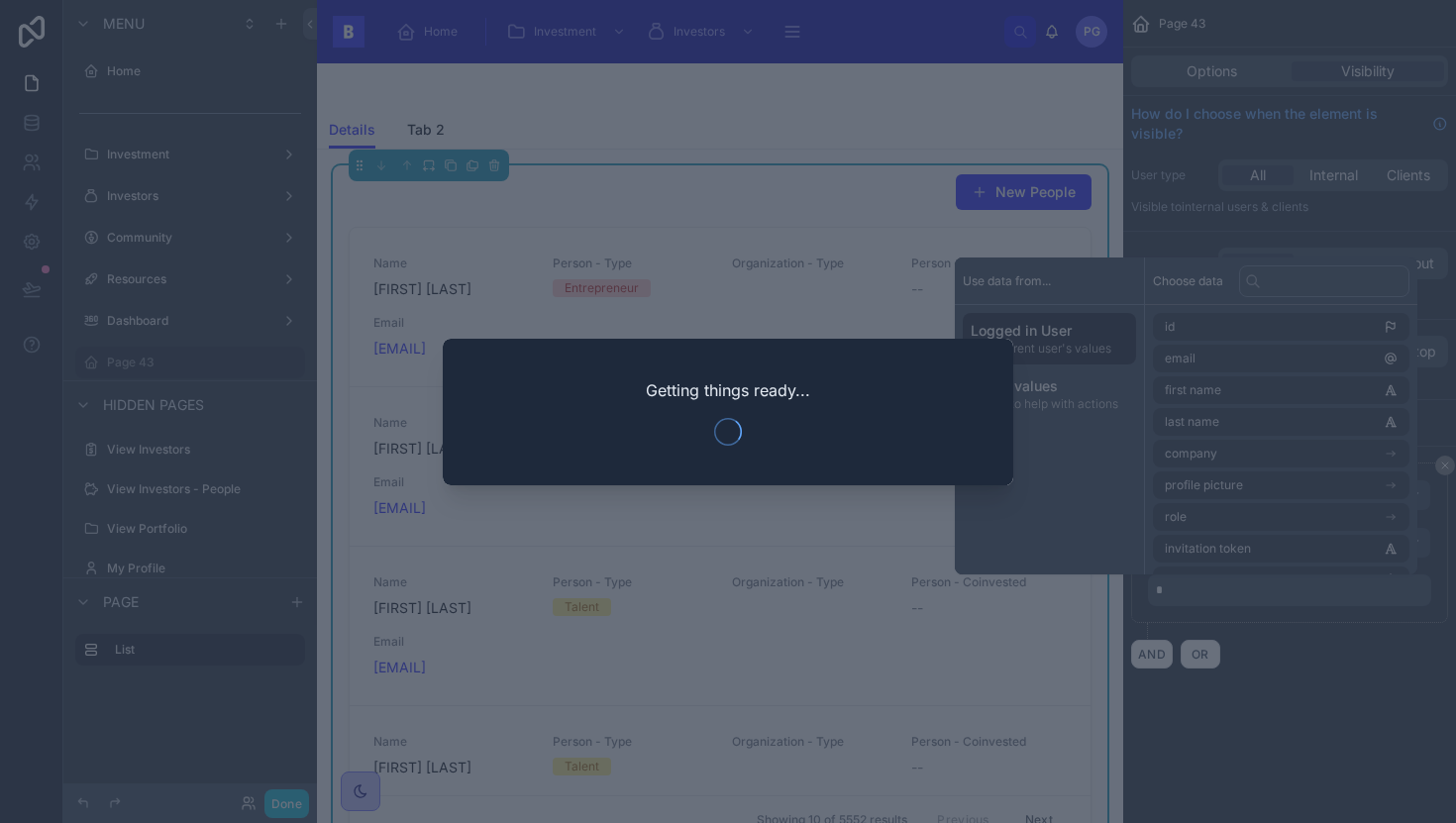 click at bounding box center (728, 411) 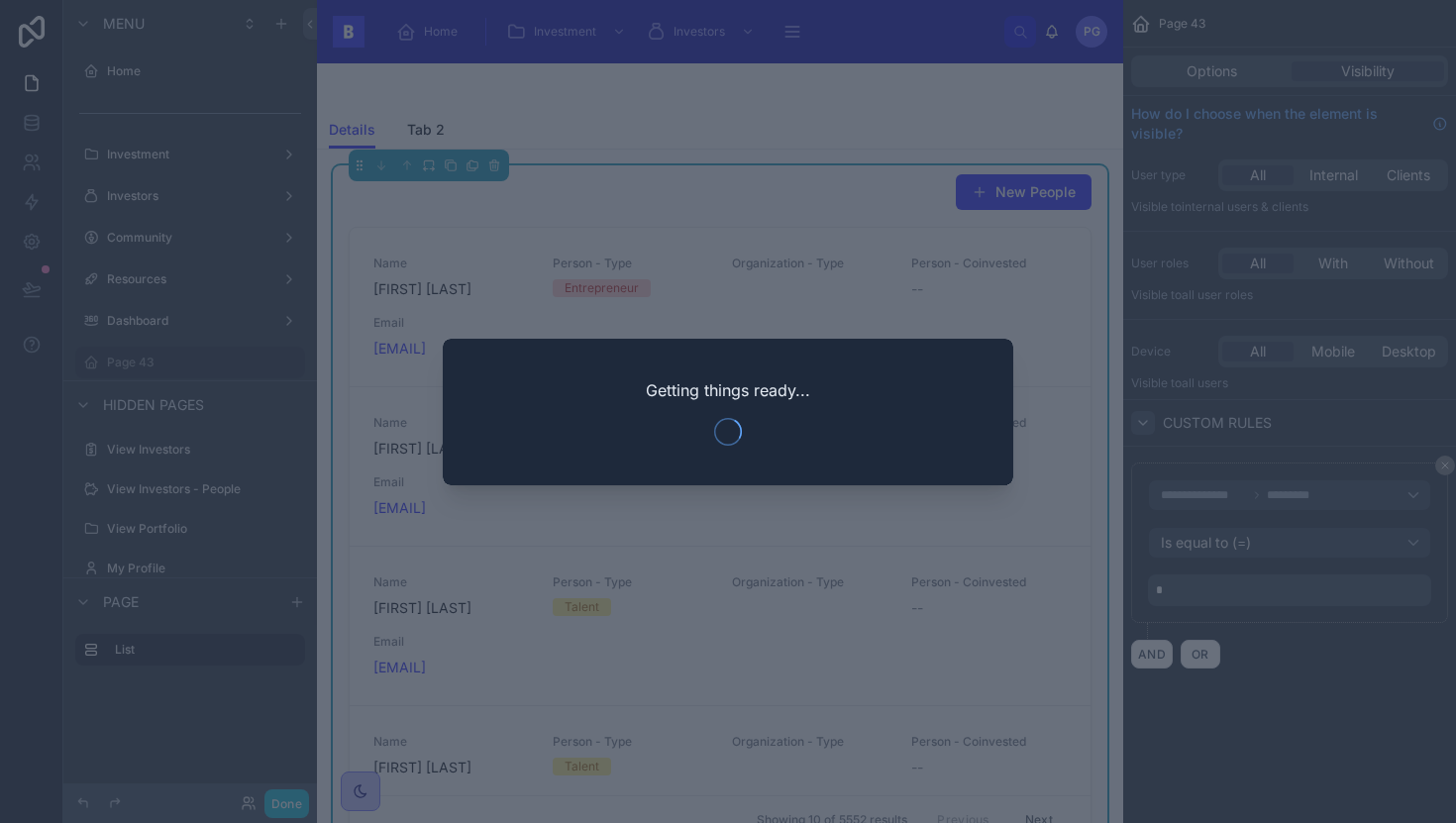 click at bounding box center (728, 411) 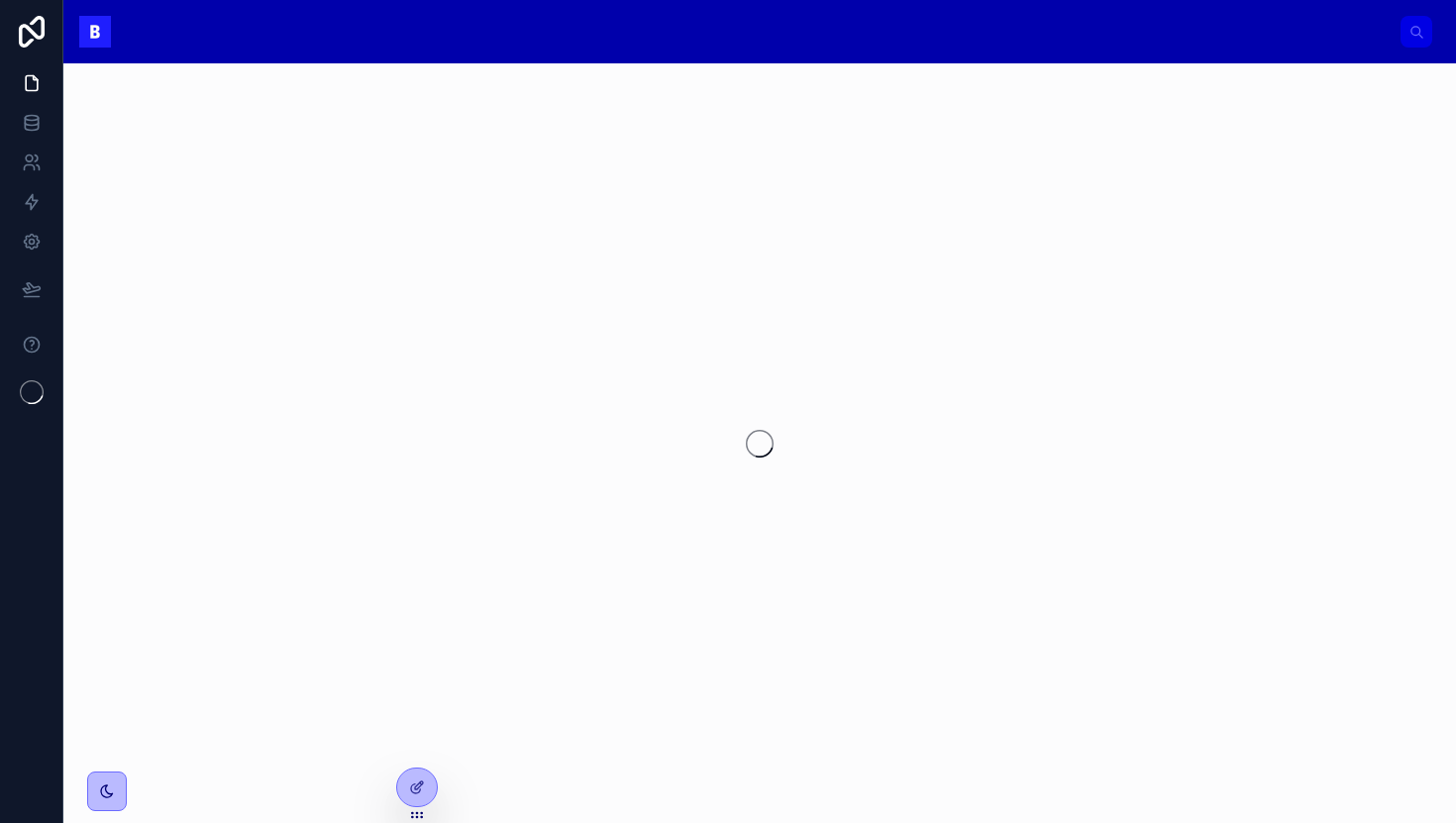 scroll, scrollTop: 0, scrollLeft: 0, axis: both 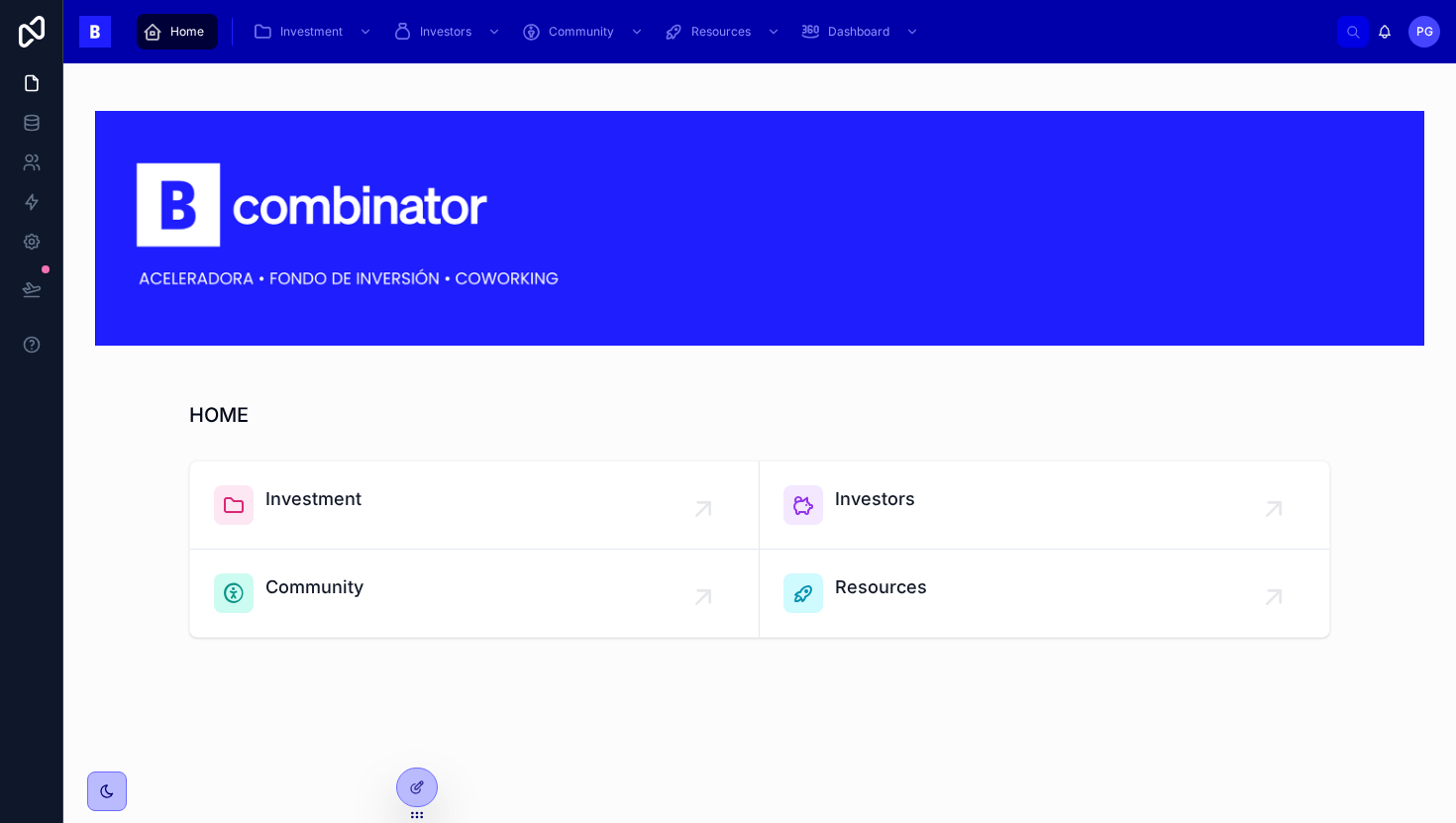 click on "Home" at bounding box center (187, 32) 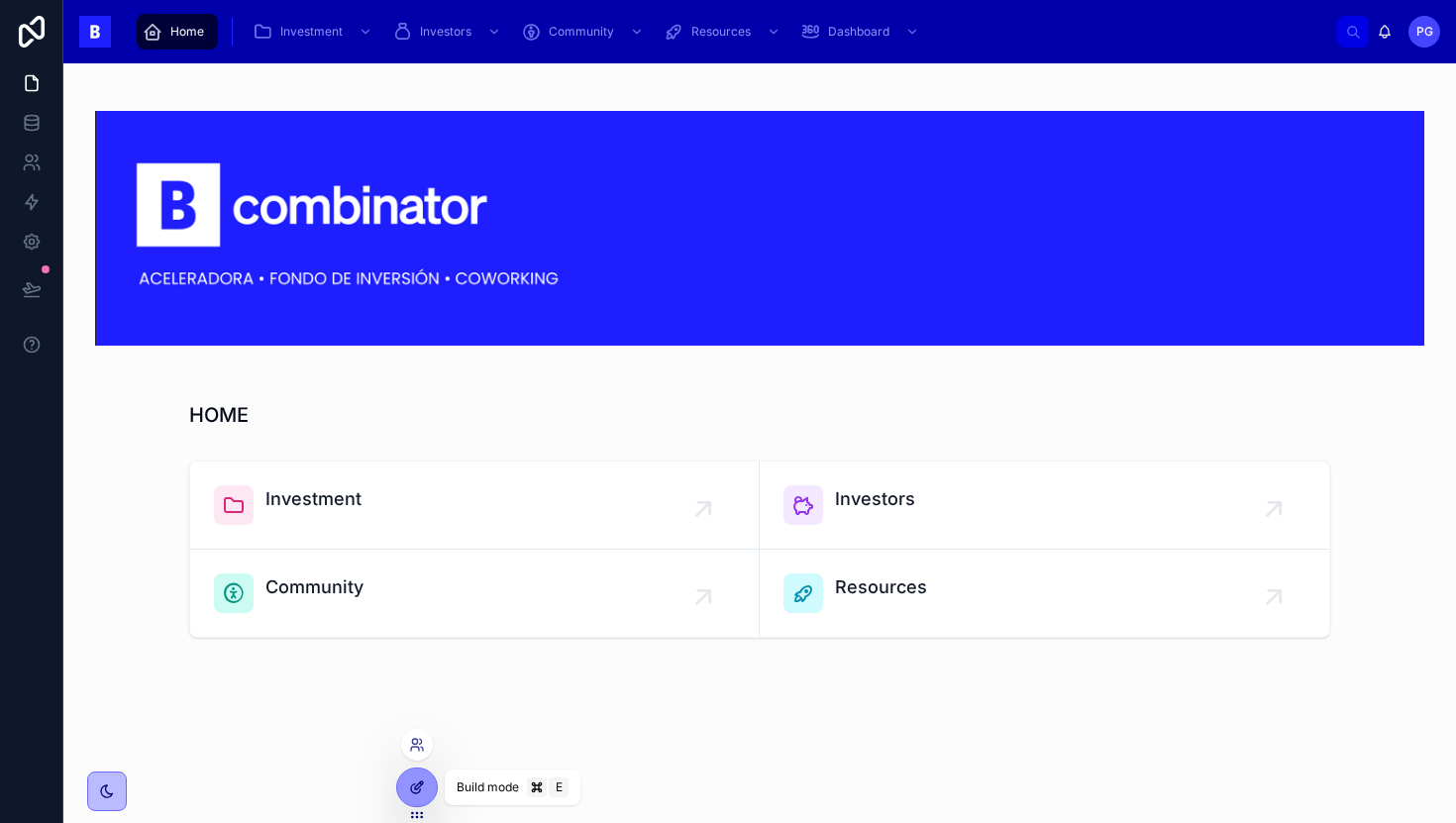 click at bounding box center [417, 787] 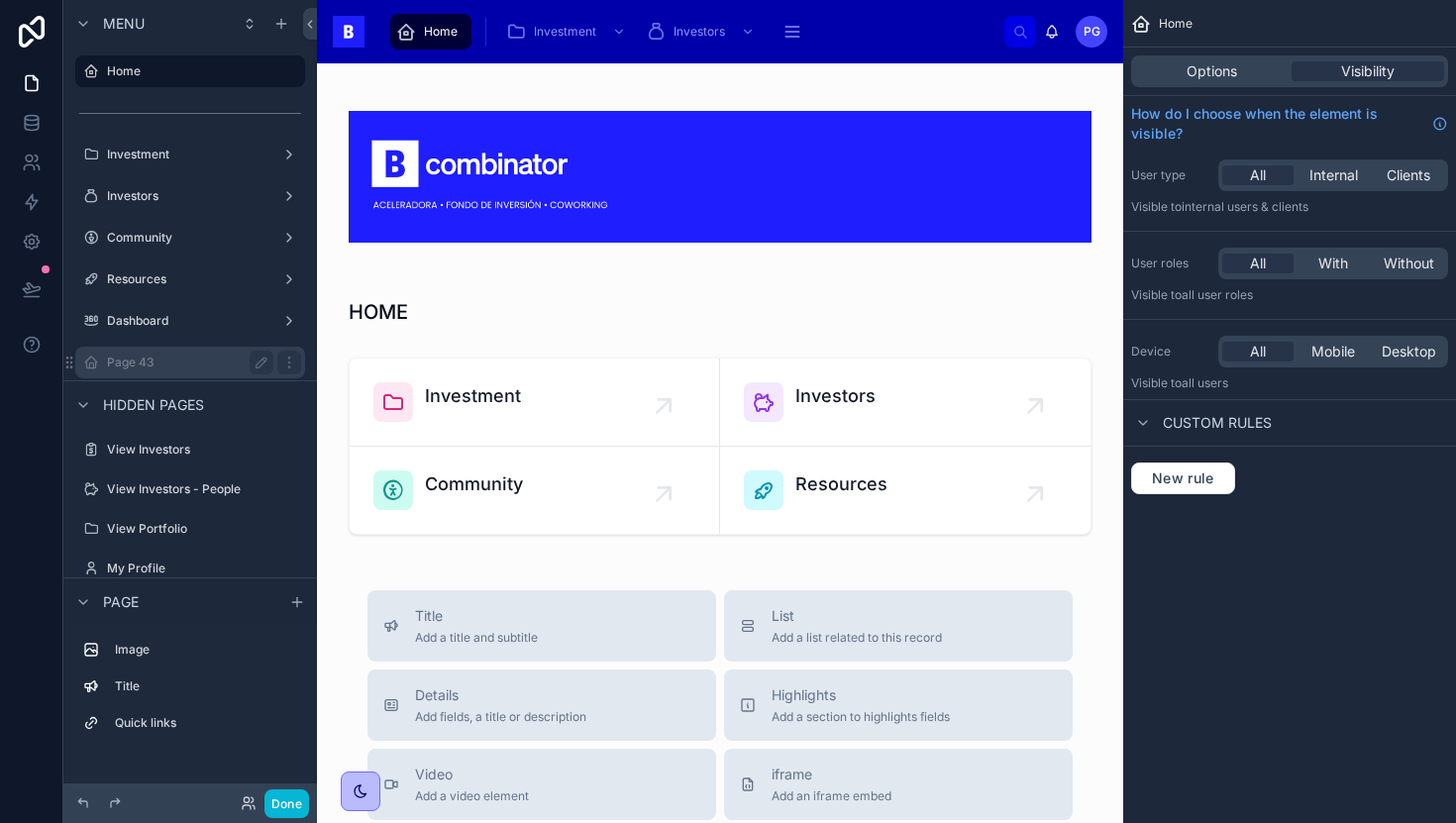 click on "Page 43" at bounding box center [186, 362] 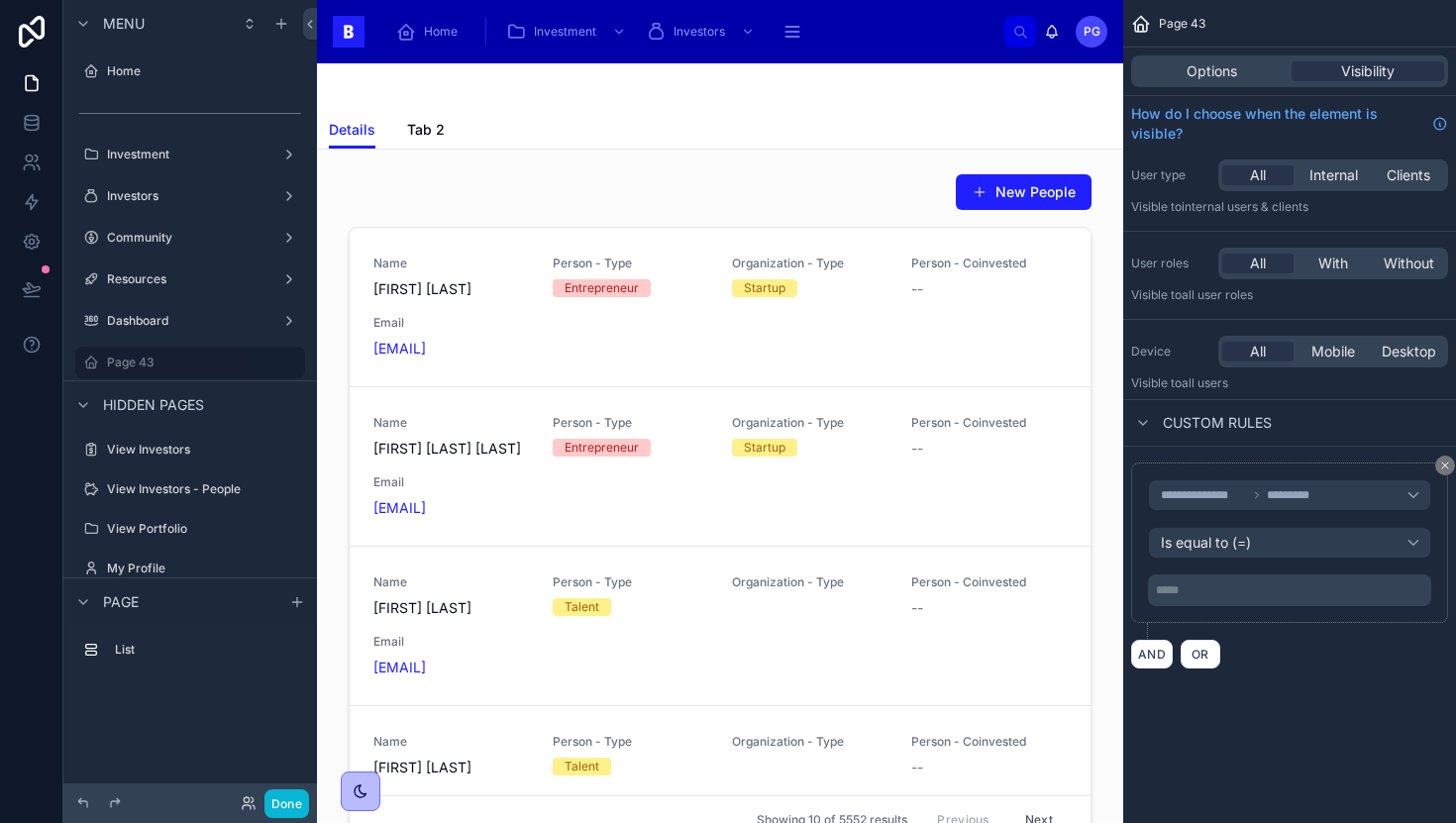 click on "***** ﻿" at bounding box center [1292, 590] 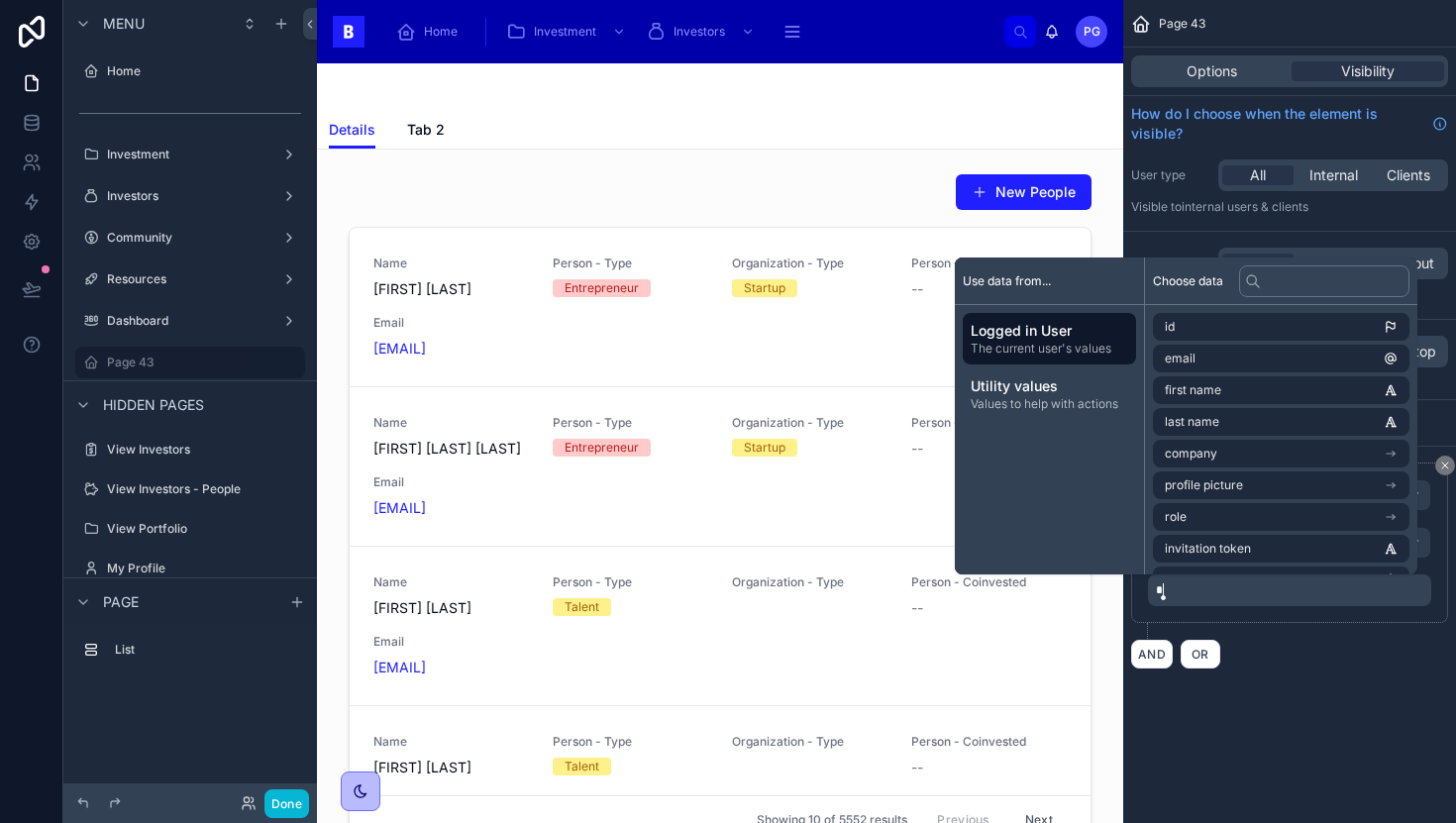 type 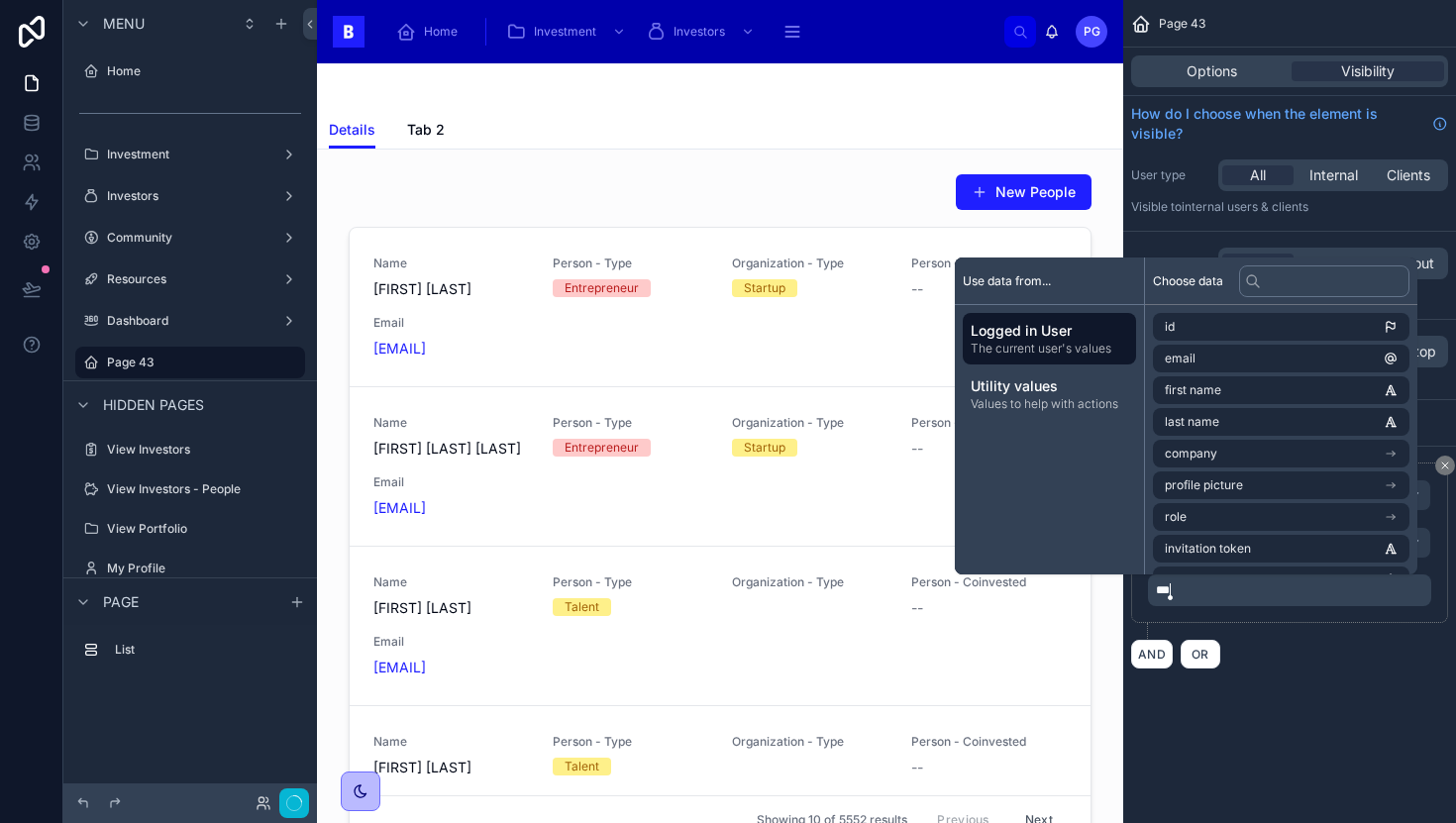 click on "**********" at bounding box center (1290, 566) 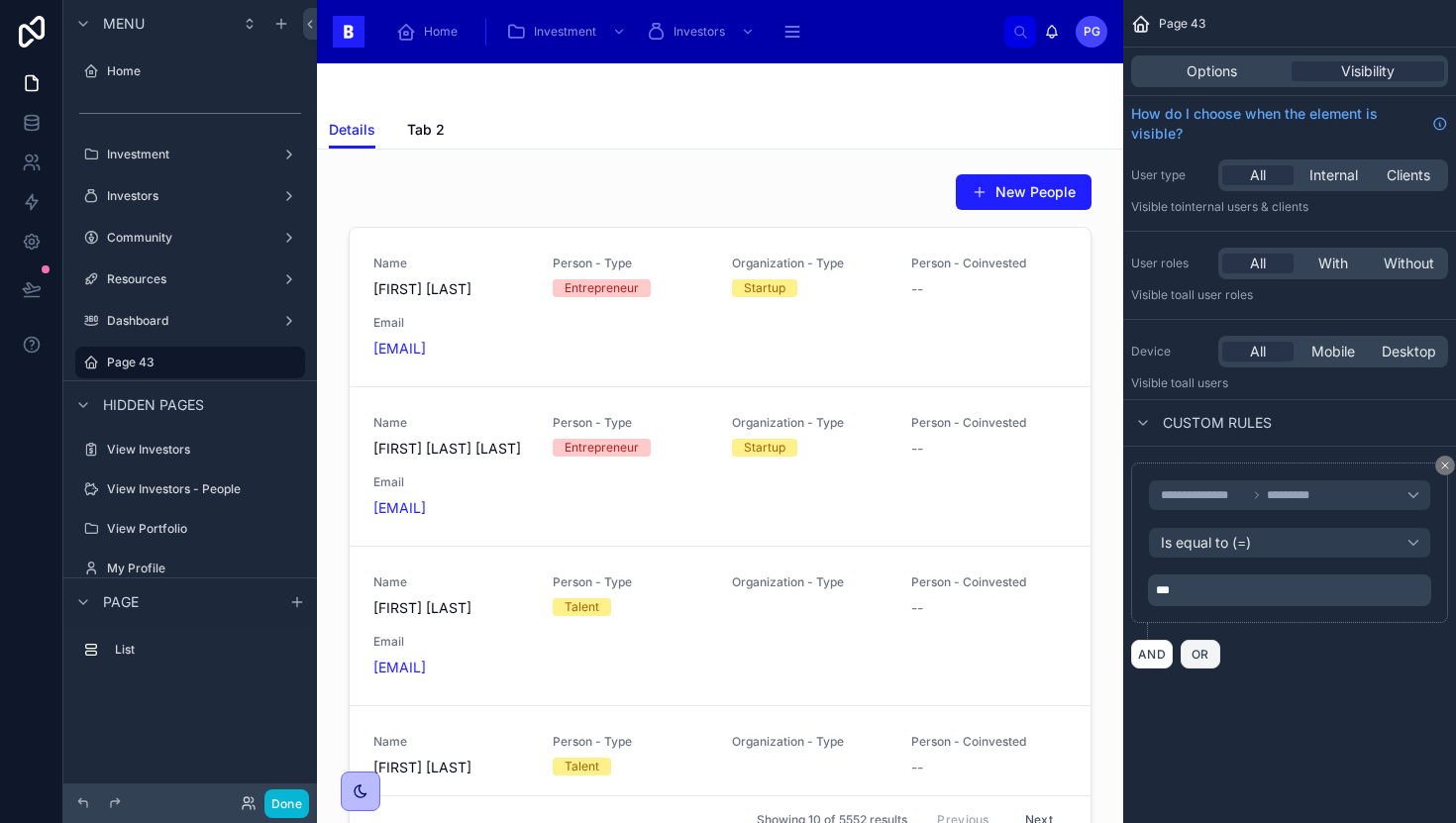 click on "OR" at bounding box center (1200, 654) 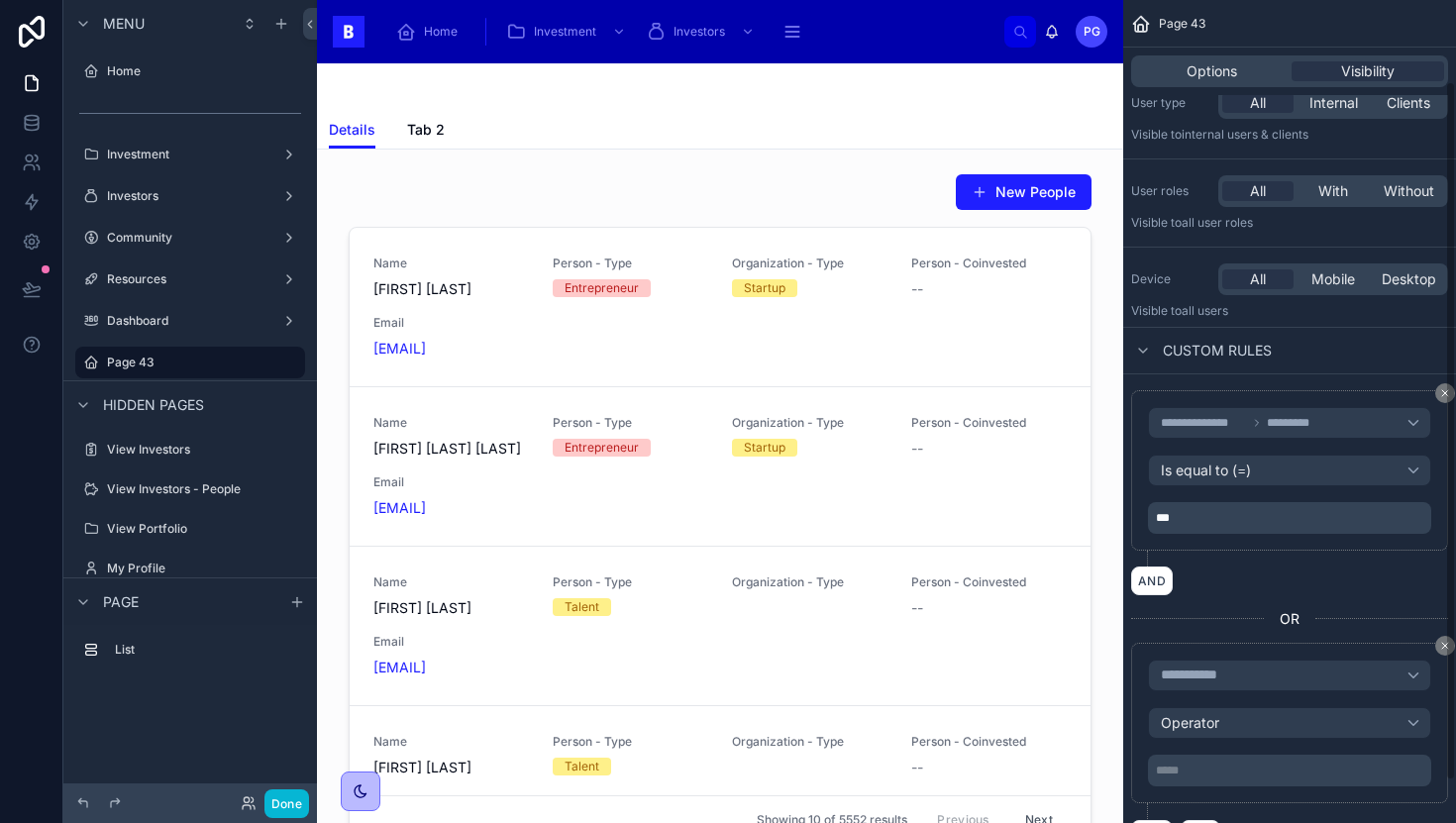 scroll, scrollTop: 135, scrollLeft: 0, axis: vertical 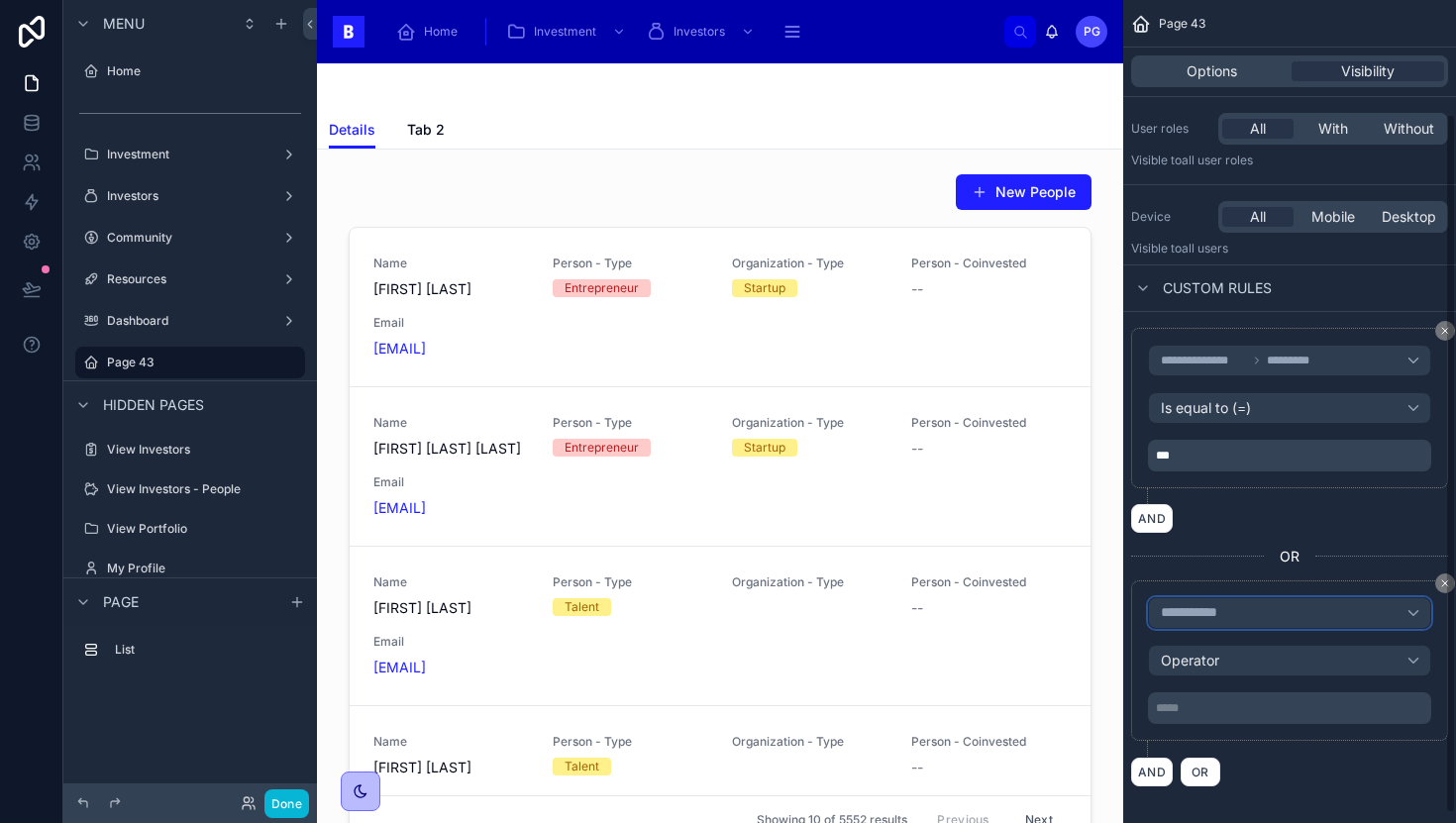 click on "**********" at bounding box center (1290, 613) 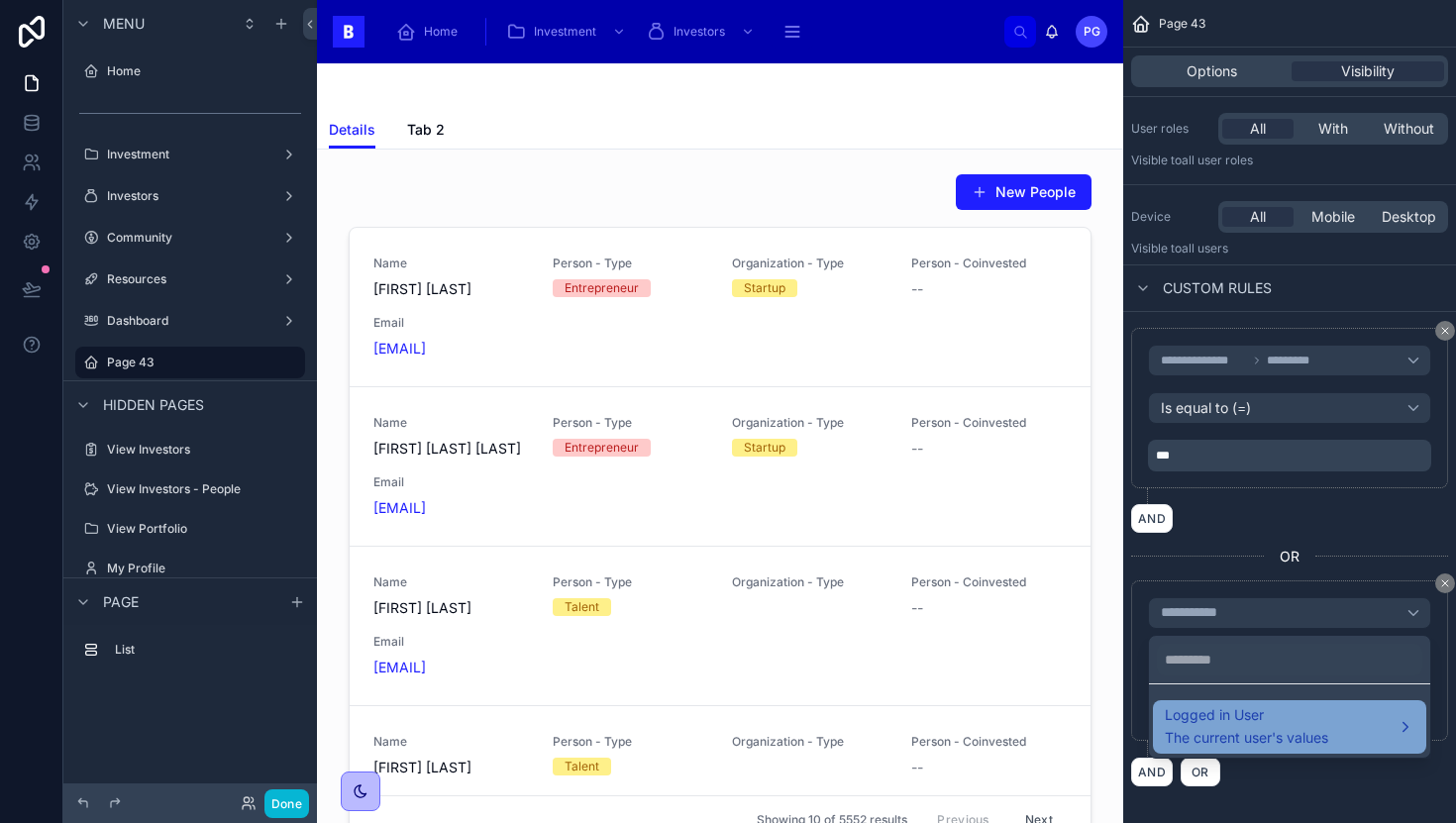 click on "The current user's values" at bounding box center (1246, 738) 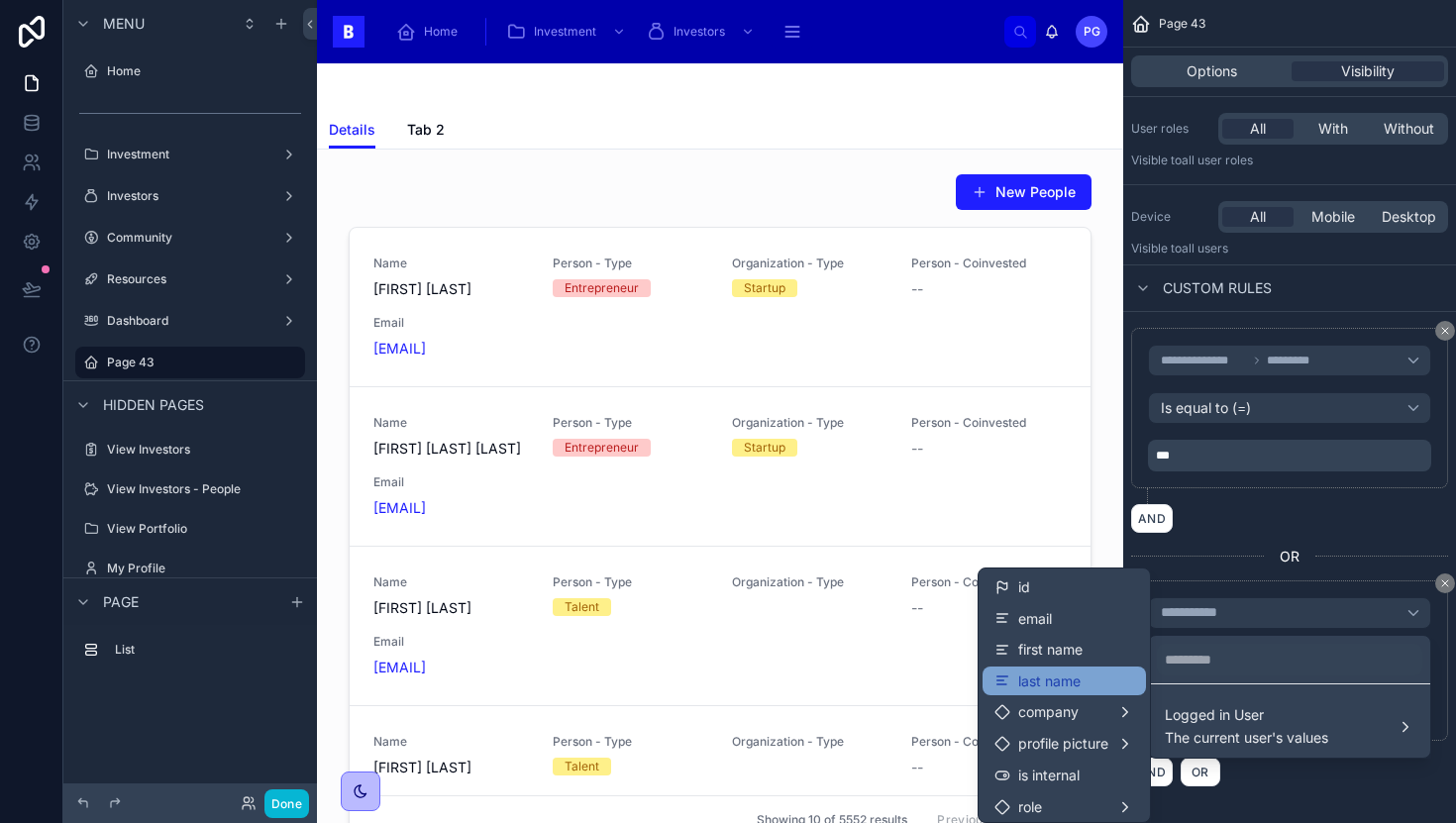 click on "last name" at bounding box center [1049, 681] 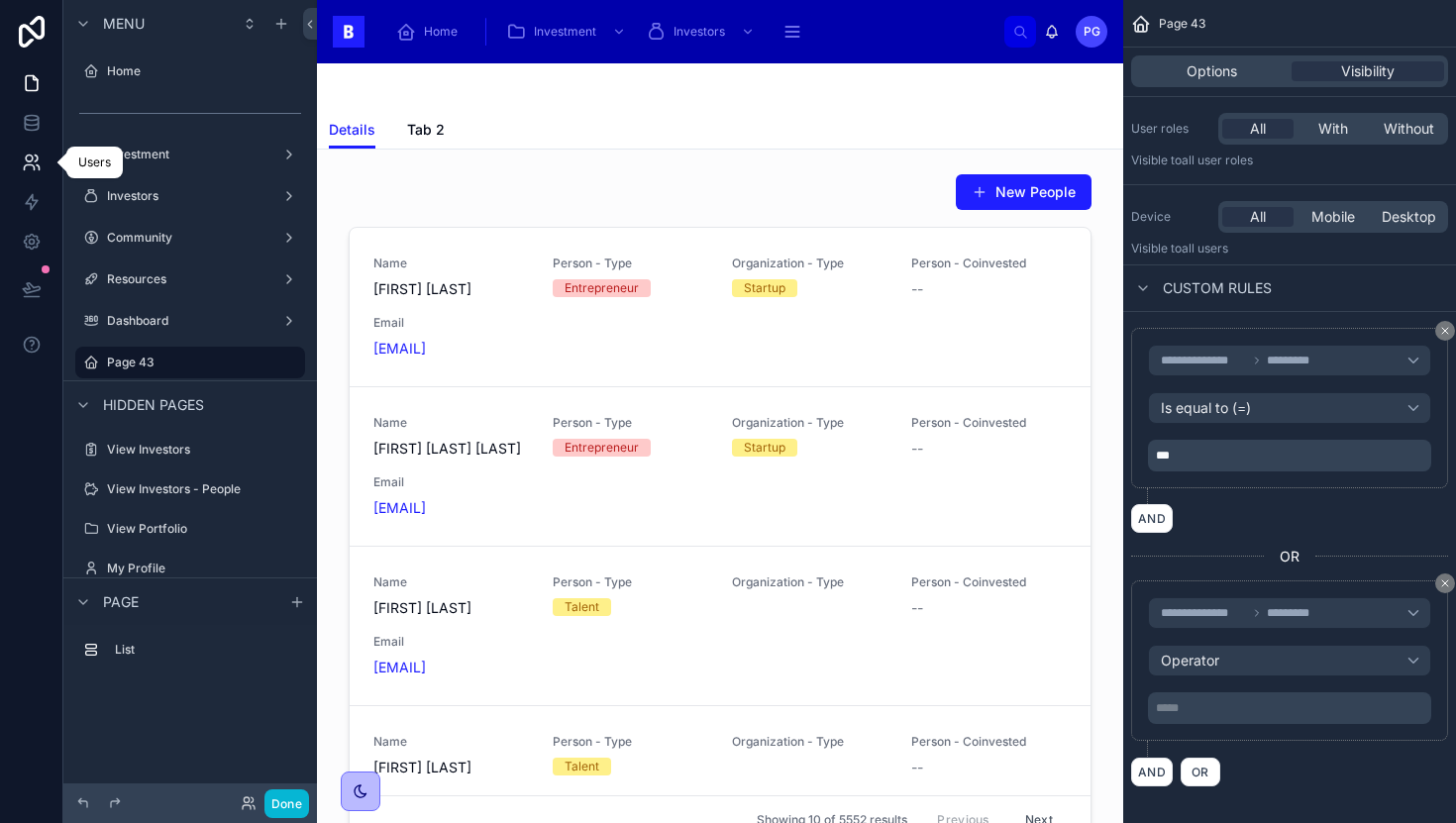 click 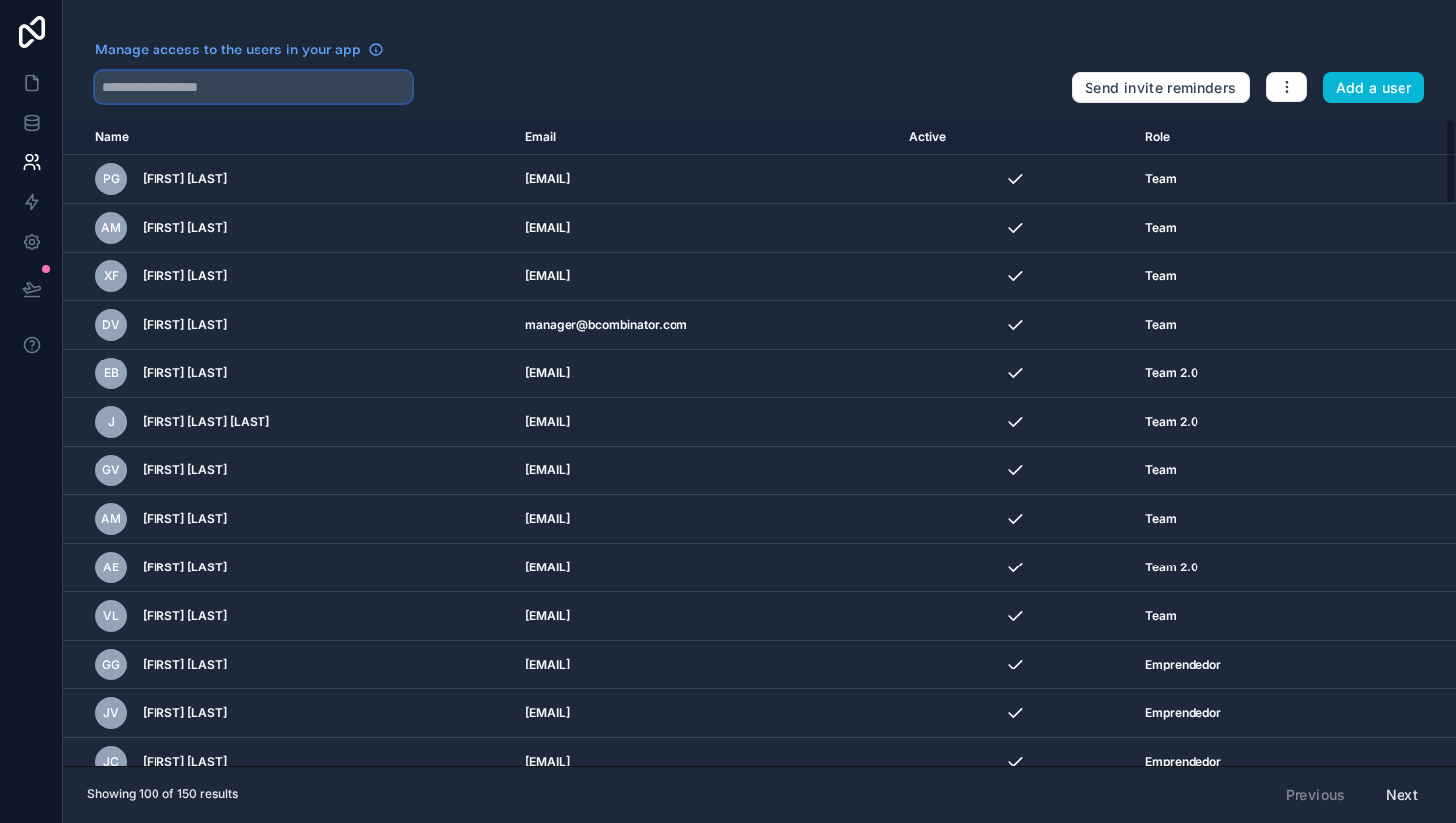 click at bounding box center [254, 87] 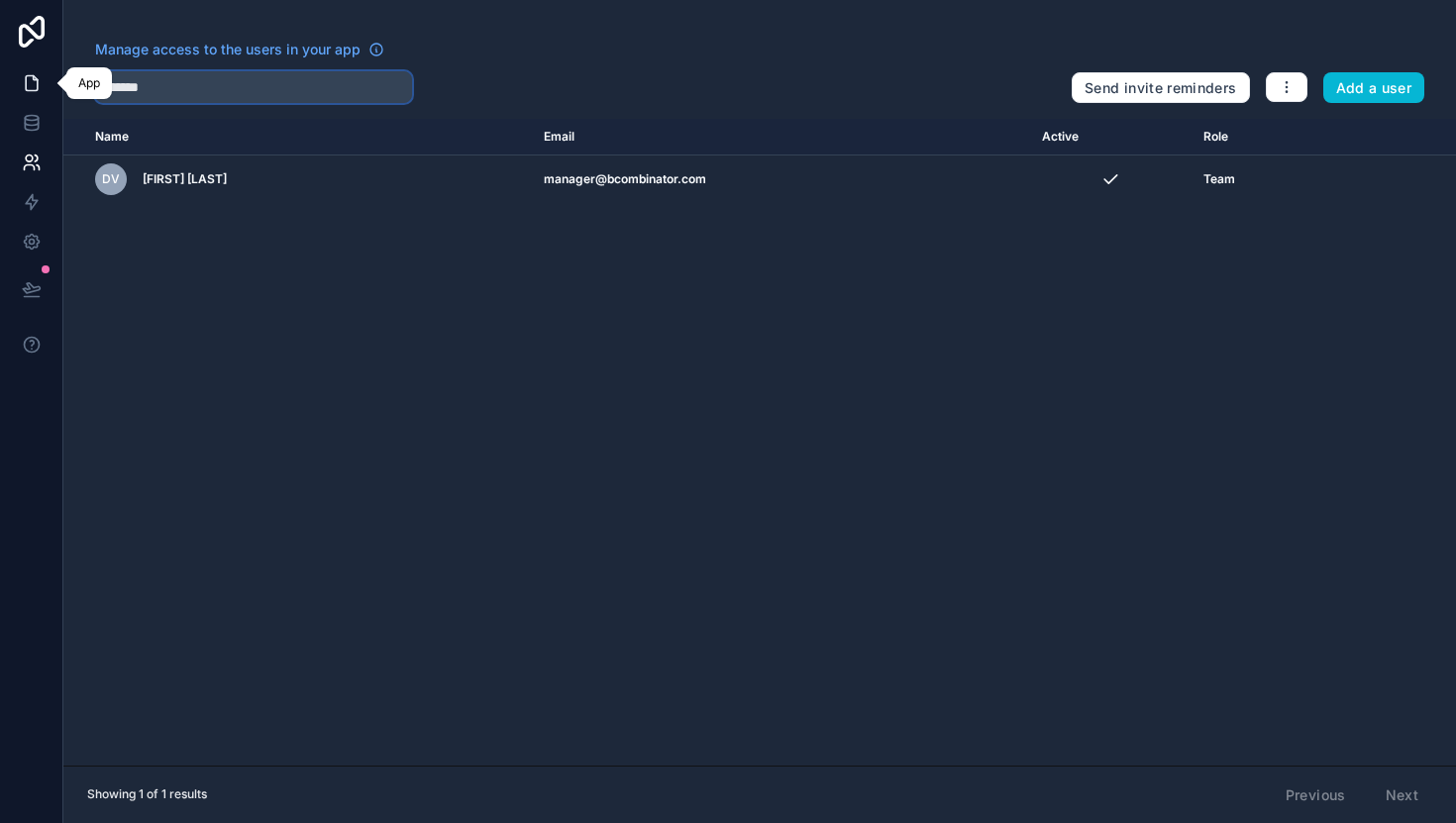 type on "*******" 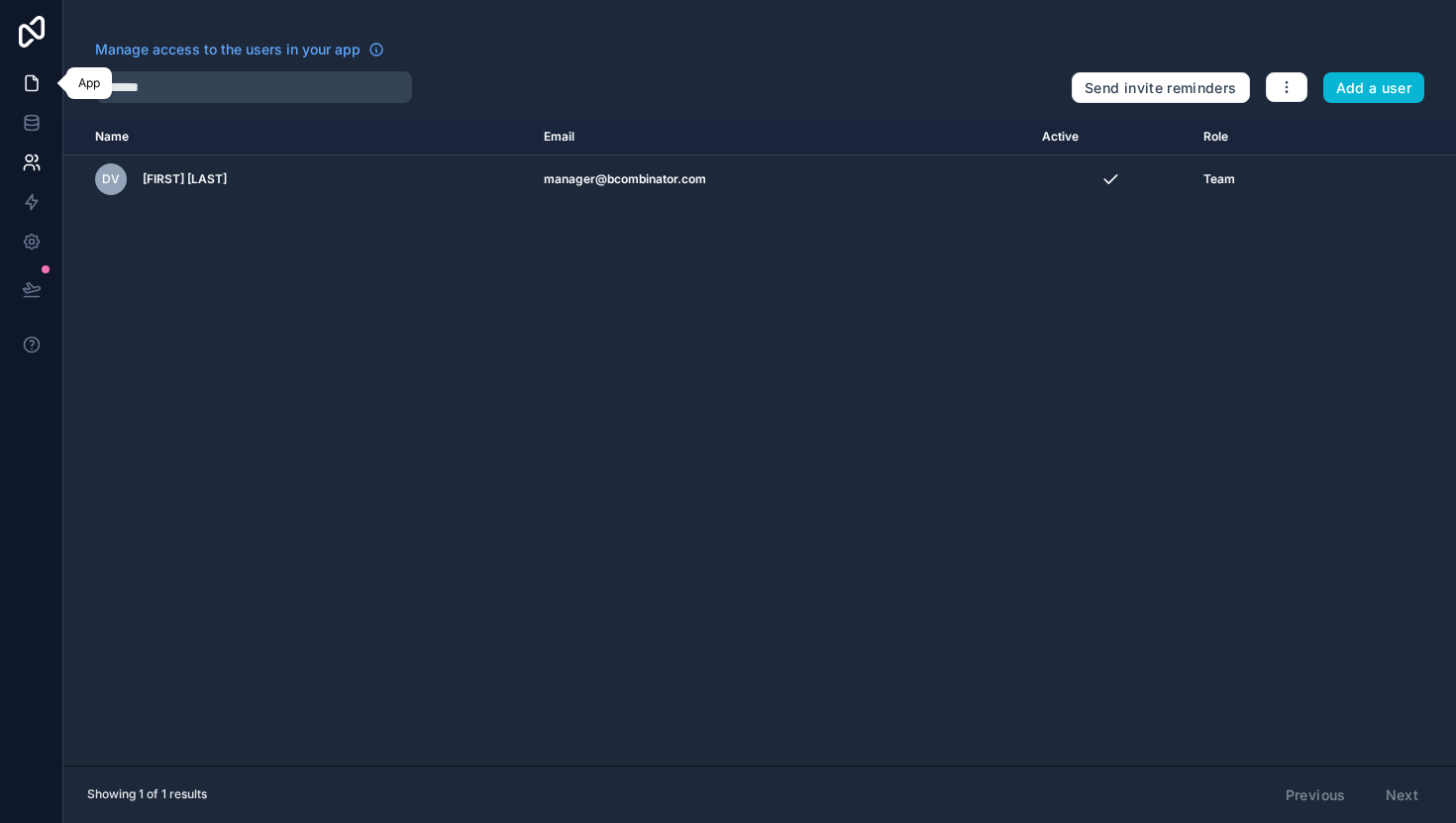 click 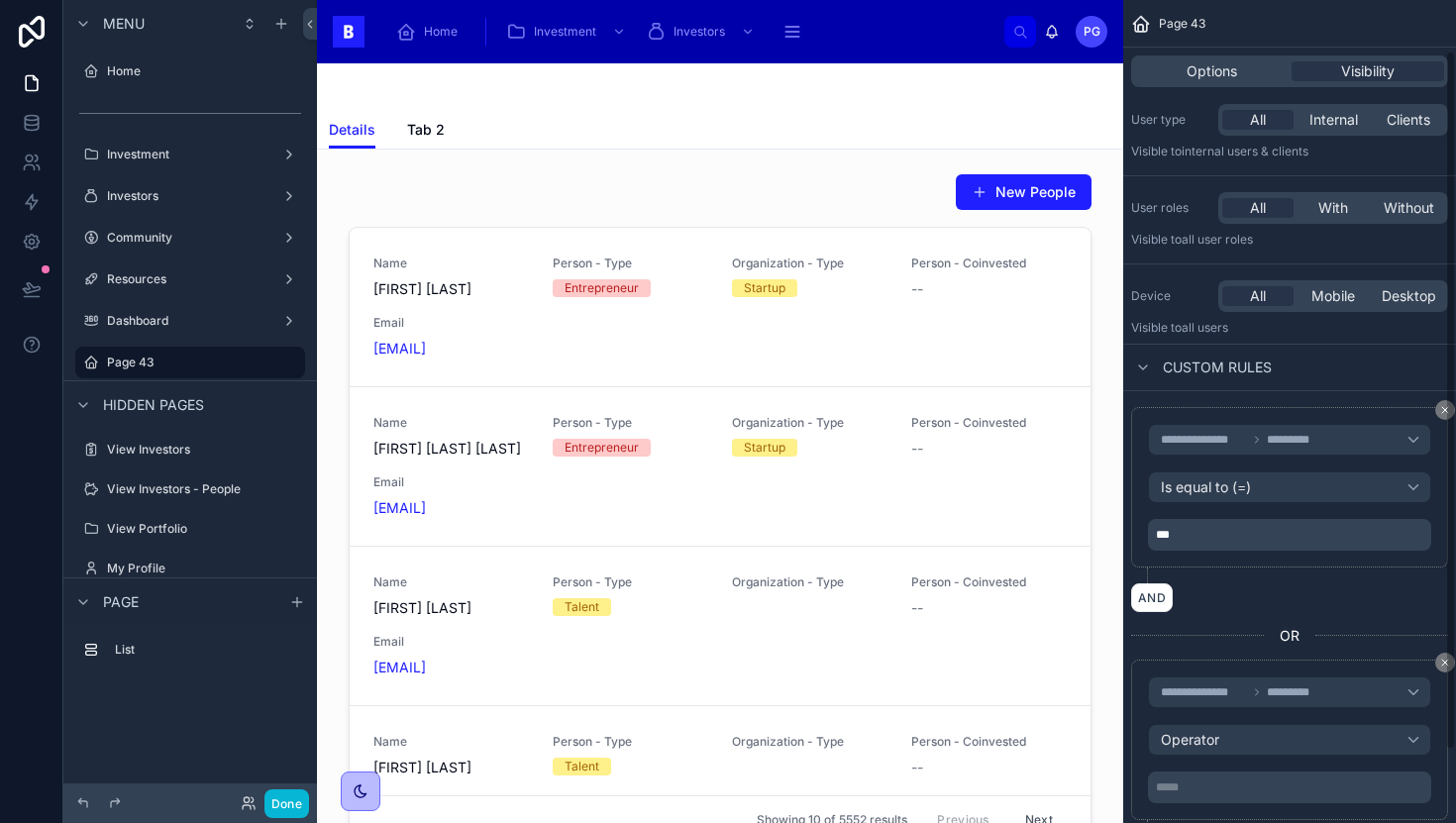 scroll, scrollTop: 61, scrollLeft: 0, axis: vertical 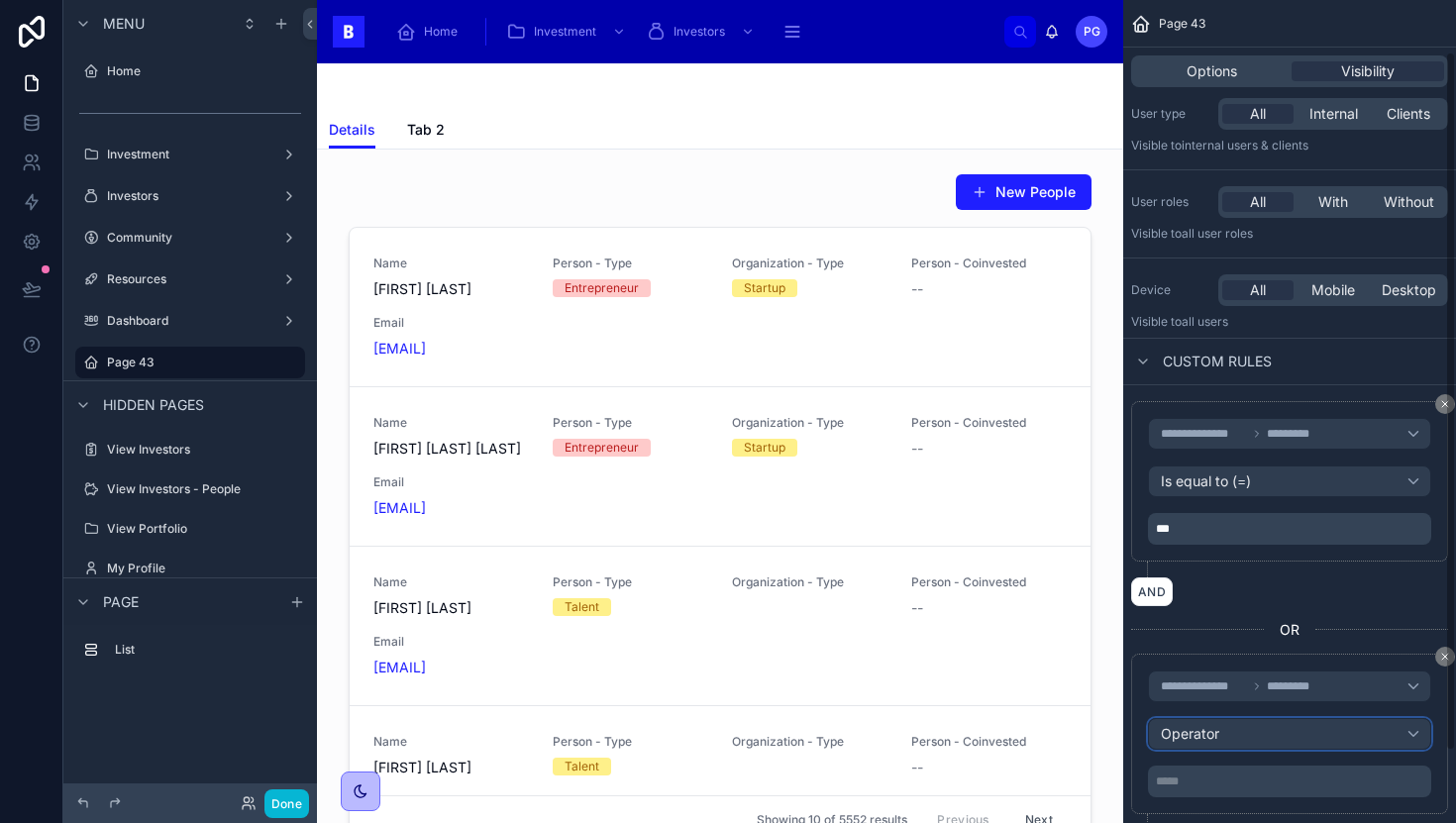click on "Operator" at bounding box center [1290, 734] 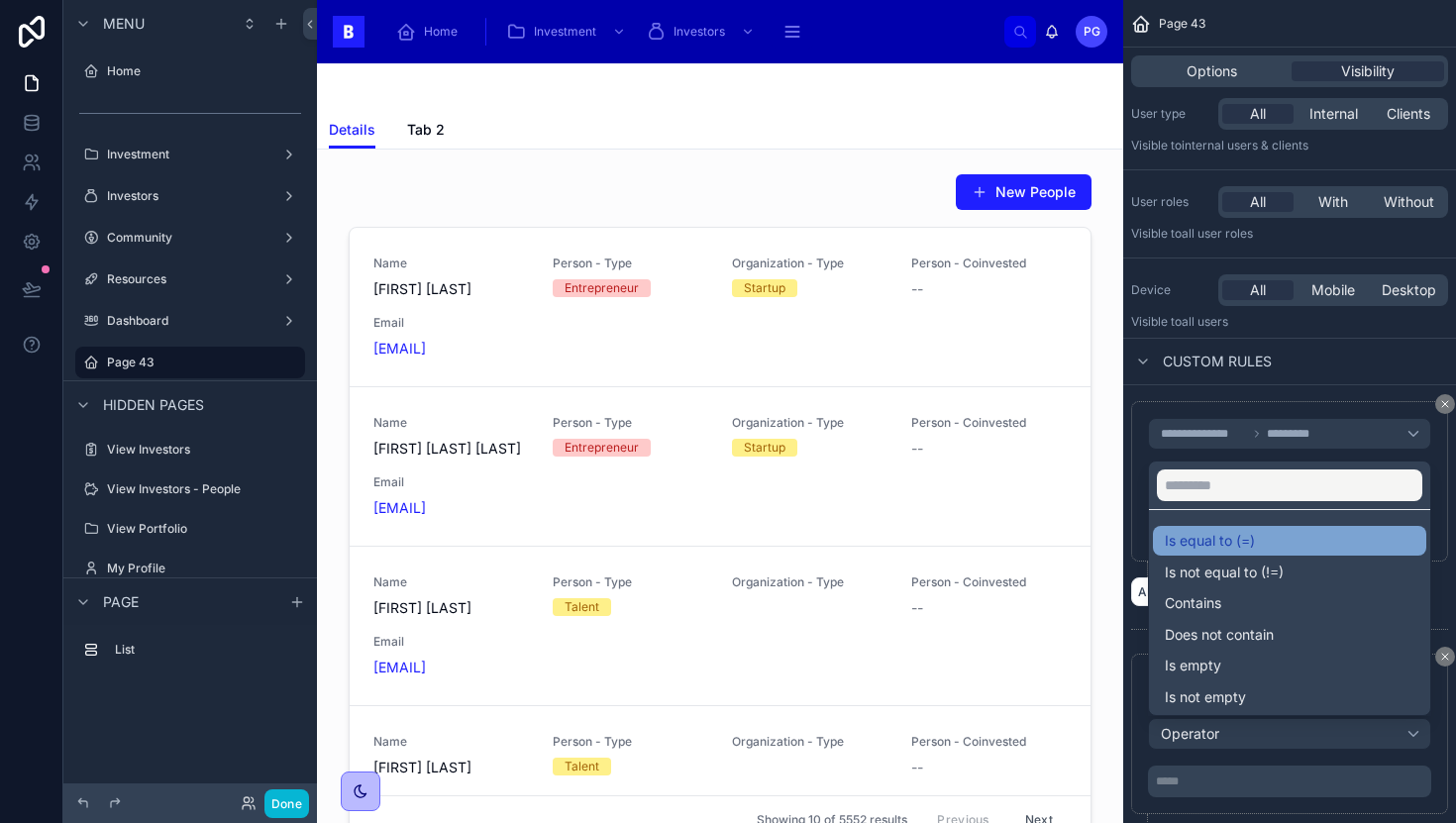 click on "Is equal to (=)" at bounding box center (1290, 541) 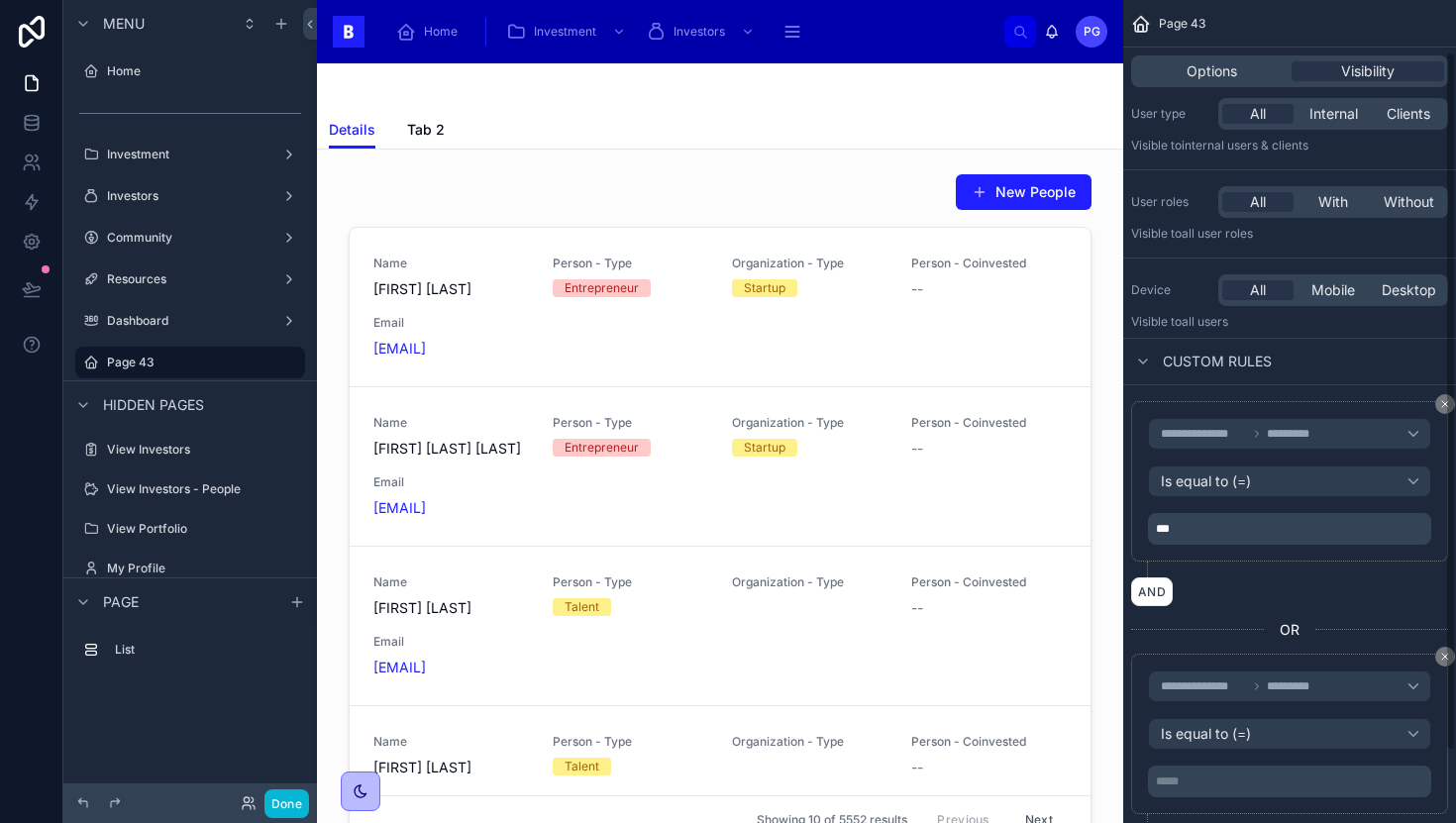 click on "***** ﻿" at bounding box center [1292, 781] 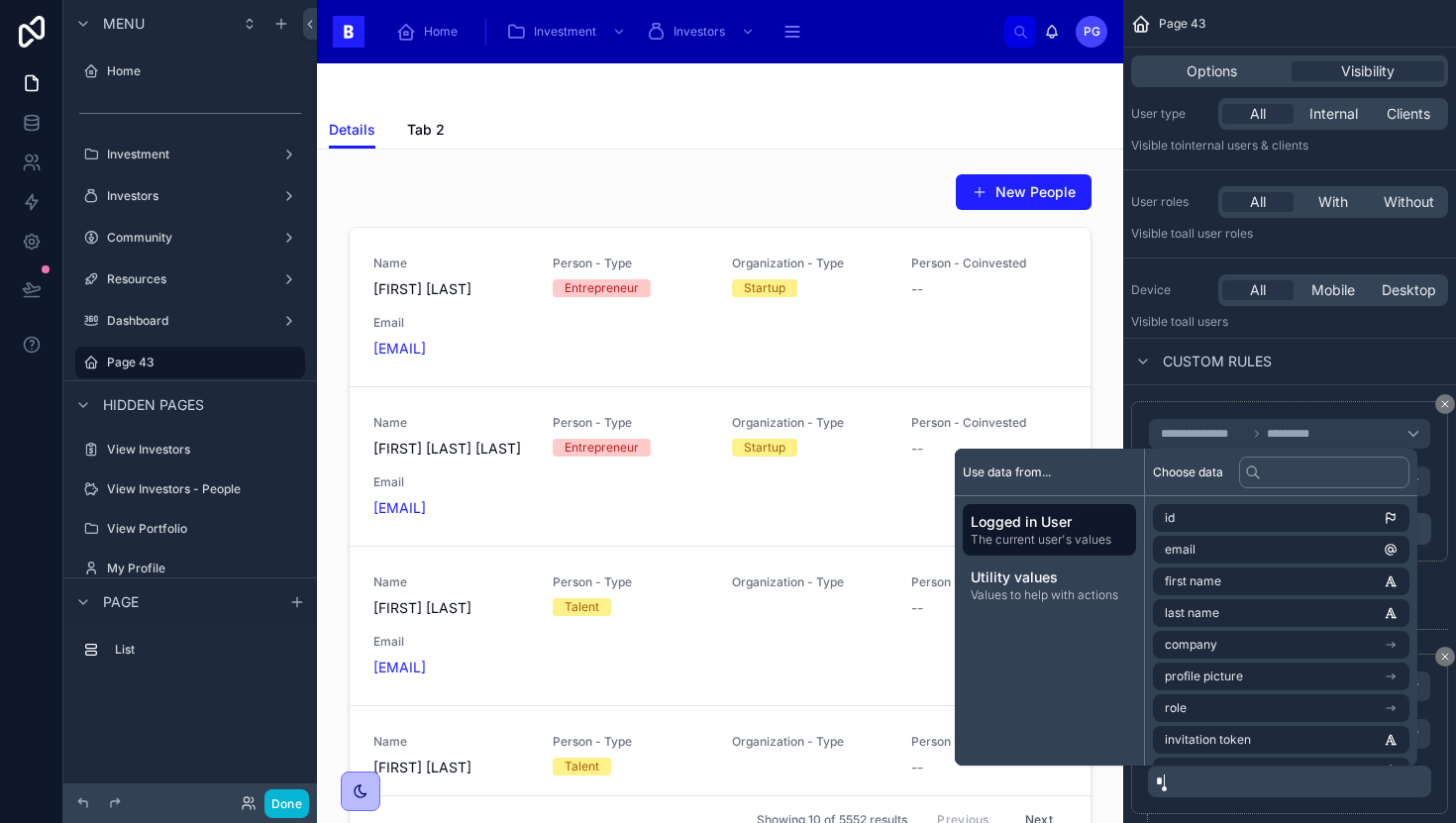 type 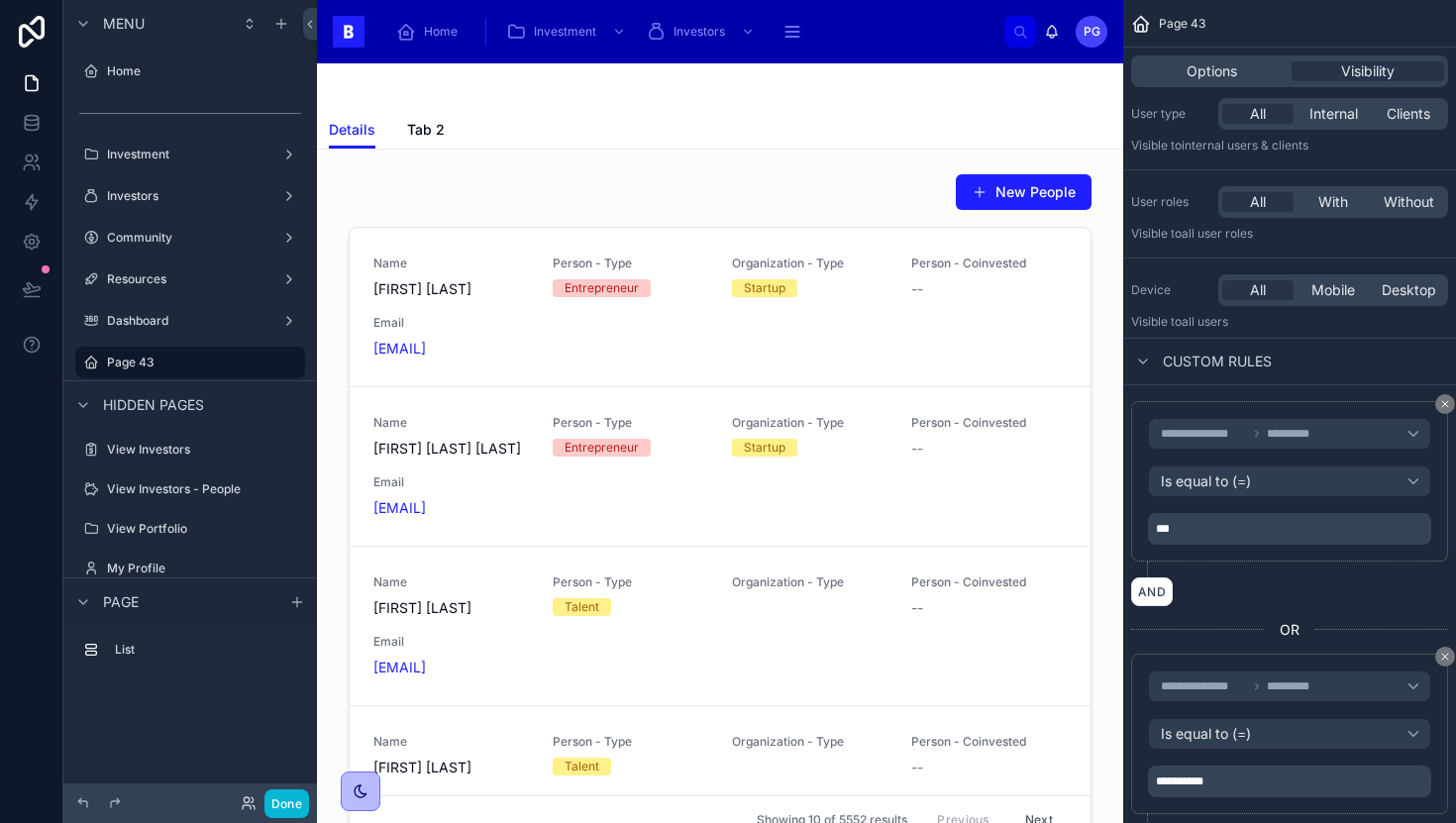 click on "**********" at bounding box center [1290, 630] 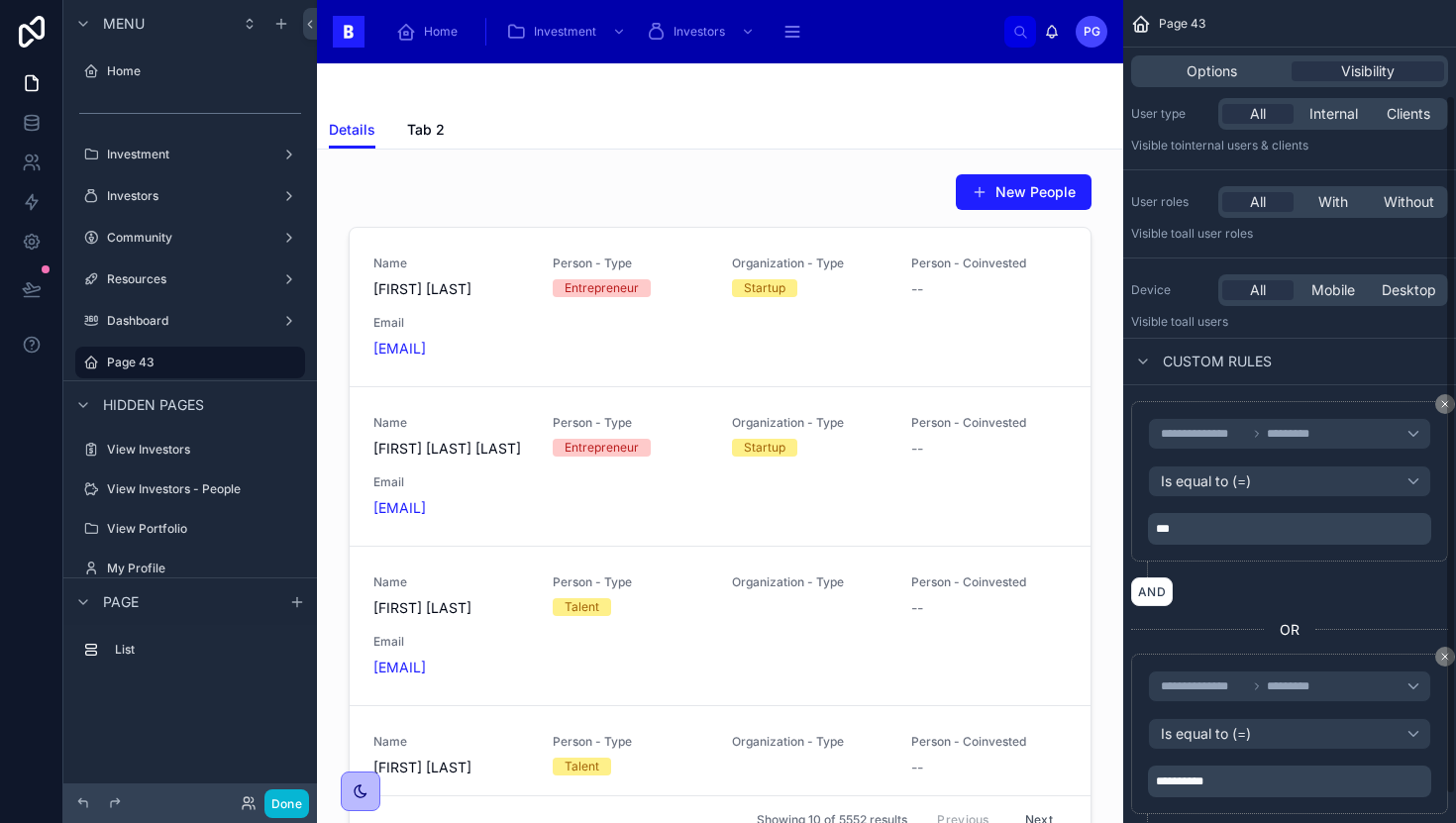scroll, scrollTop: 146, scrollLeft: 0, axis: vertical 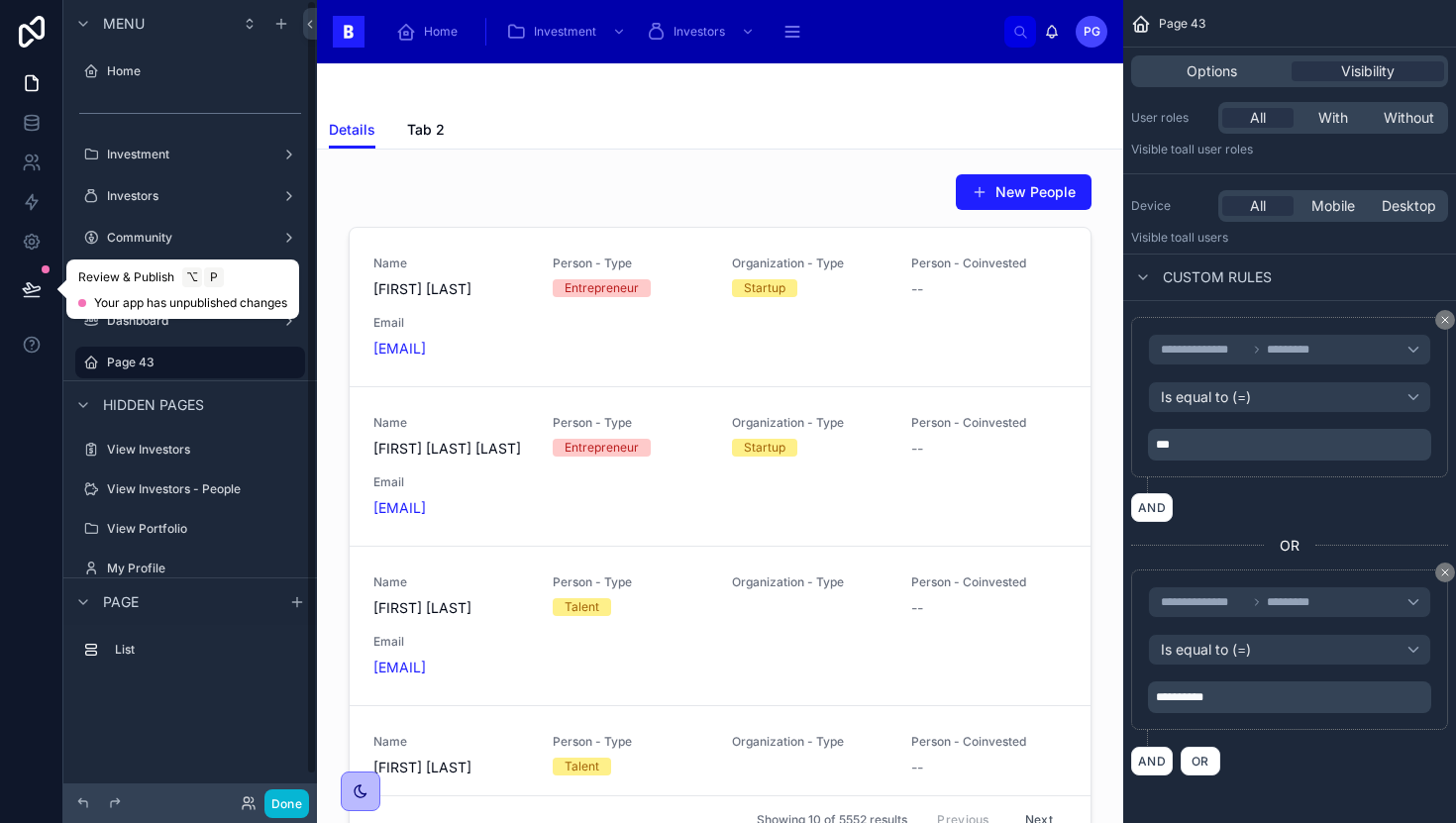 click 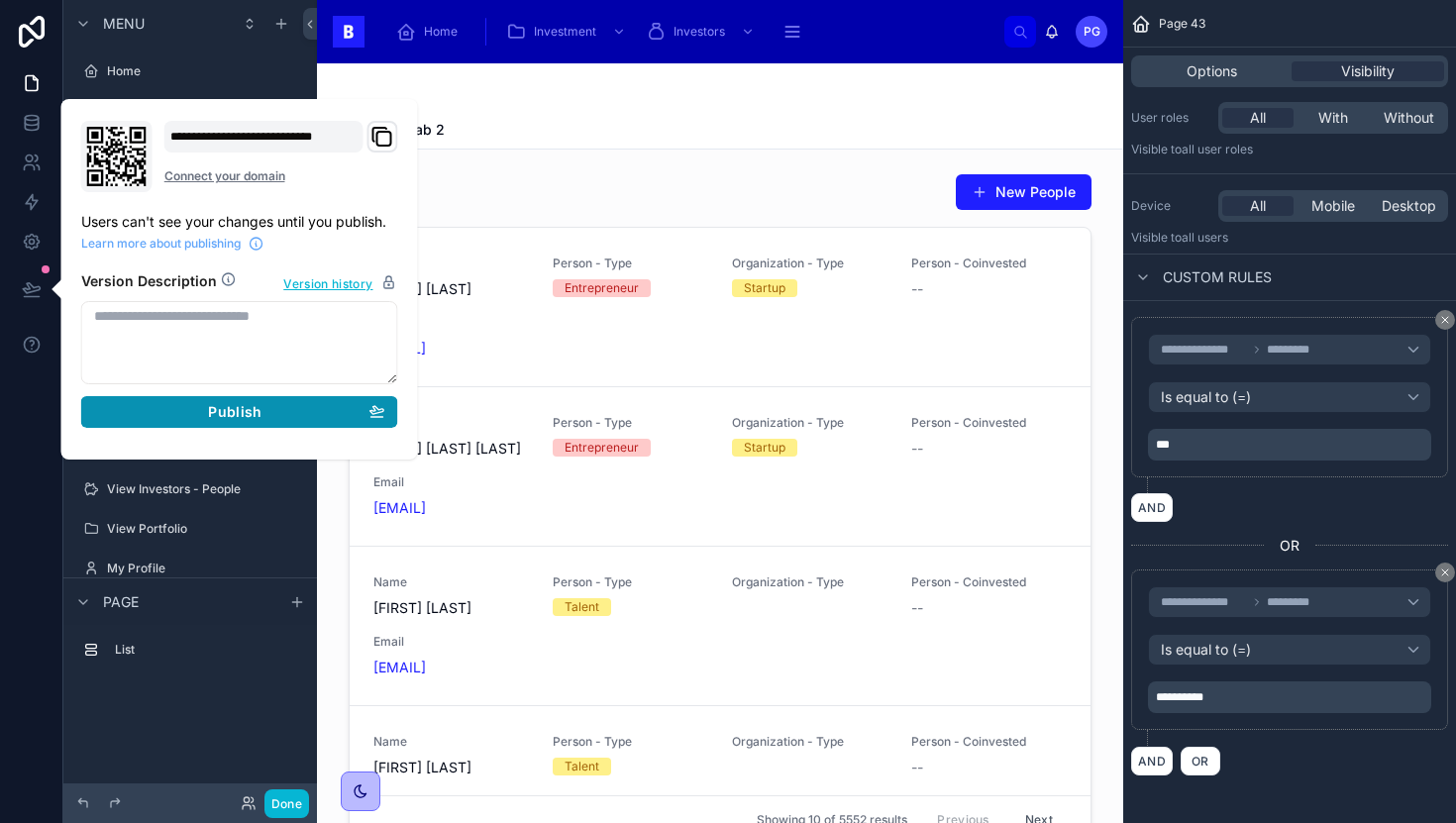 click on "Publish" at bounding box center [240, 412] 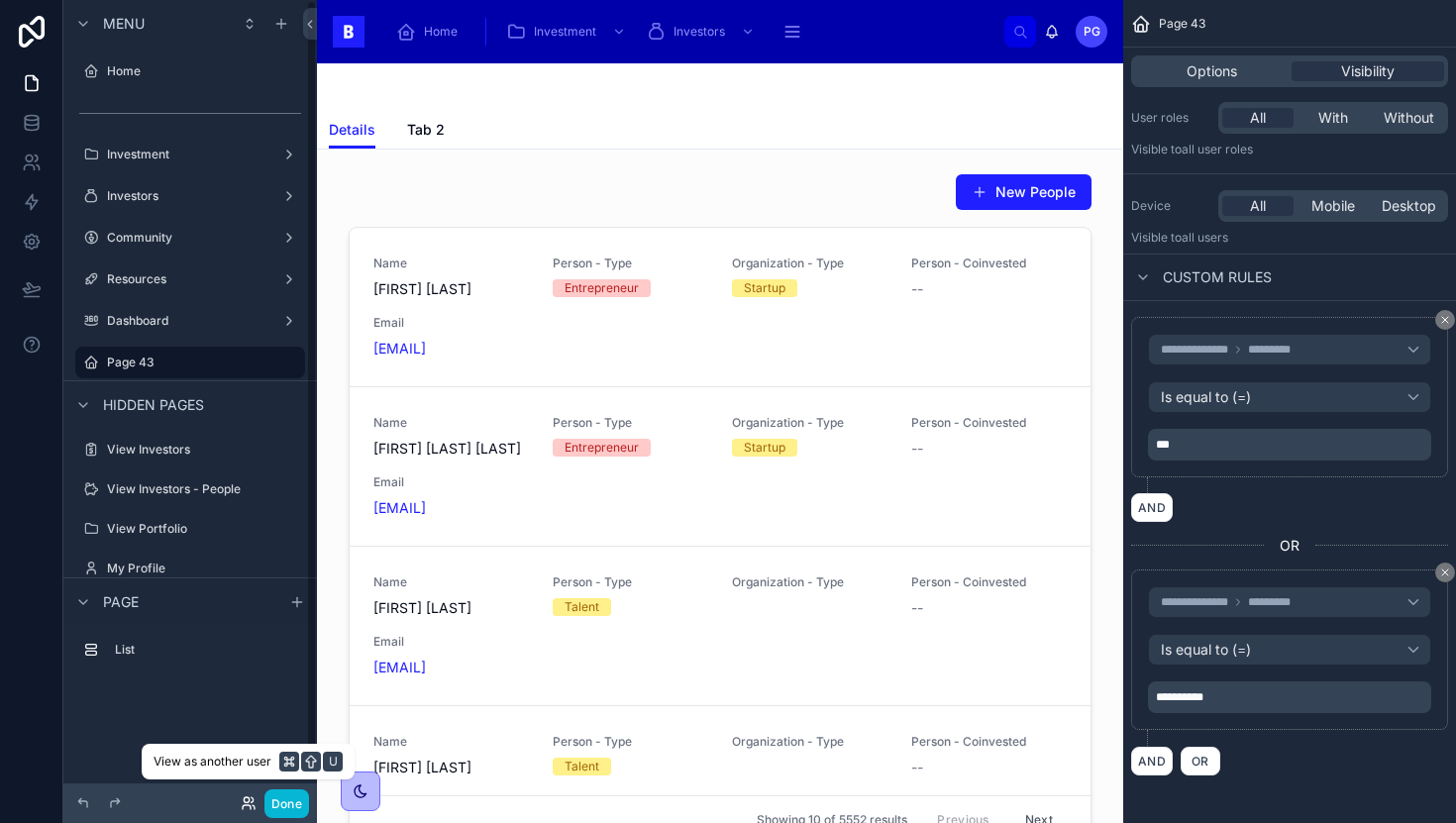 click 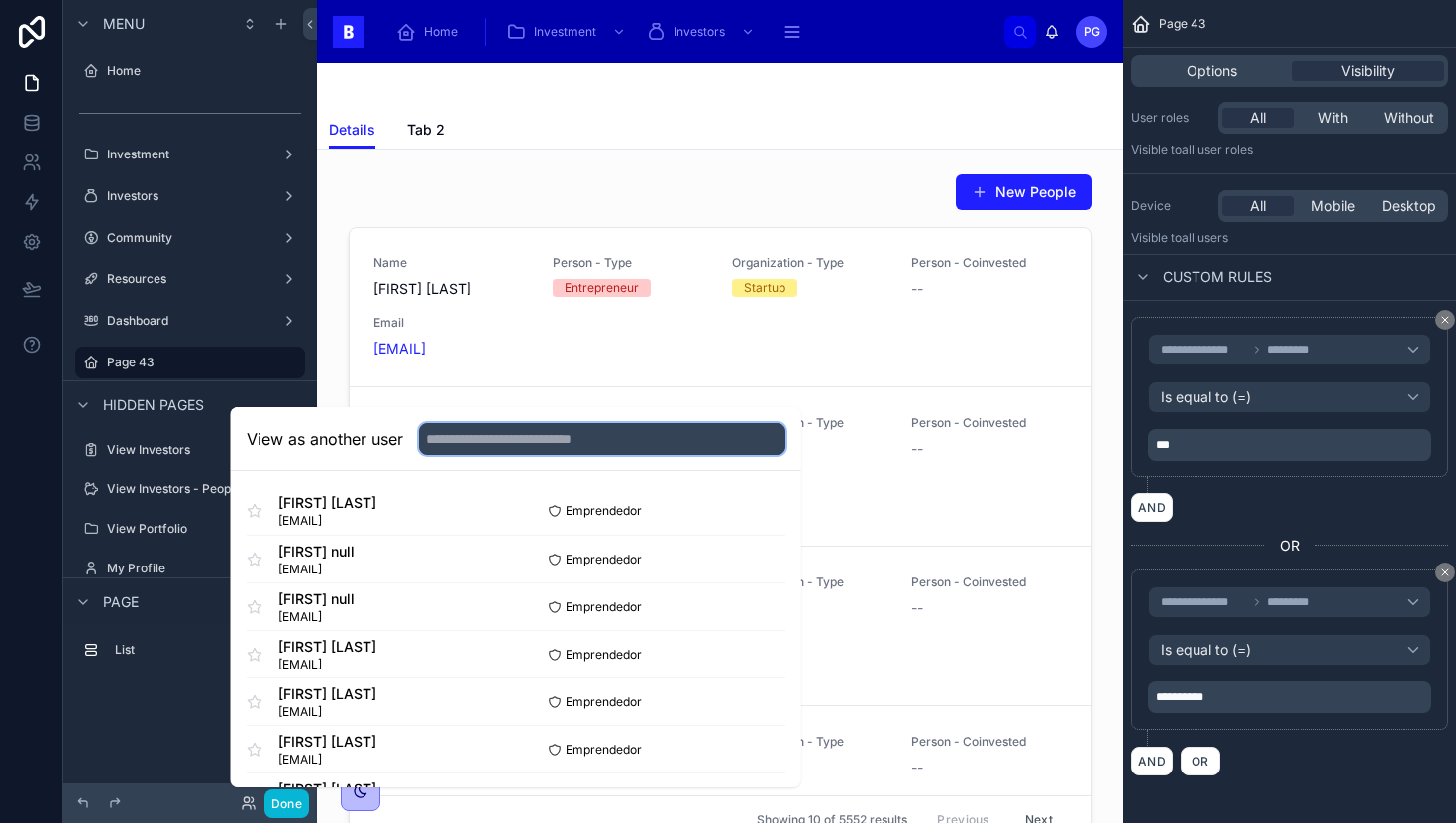 click at bounding box center (602, 439) 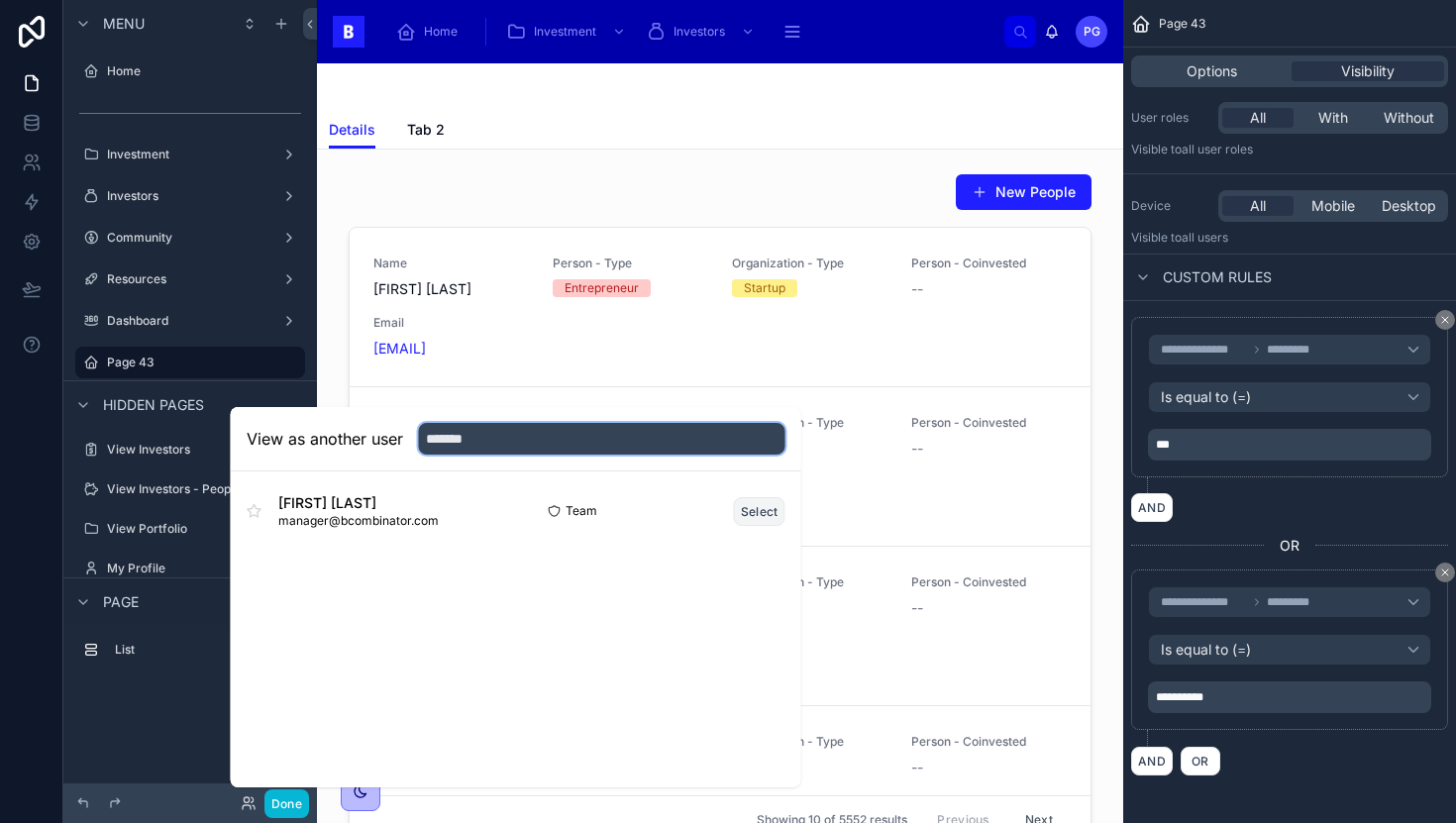 type on "*******" 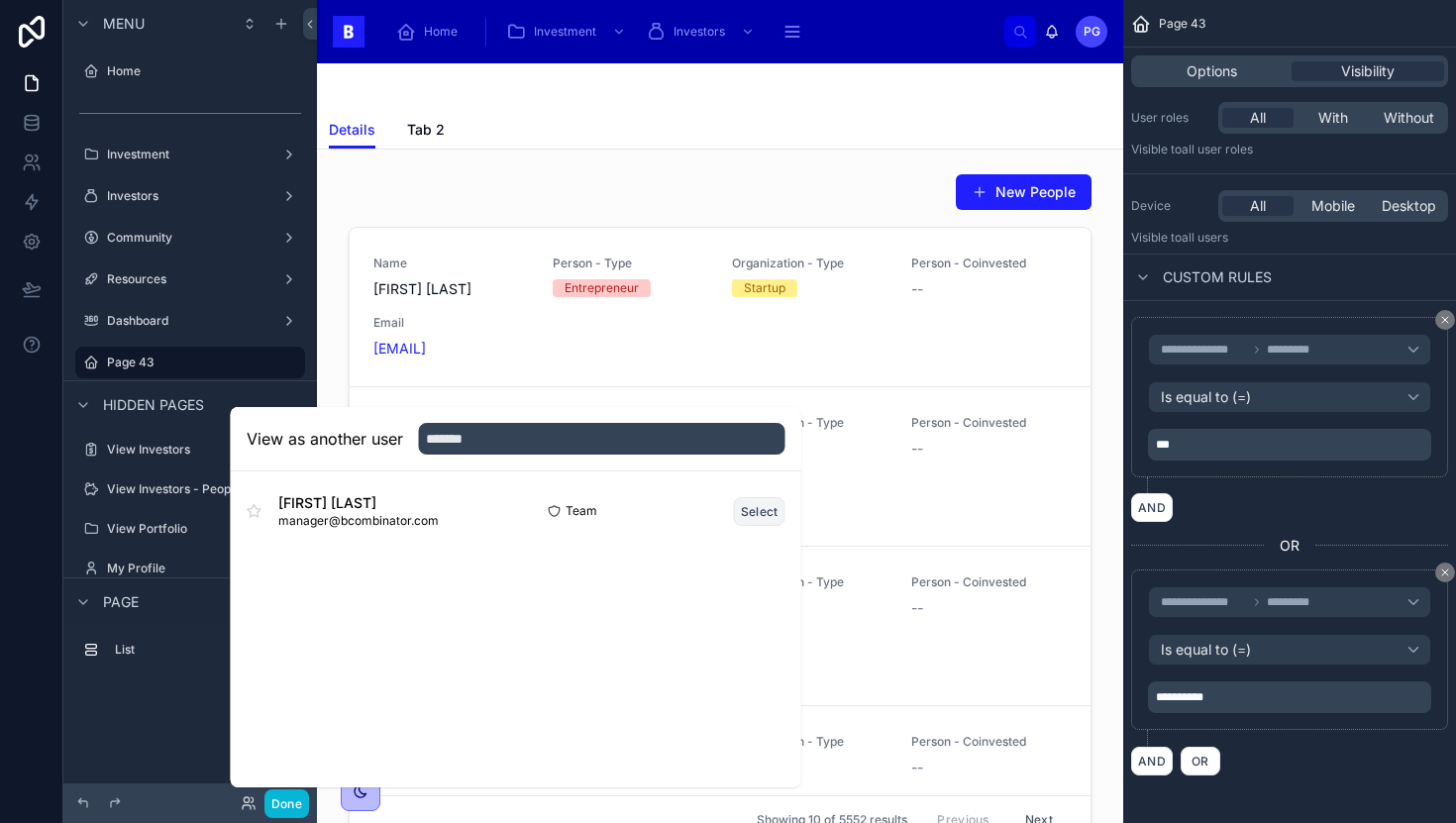 click on "Select" at bounding box center (760, 511) 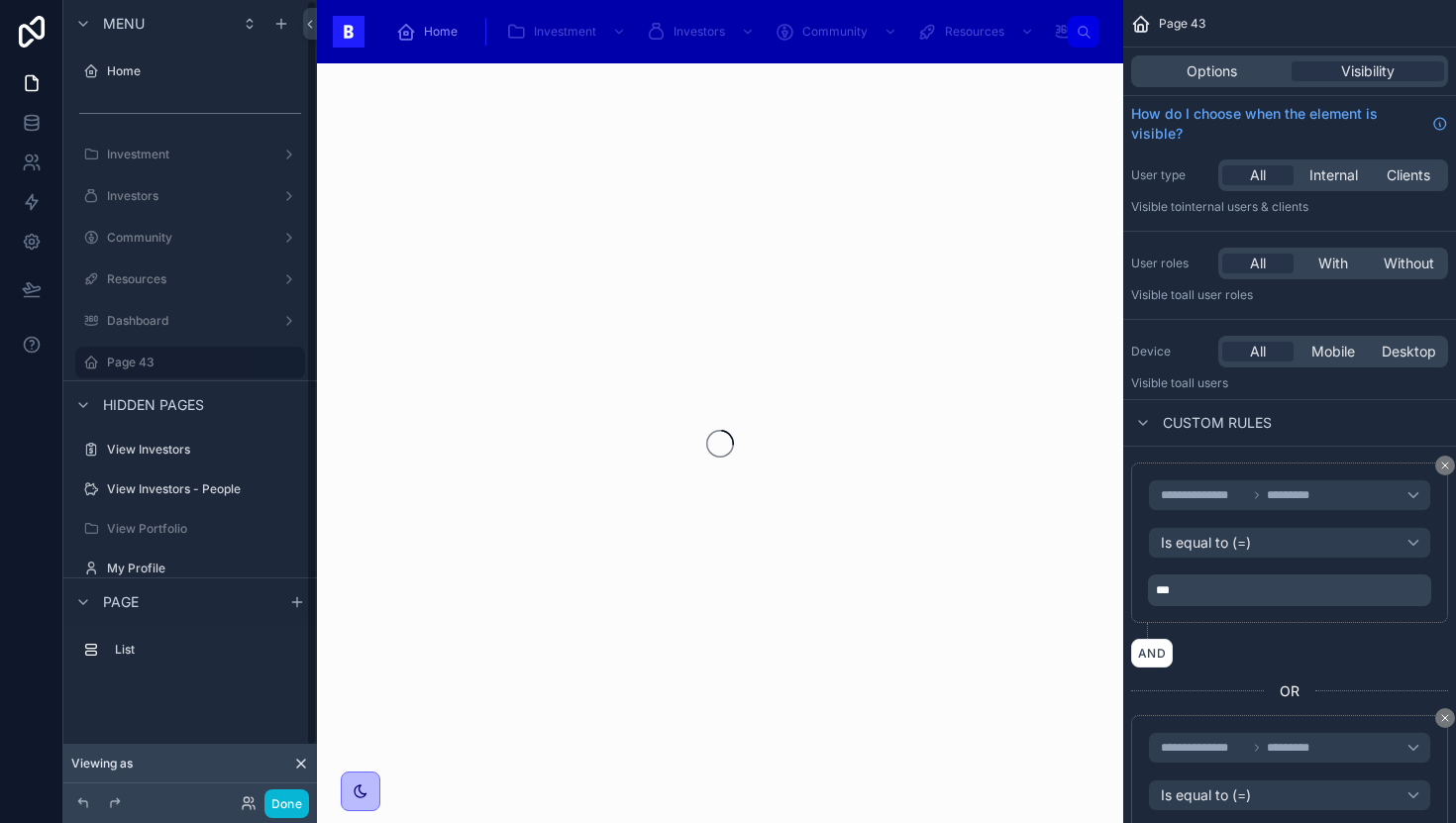 scroll, scrollTop: 0, scrollLeft: 0, axis: both 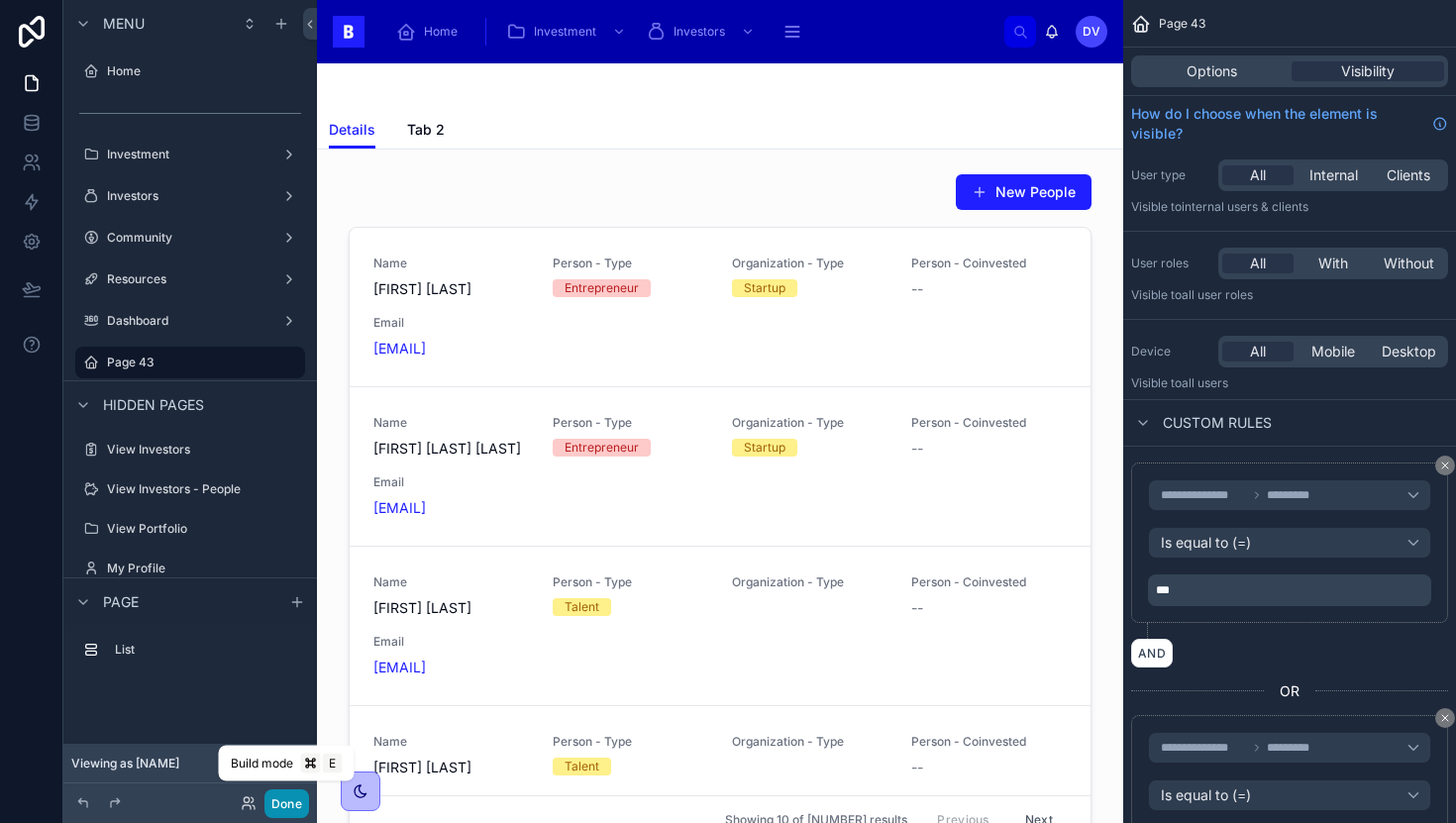click on "Done" at bounding box center [286, 803] 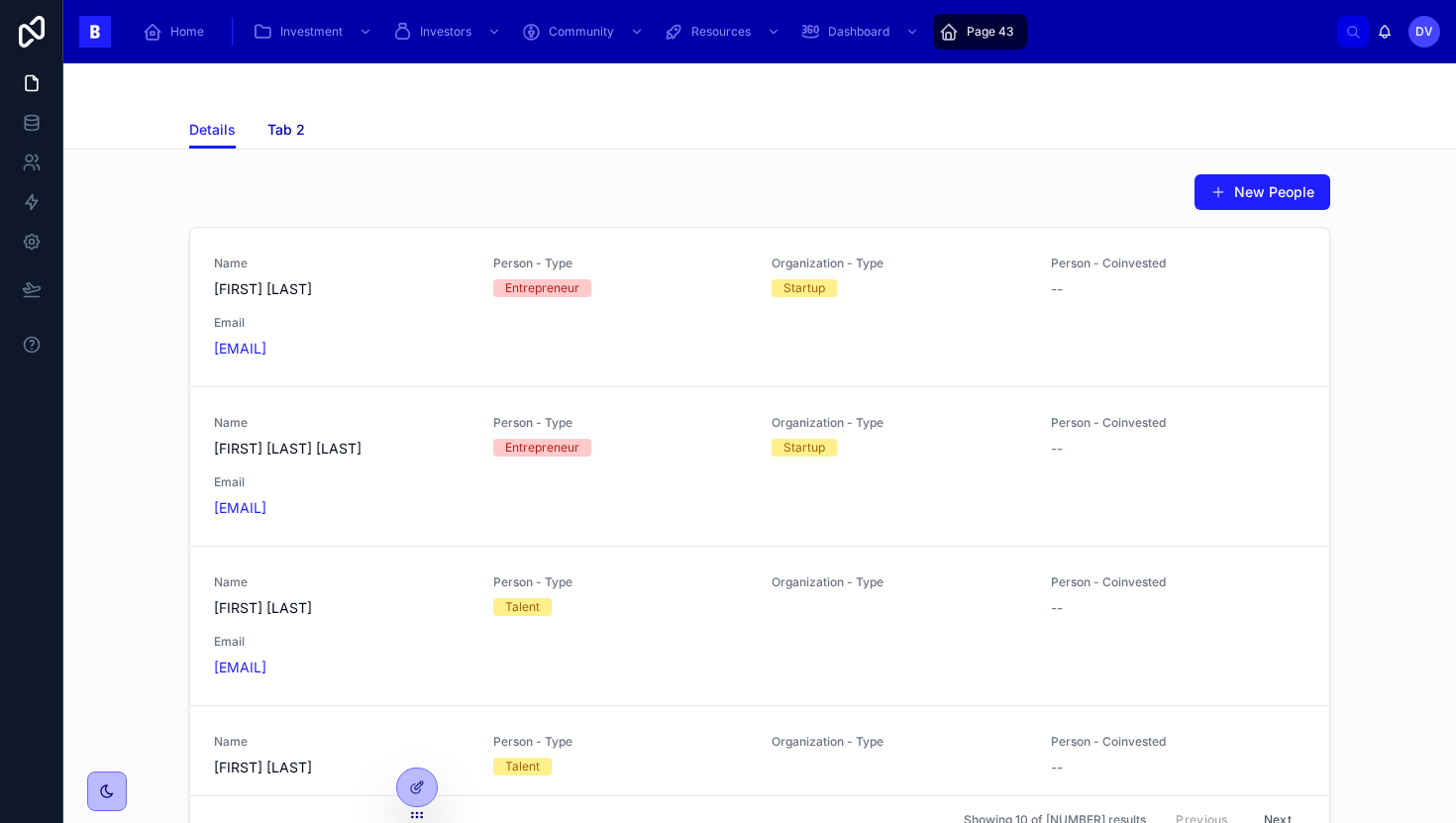 click on "Tab 2" at bounding box center [286, 130] 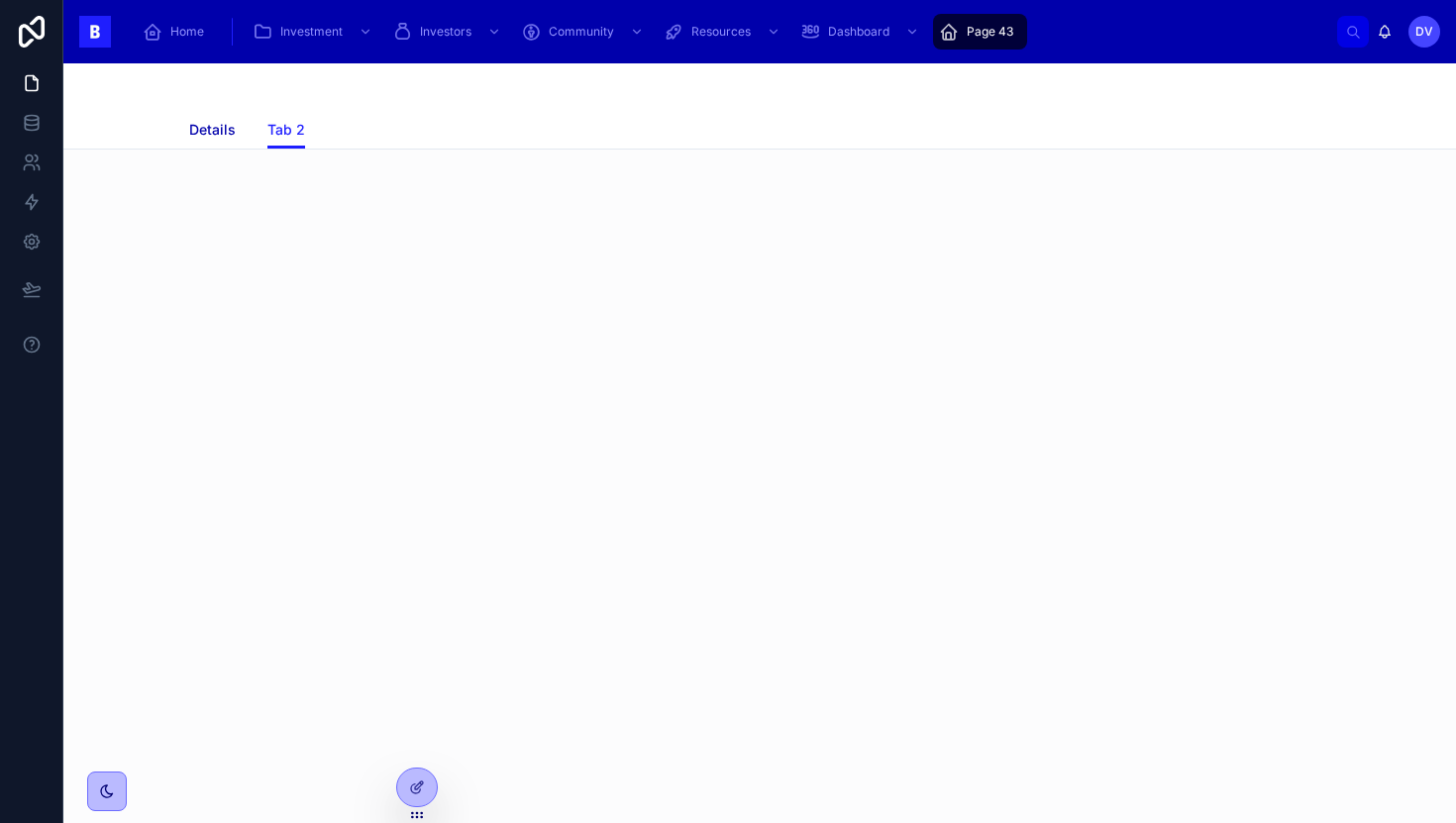 click on "Details" at bounding box center [212, 130] 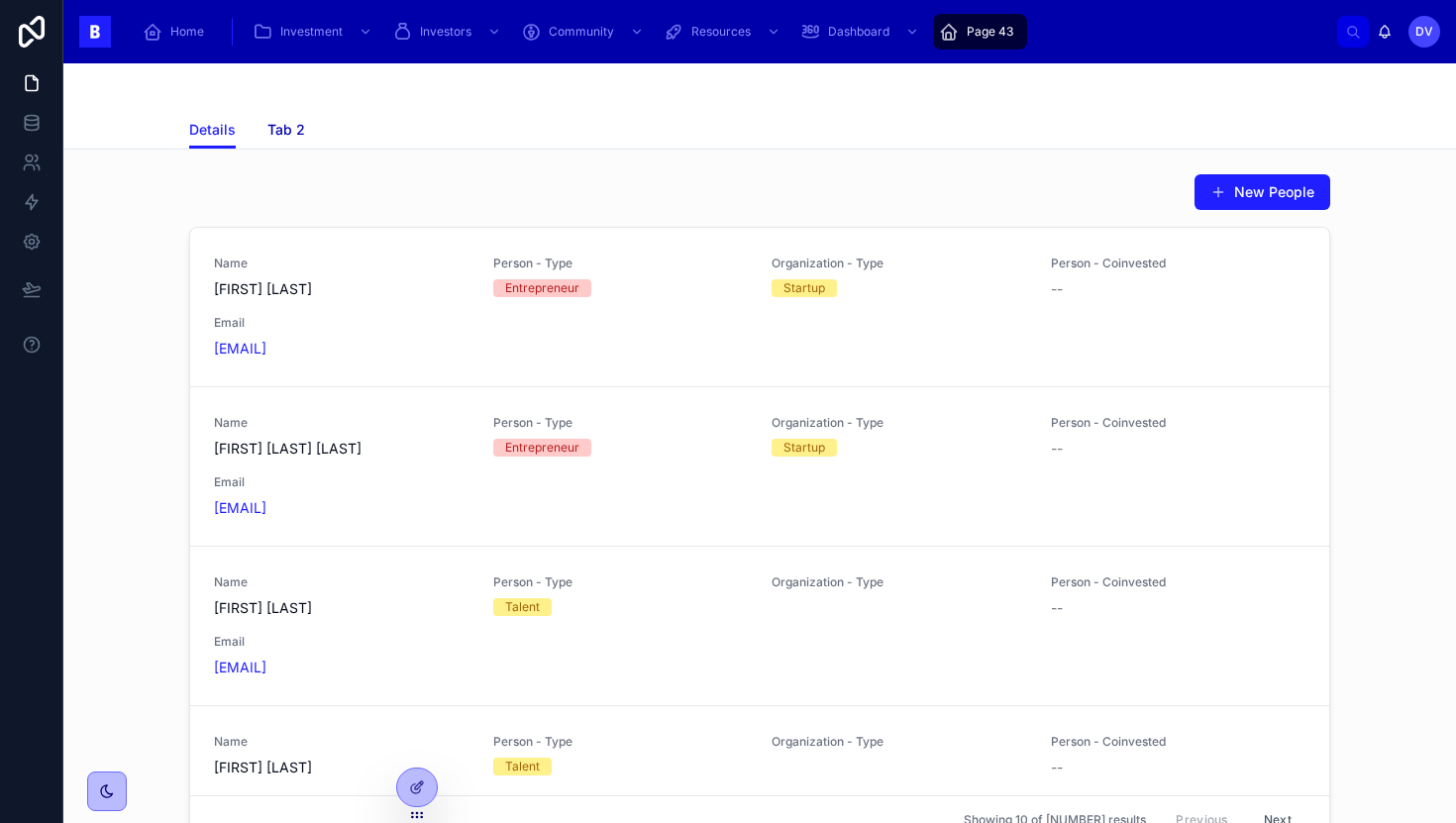 click on "Tab 2" at bounding box center (286, 130) 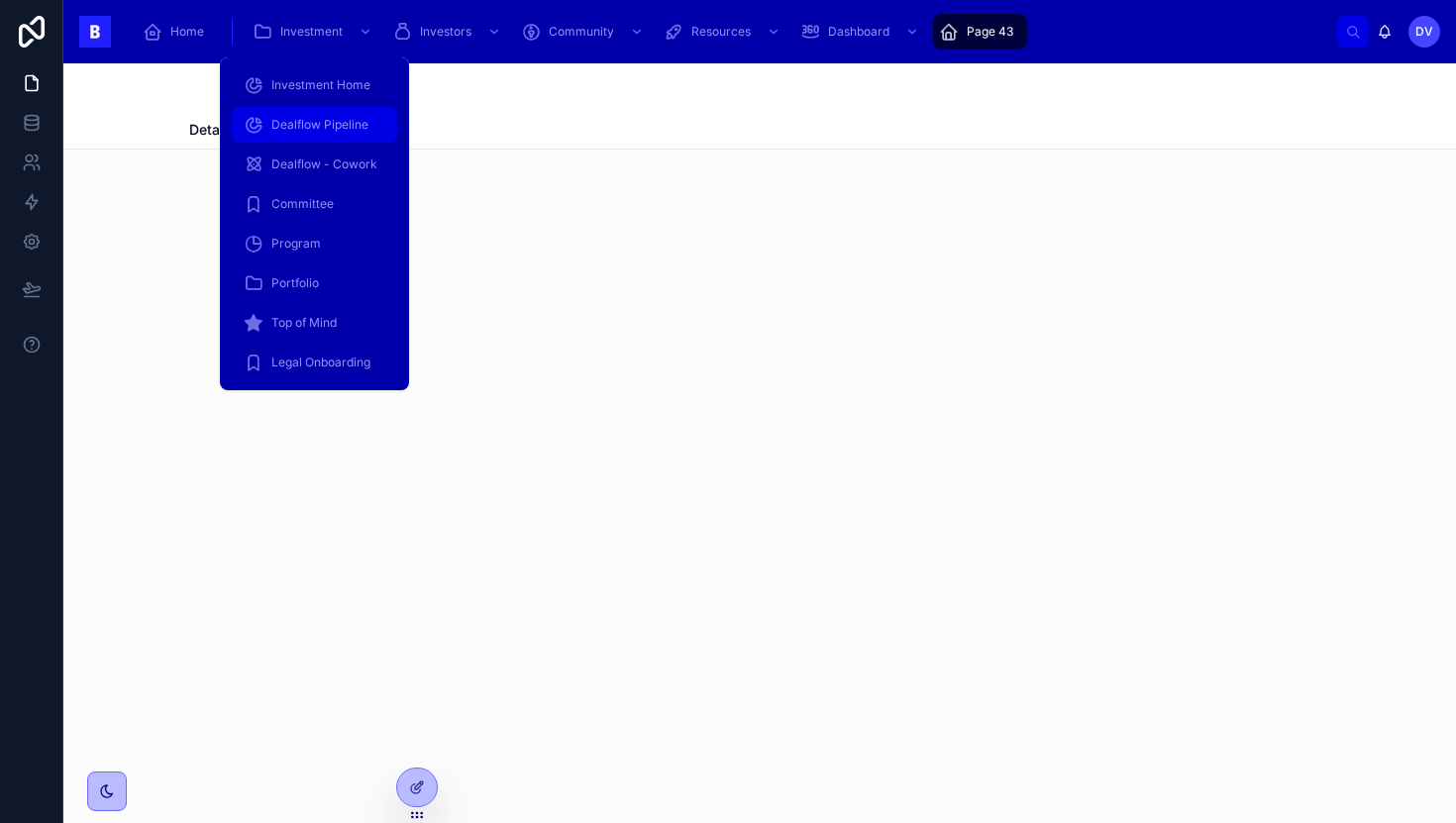 click on "Dealflow Pipeline" at bounding box center [320, 125] 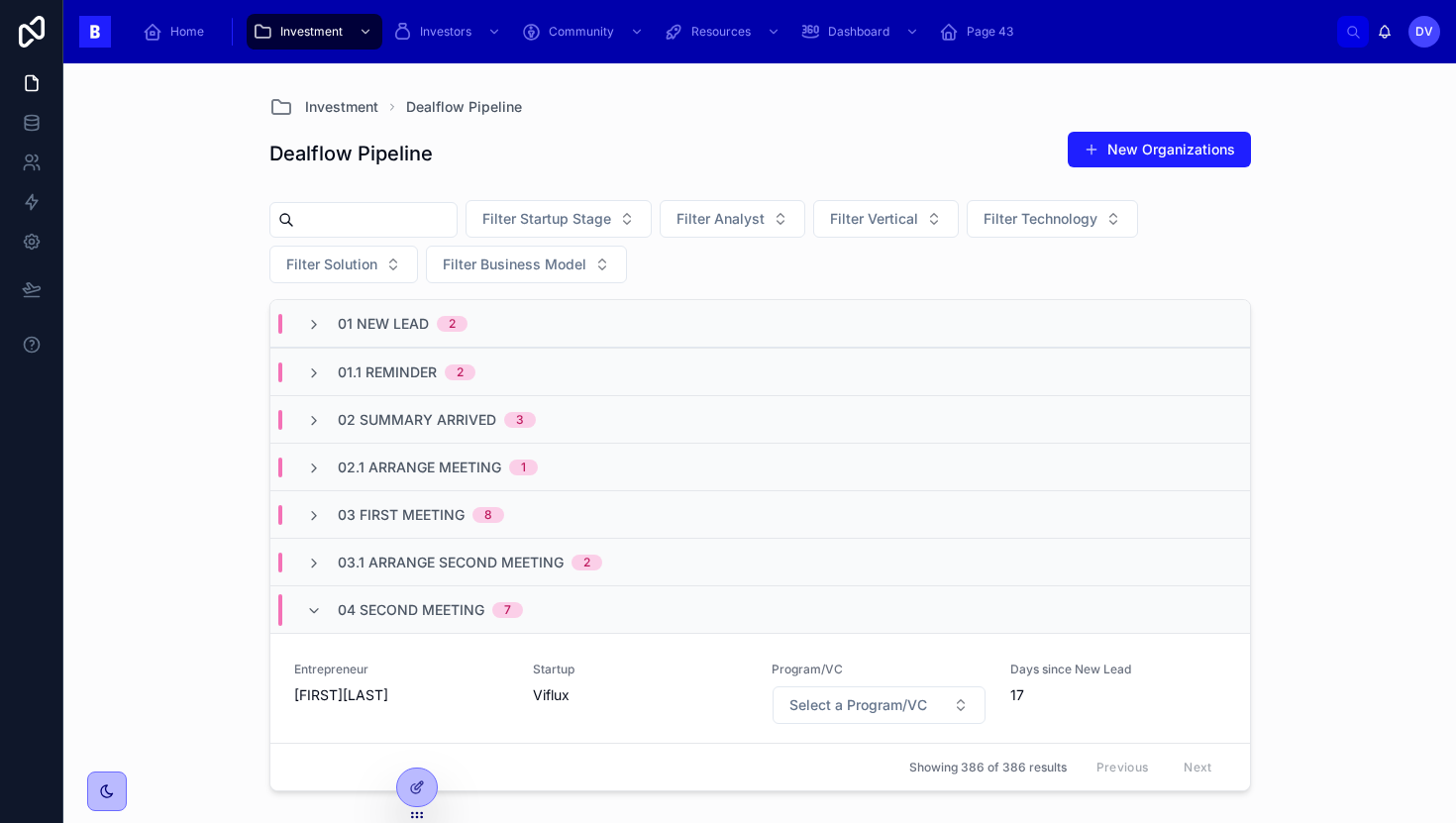 click at bounding box center [375, 220] 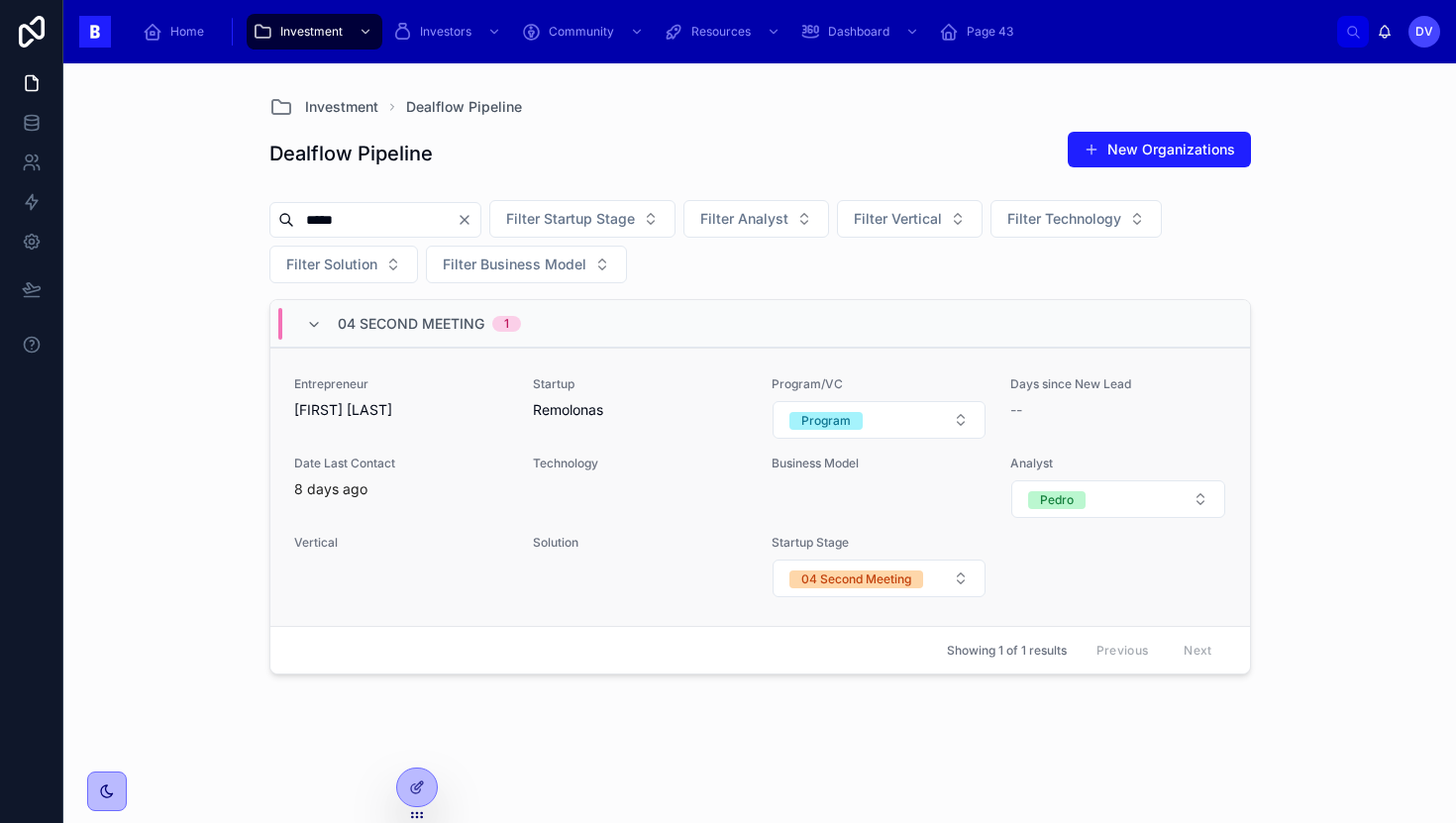 type on "*****" 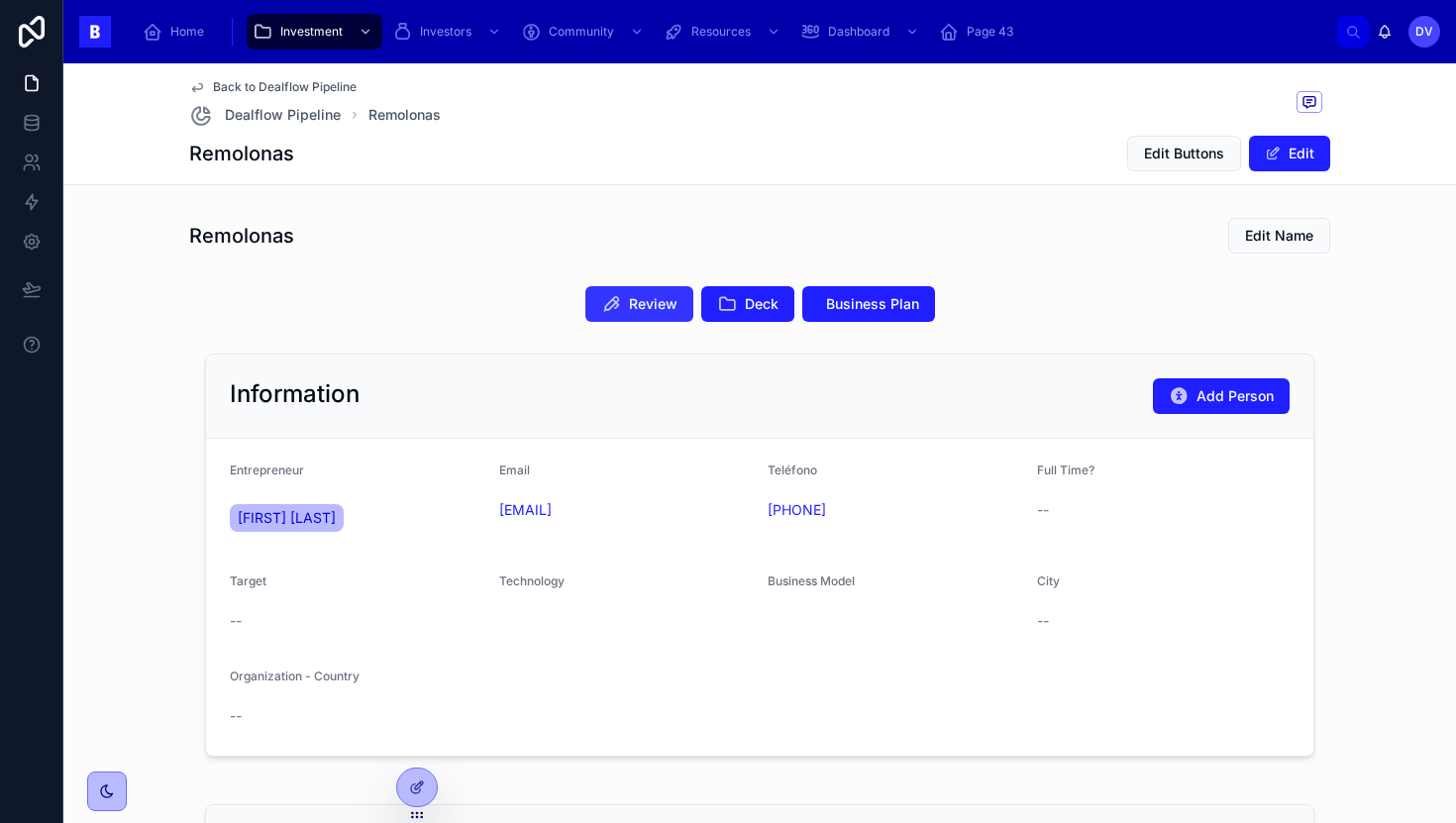 click on "Review" at bounding box center [639, 304] 